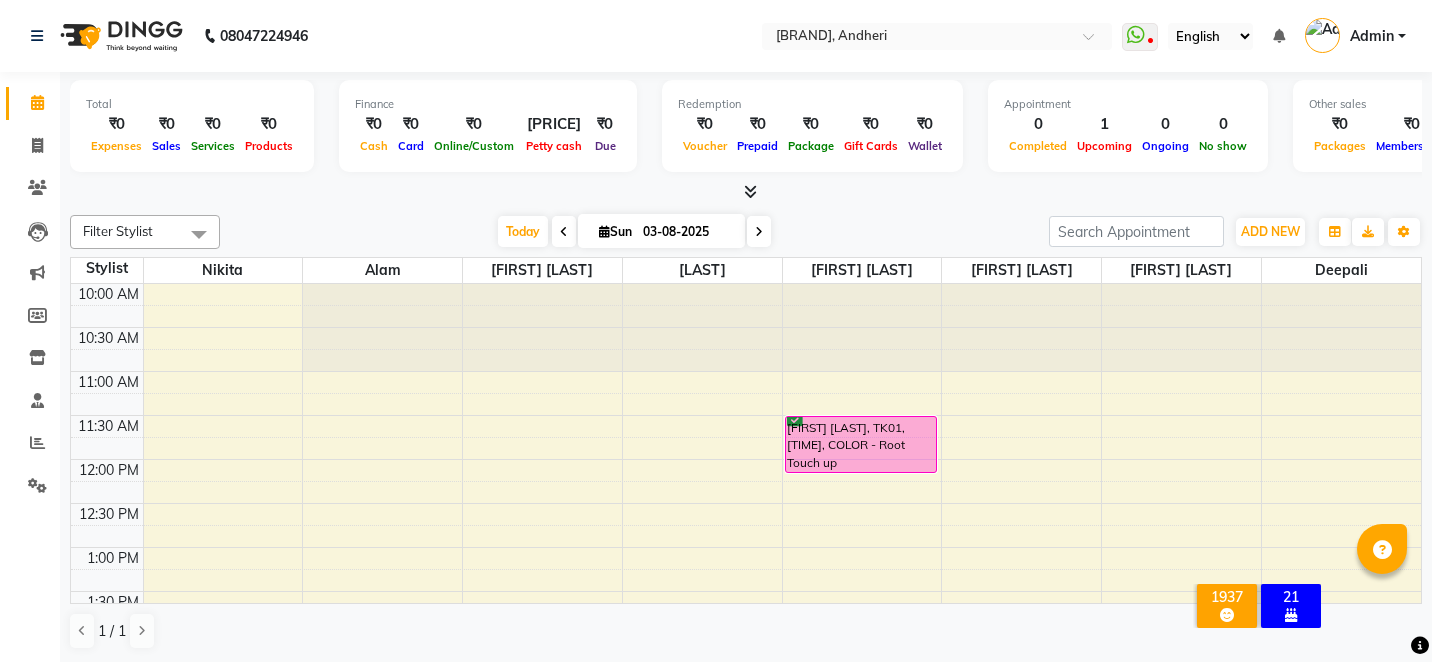 scroll, scrollTop: 0, scrollLeft: 0, axis: both 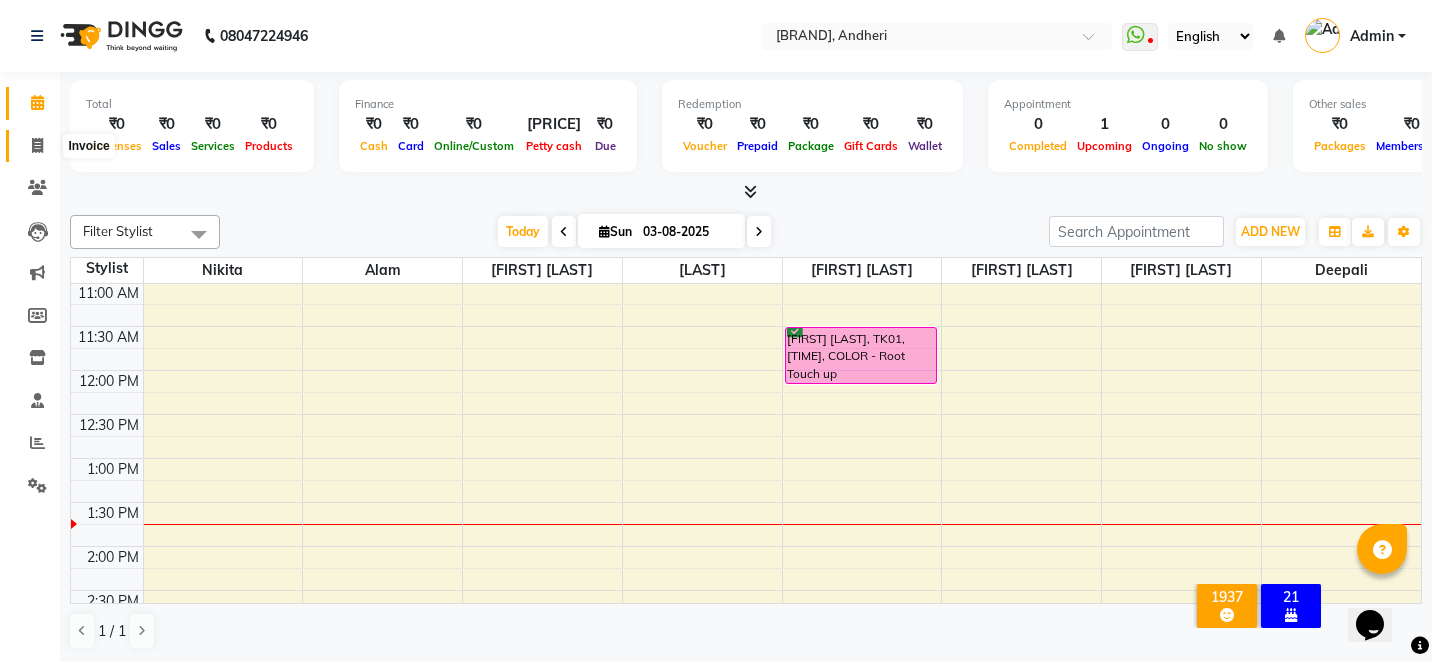 click 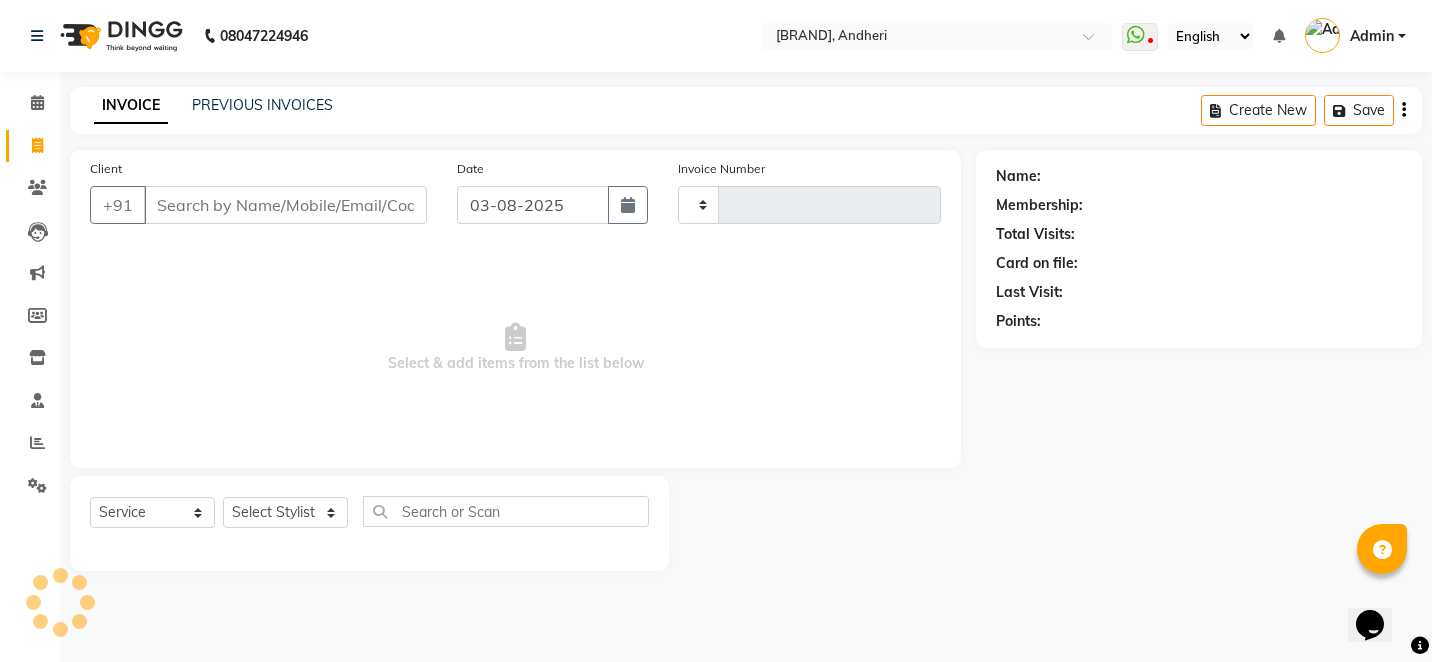 type on "1717" 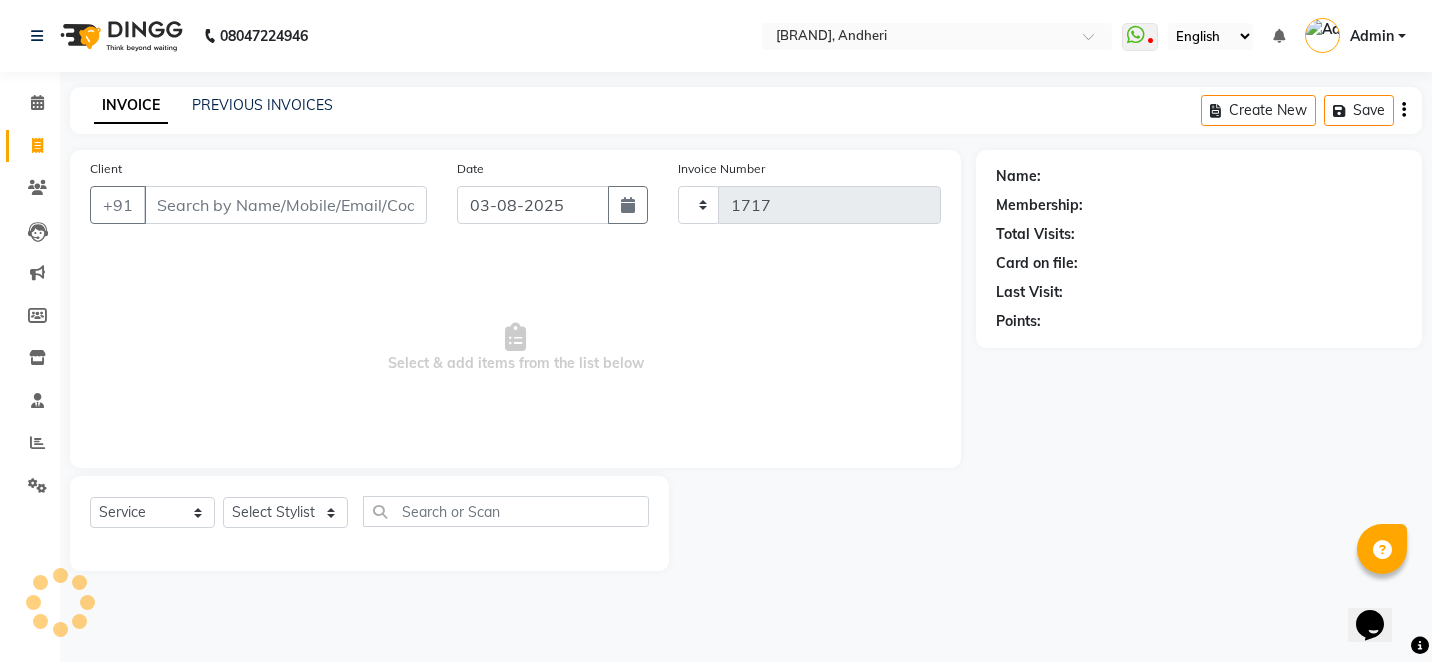 select on "6081" 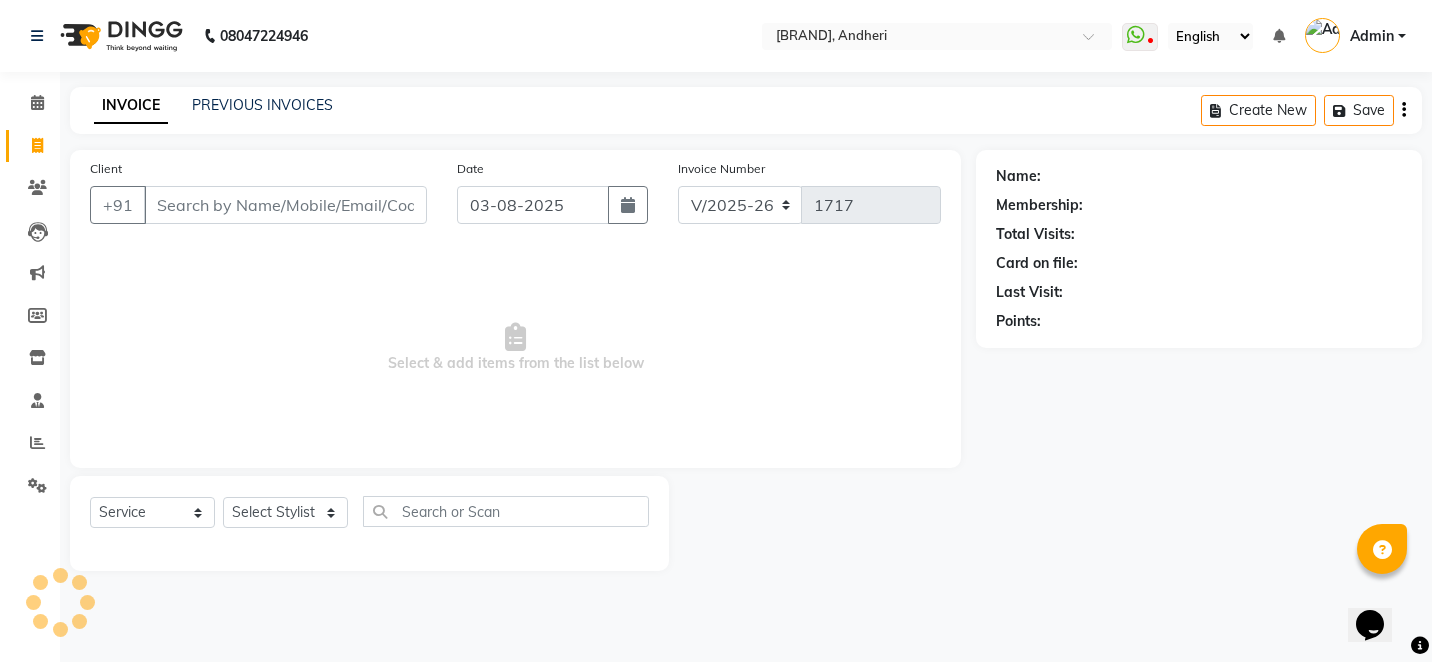 click on "Client" at bounding box center [285, 205] 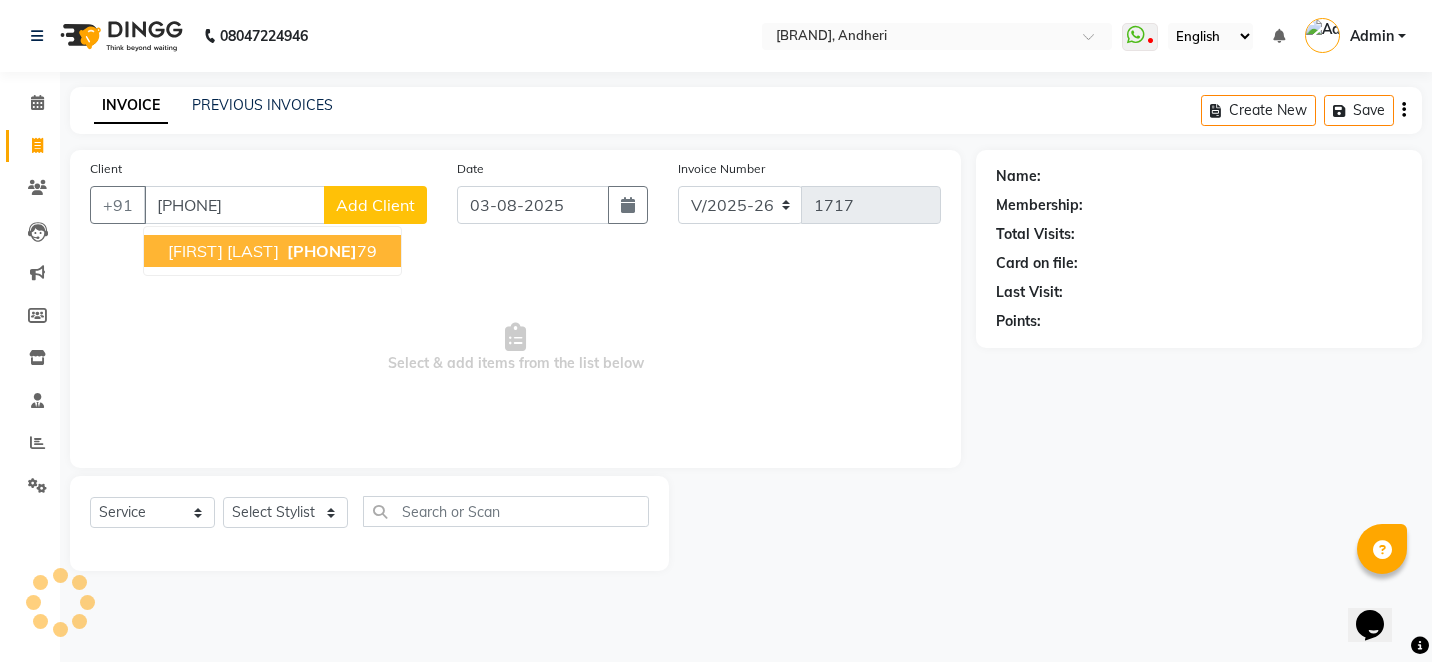type on "[PHONE]" 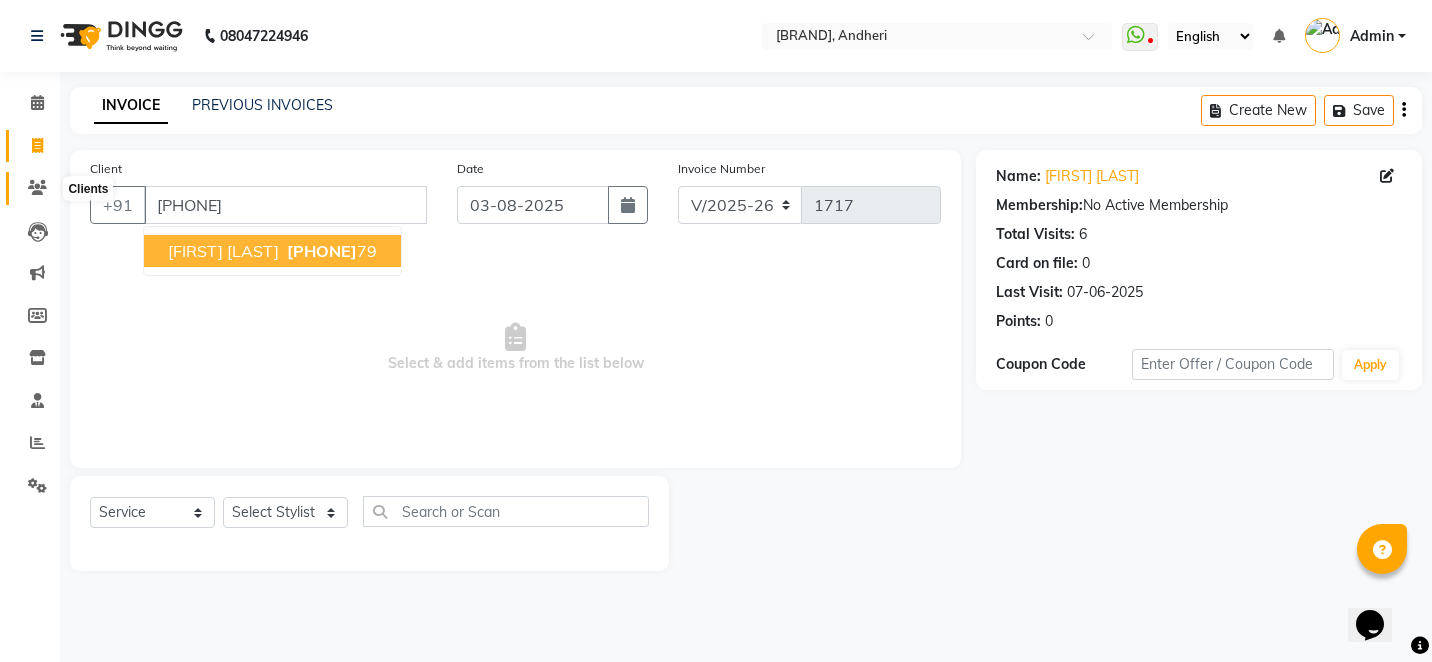 drag, startPoint x: 38, startPoint y: 194, endPoint x: 38, endPoint y: 138, distance: 56 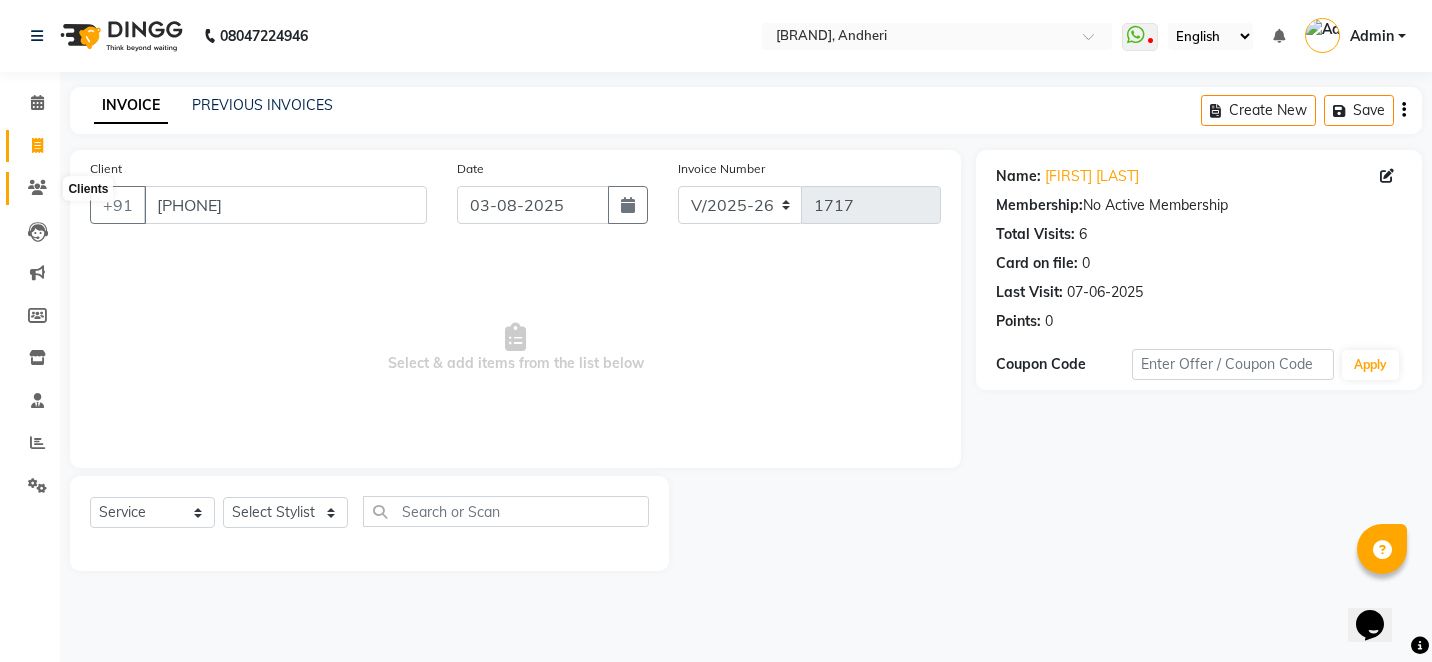 click 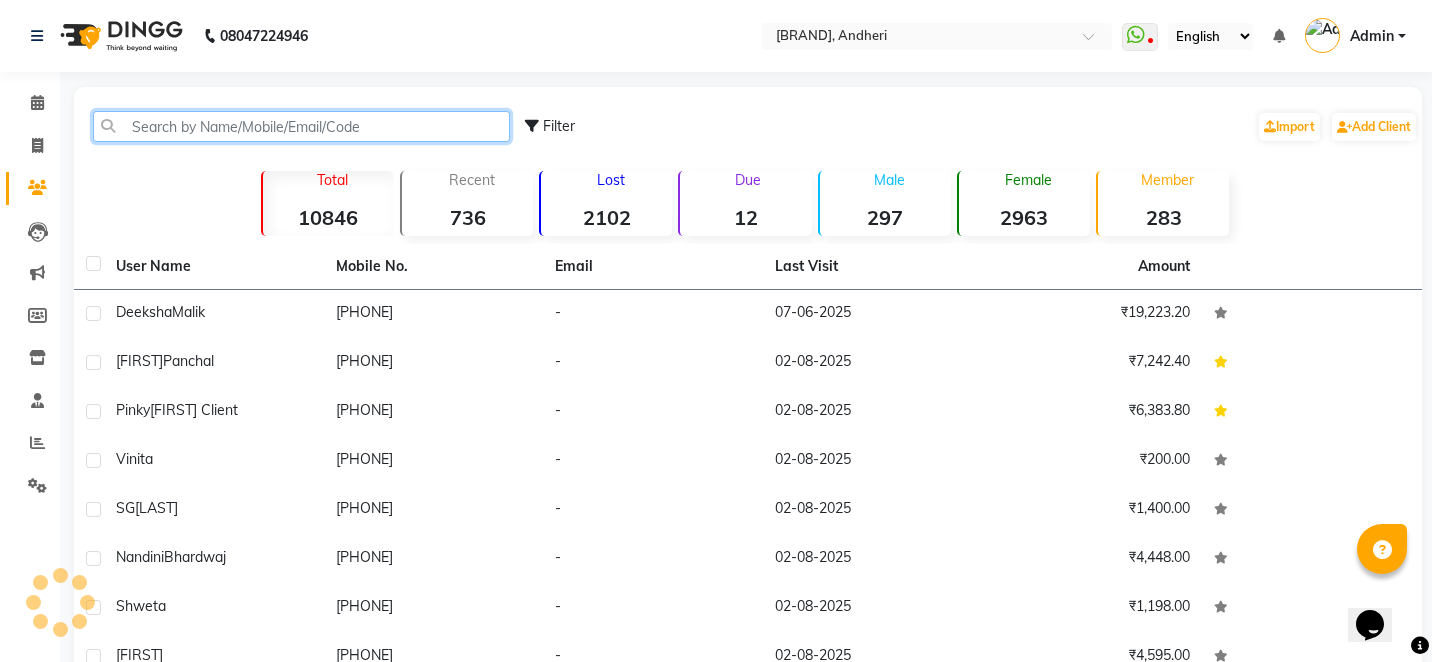 click 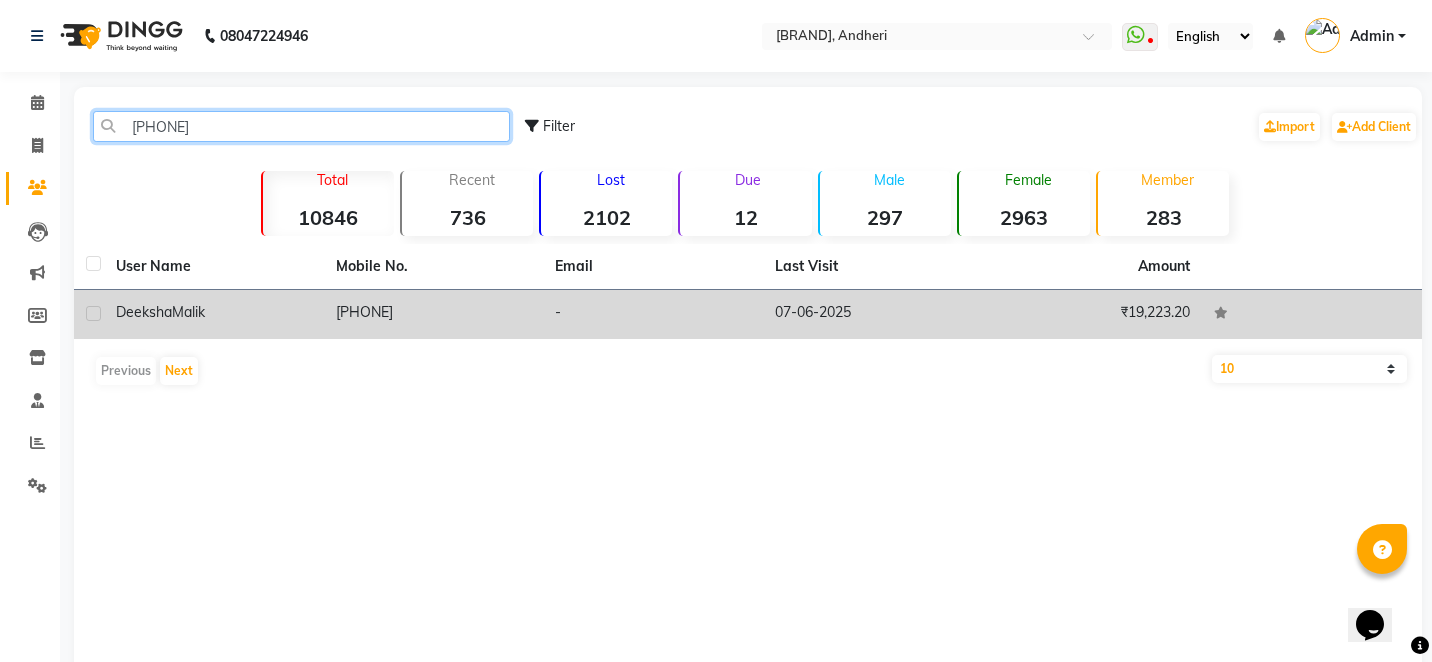 type on "[PHONE]" 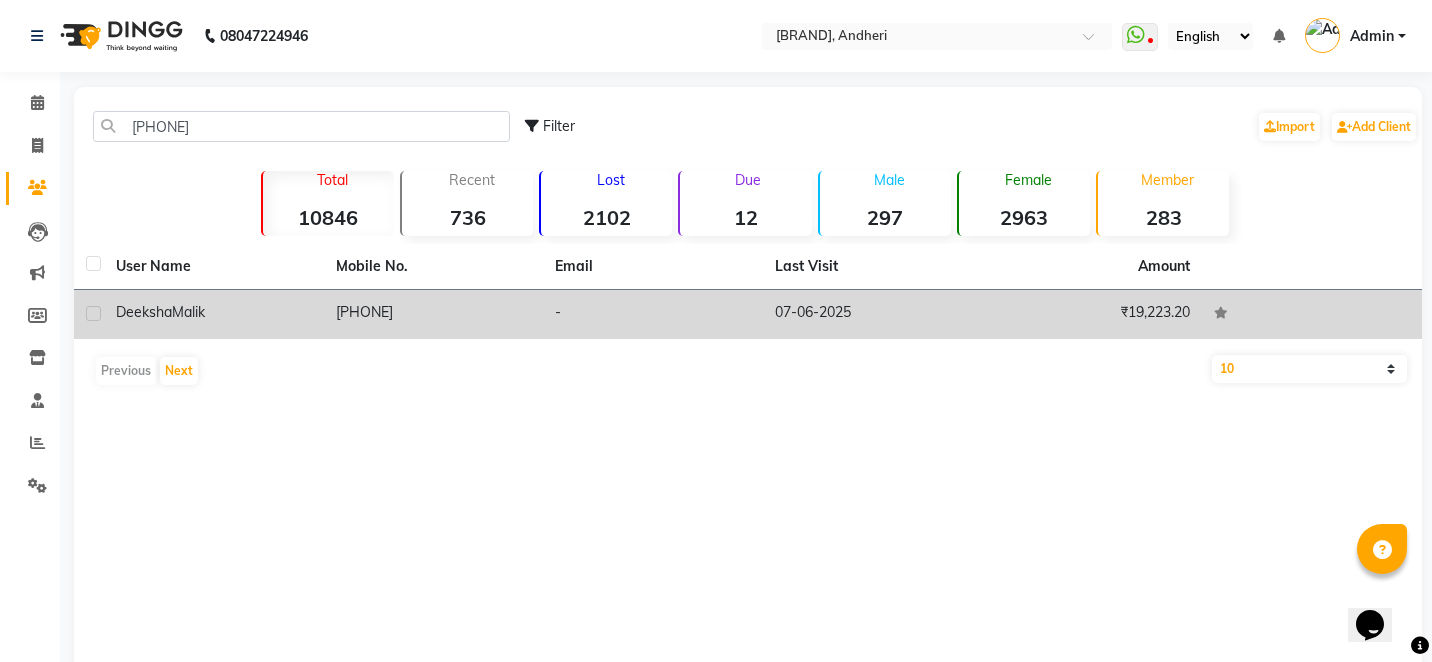 click on "[PHONE]" 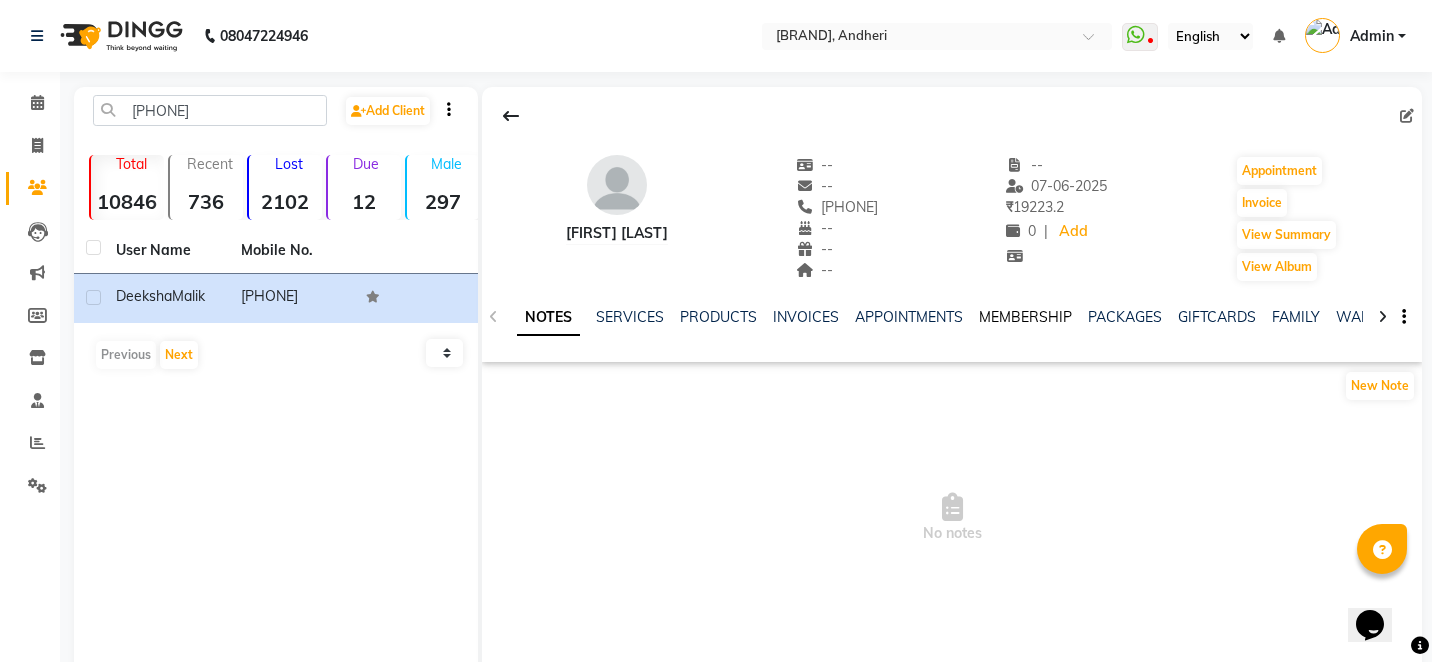 click on "MEMBERSHIP" 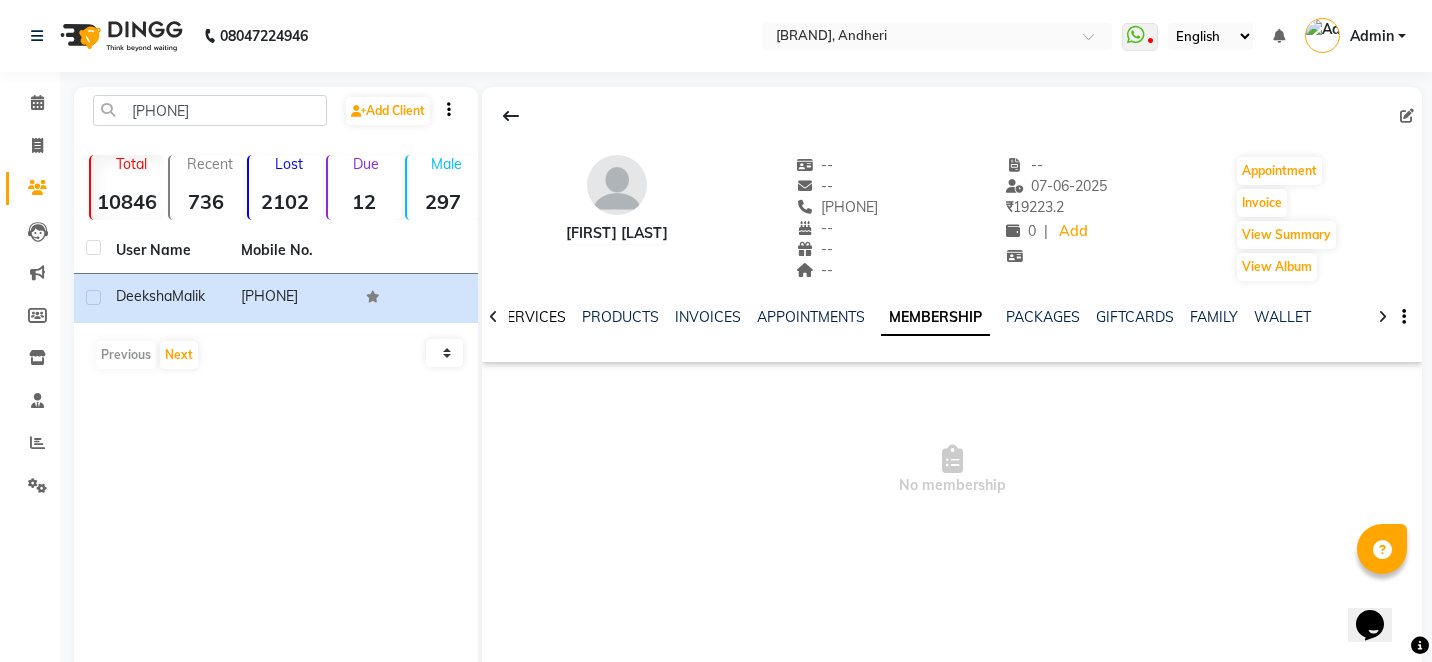 click on "SERVICES" 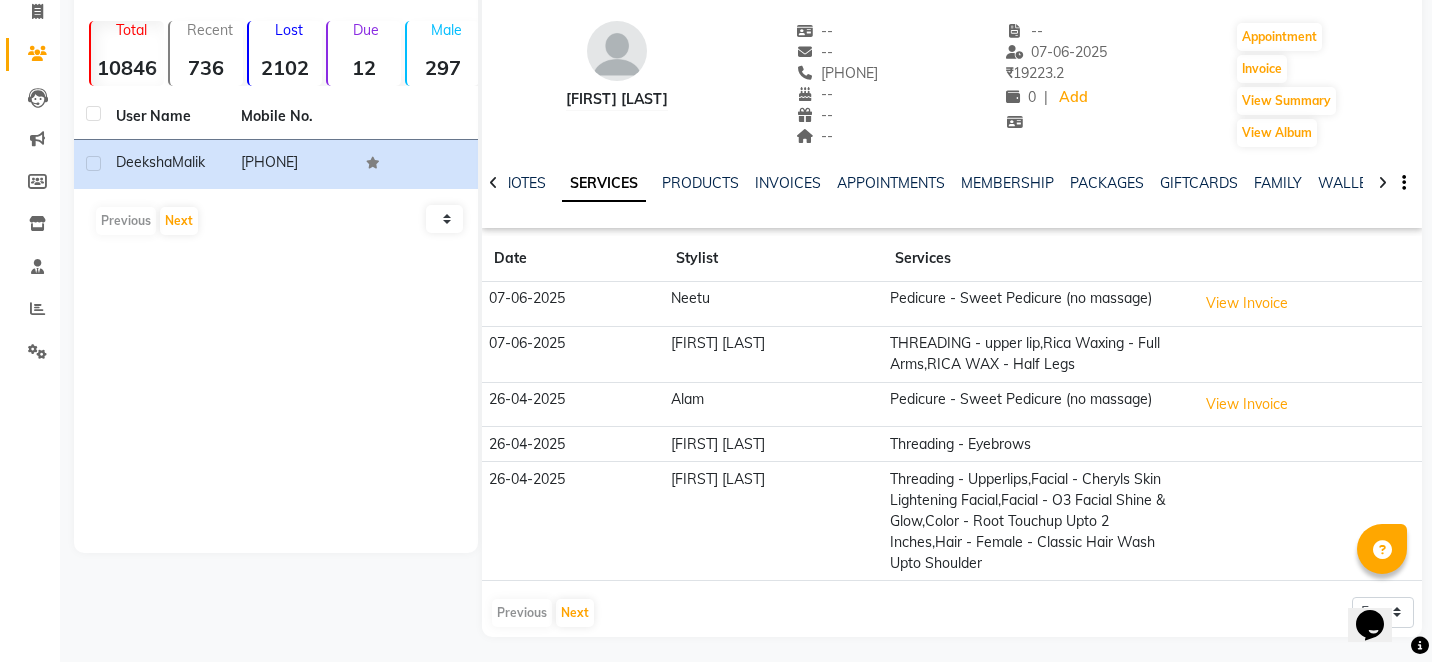 scroll, scrollTop: 139, scrollLeft: 0, axis: vertical 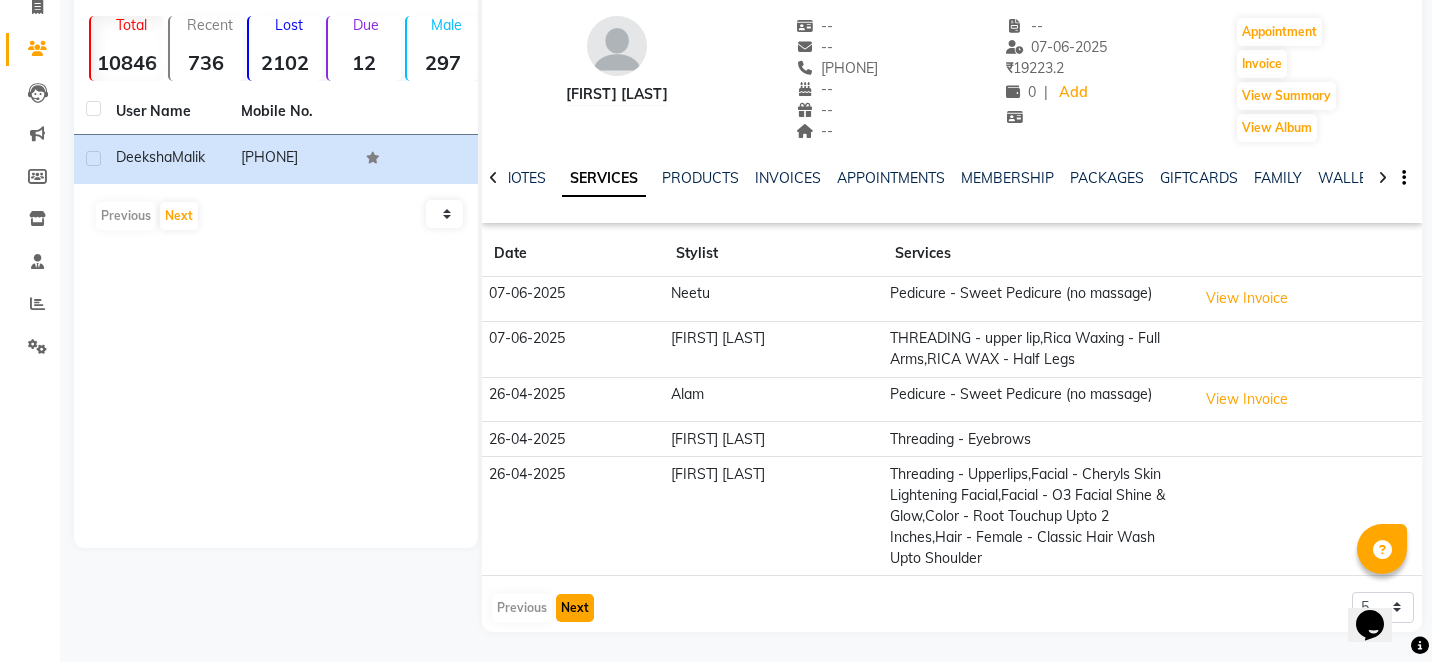 click on "Next" 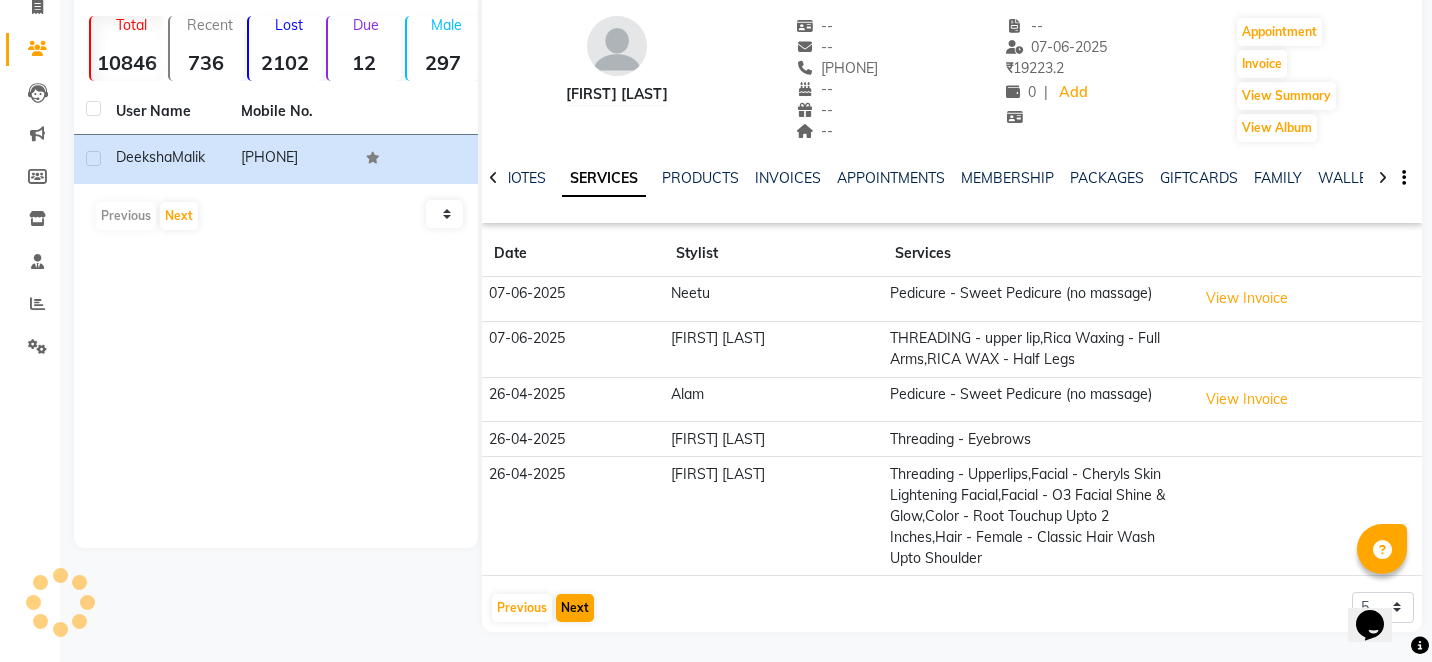 scroll, scrollTop: 55, scrollLeft: 0, axis: vertical 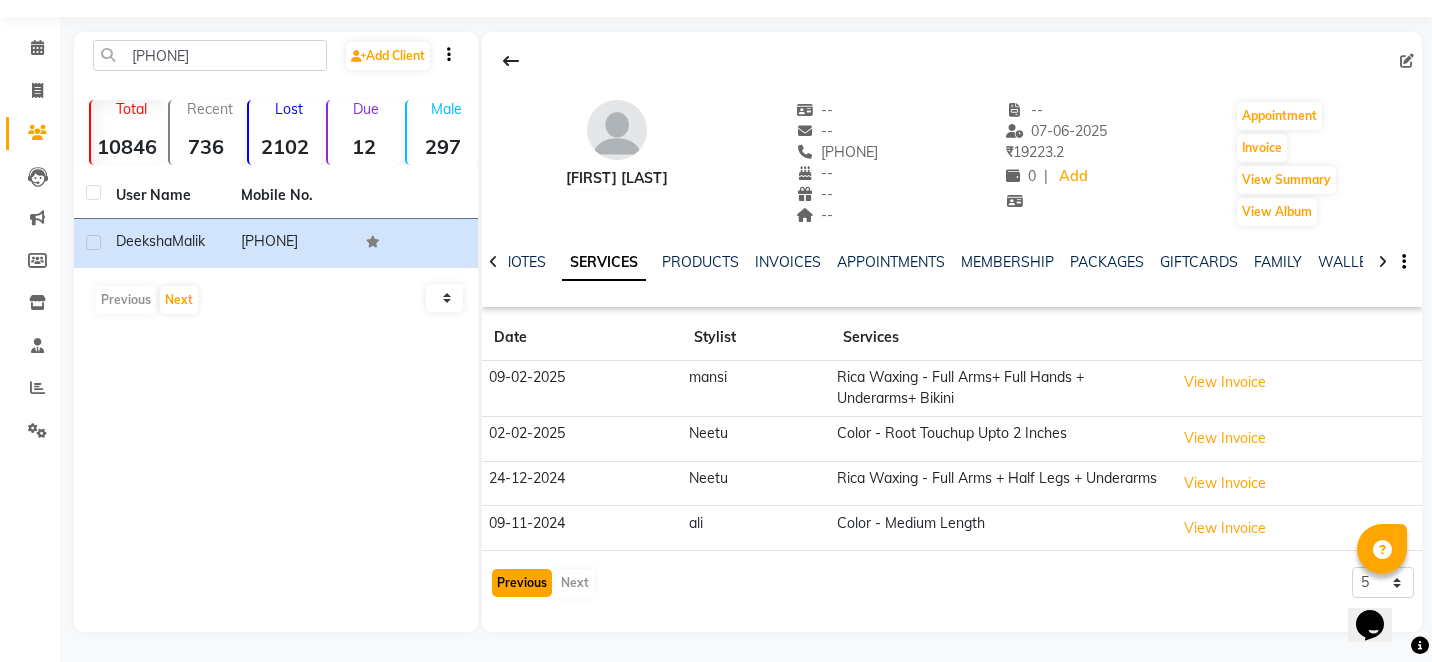 click on "Previous" 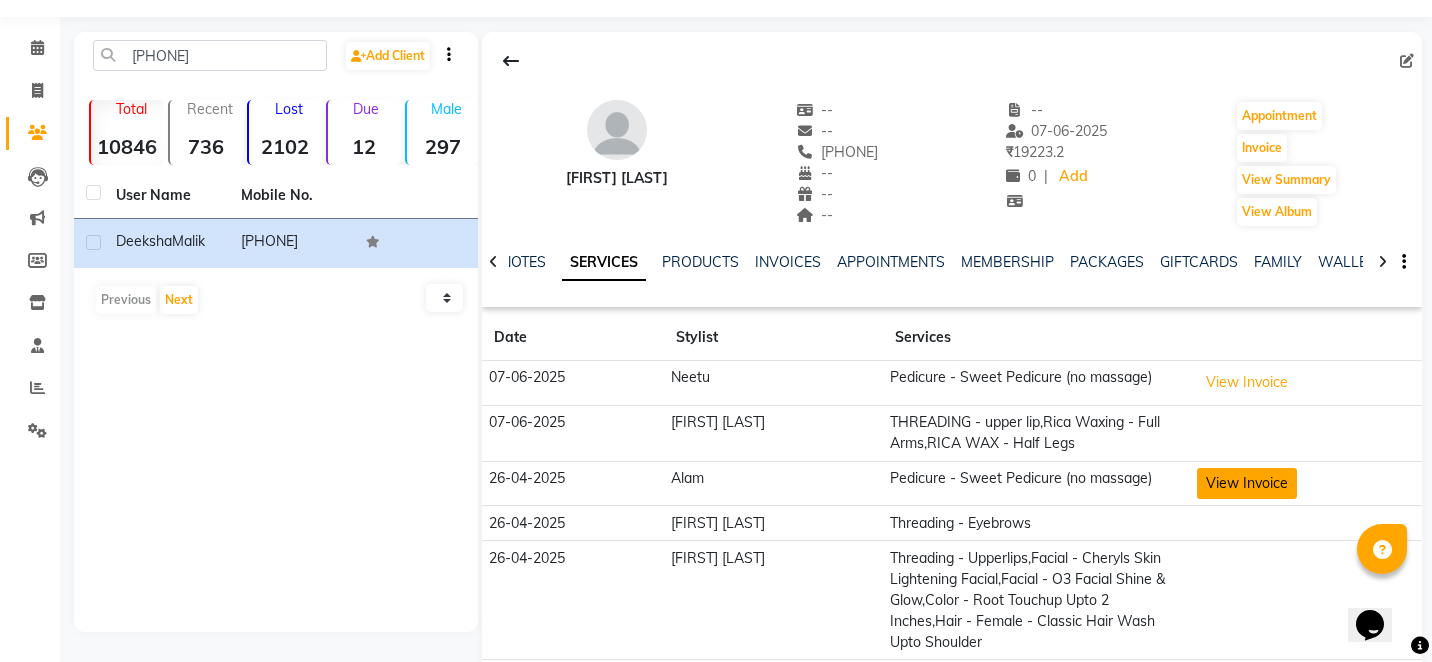 click on "View Invoice" 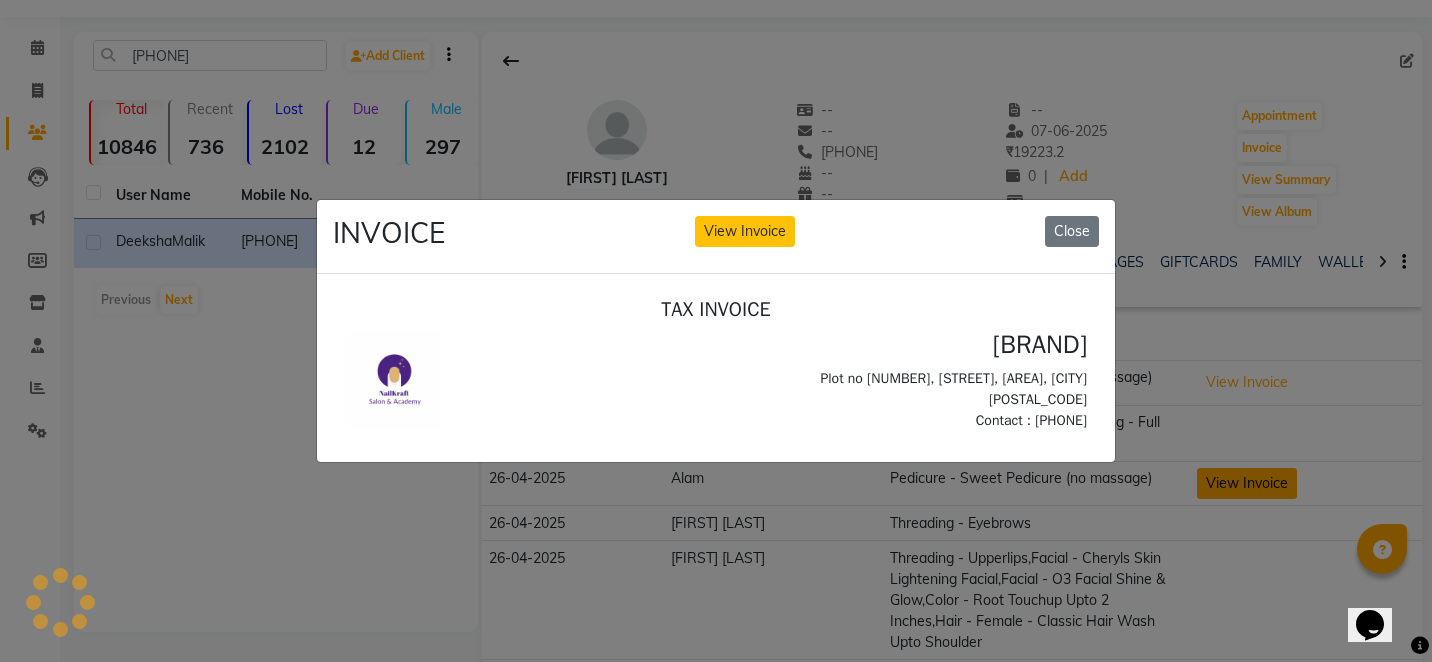 scroll, scrollTop: 0, scrollLeft: 0, axis: both 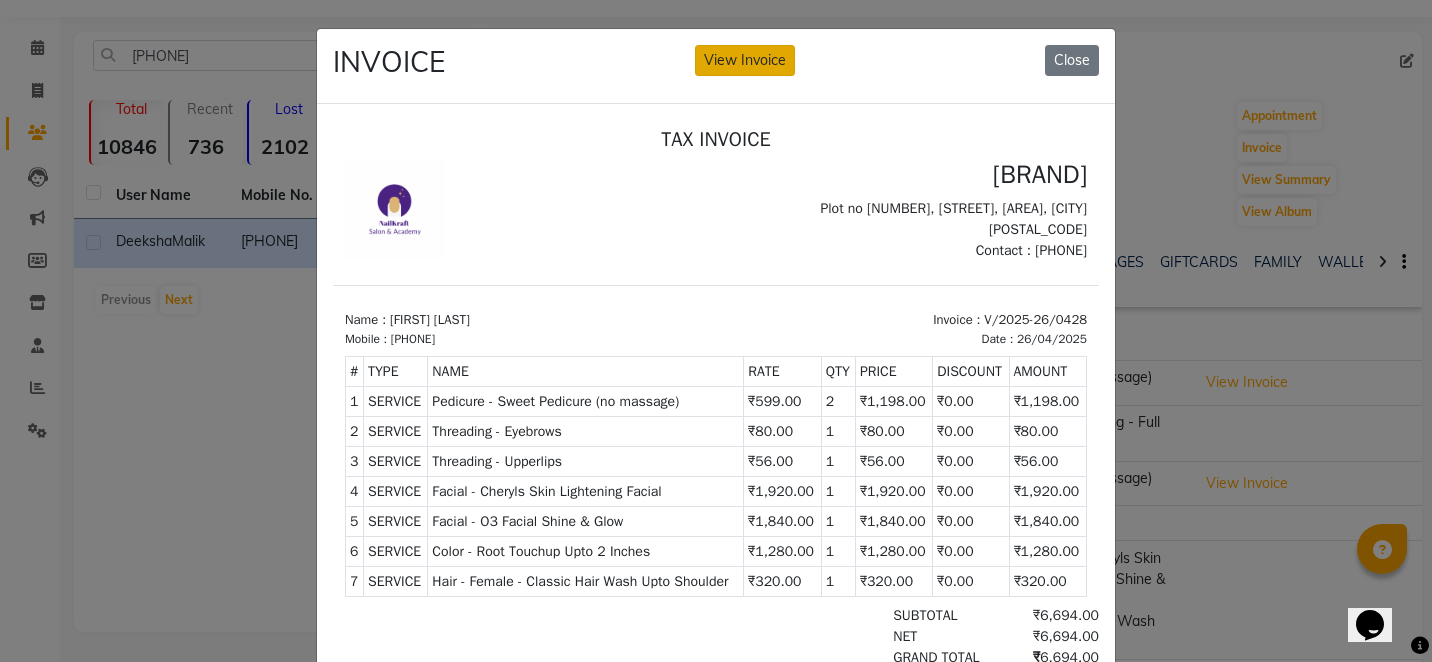 click on "View Invoice" 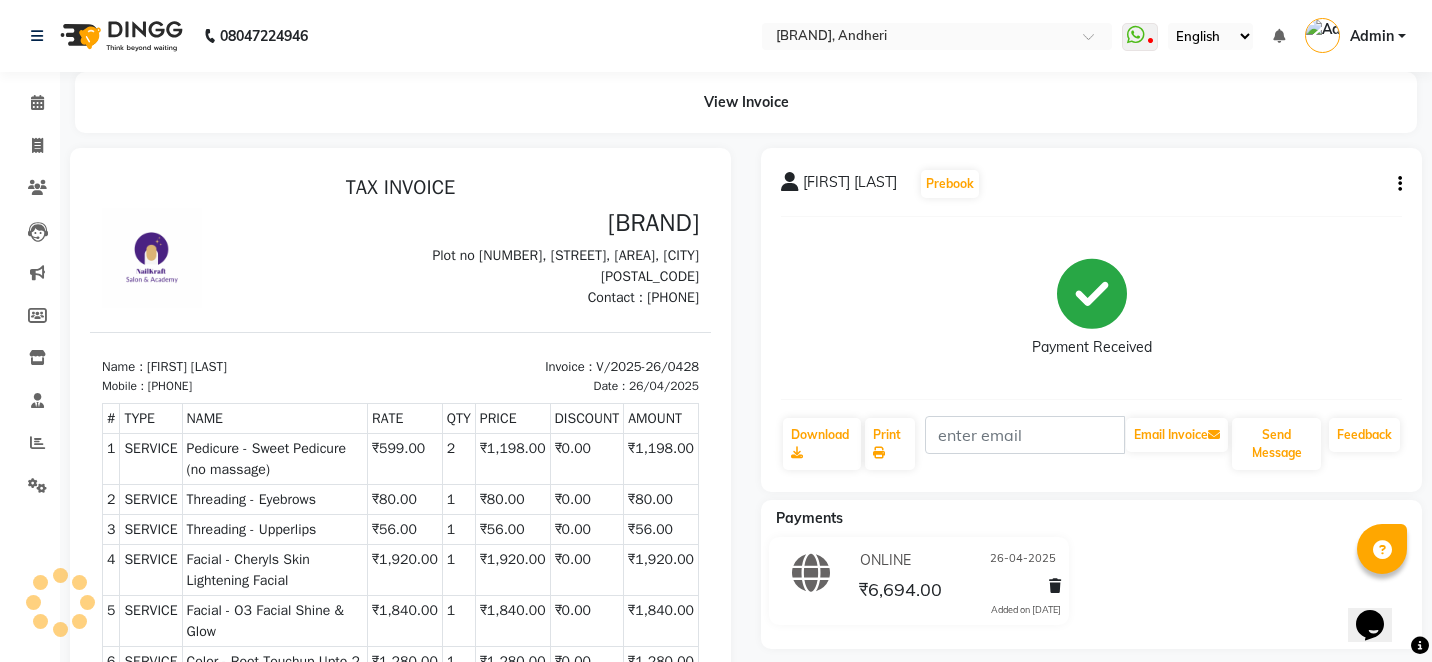 scroll, scrollTop: 0, scrollLeft: 0, axis: both 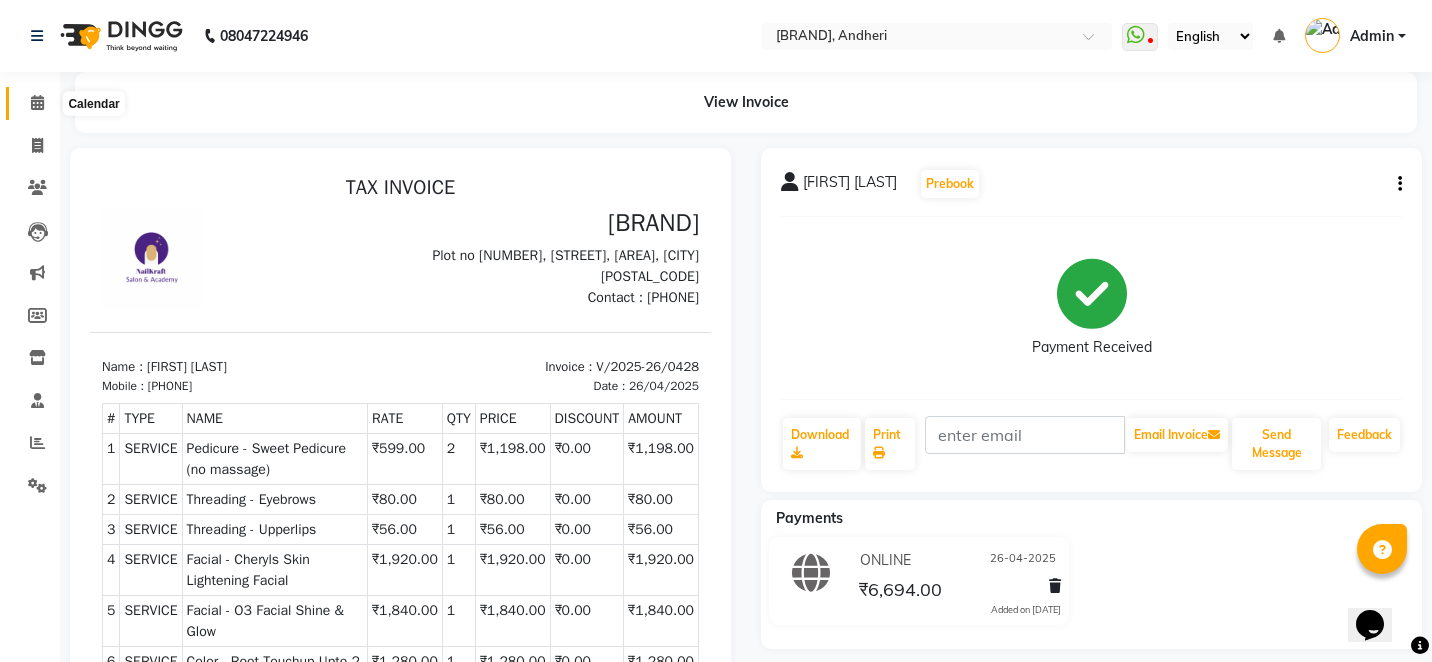 click 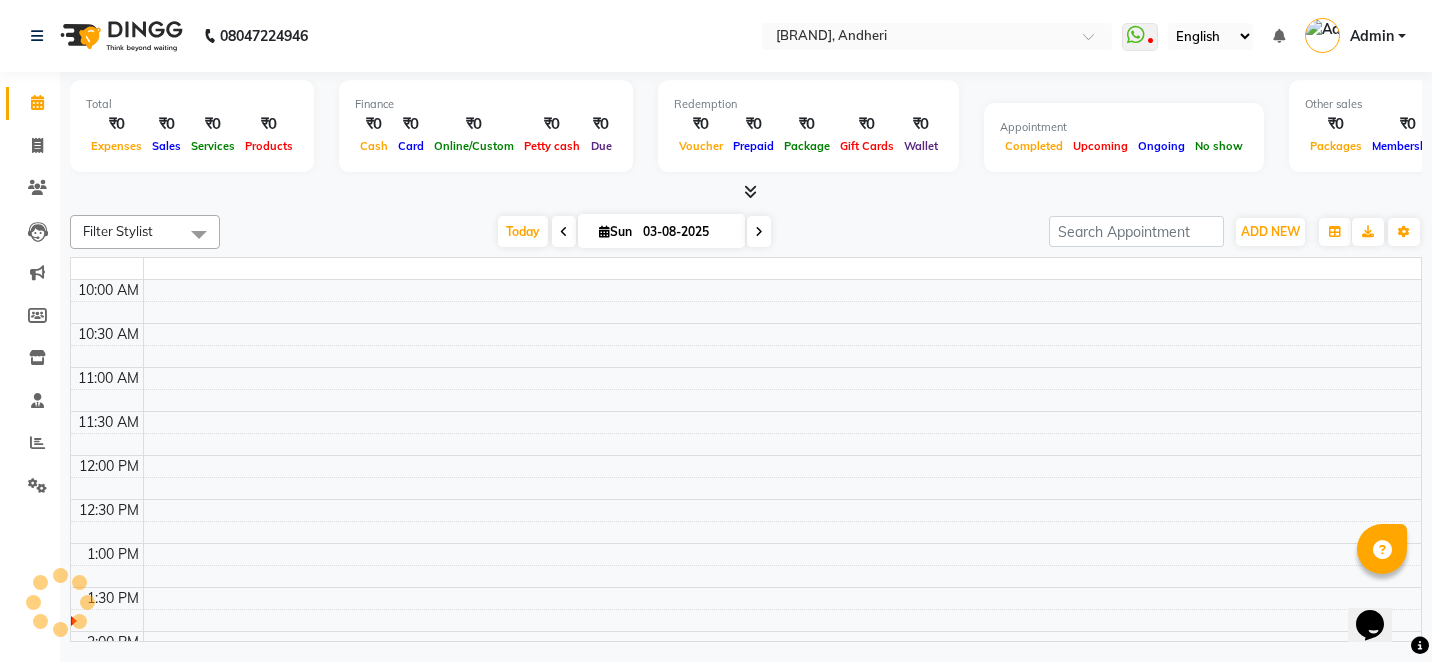 scroll, scrollTop: 0, scrollLeft: 0, axis: both 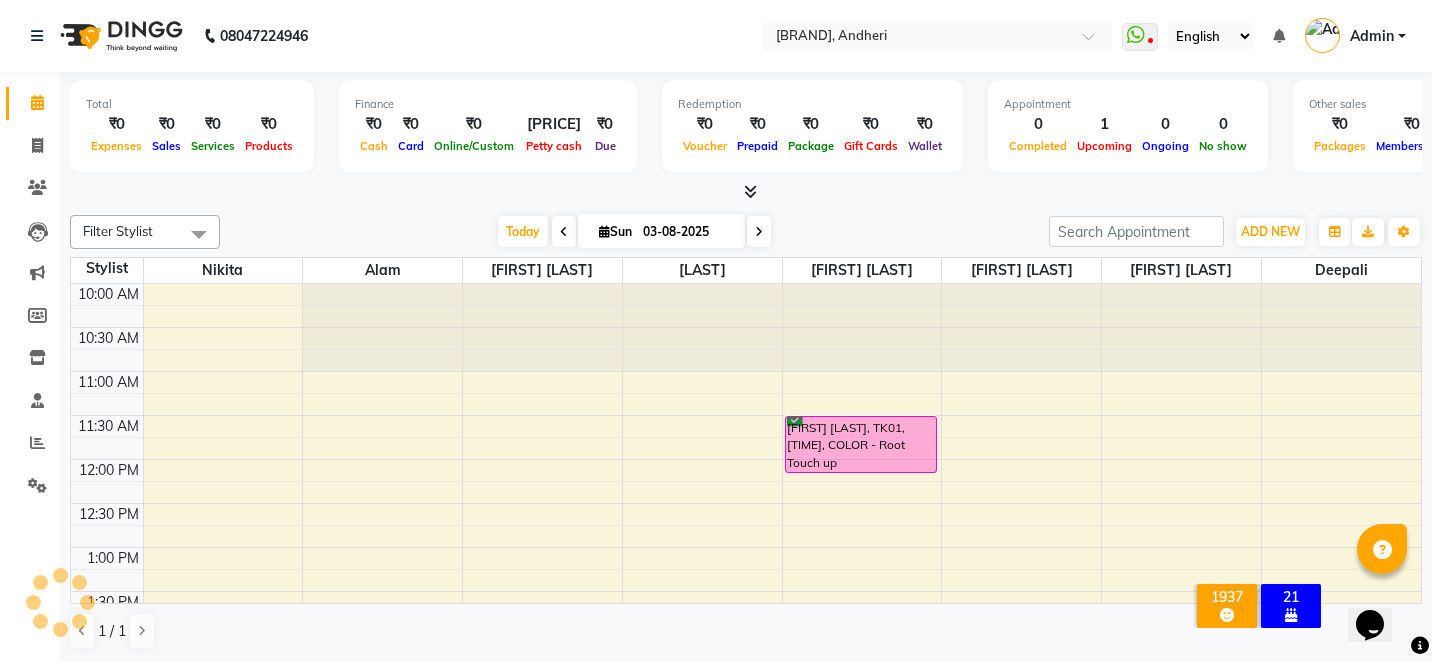 click at bounding box center (746, 192) 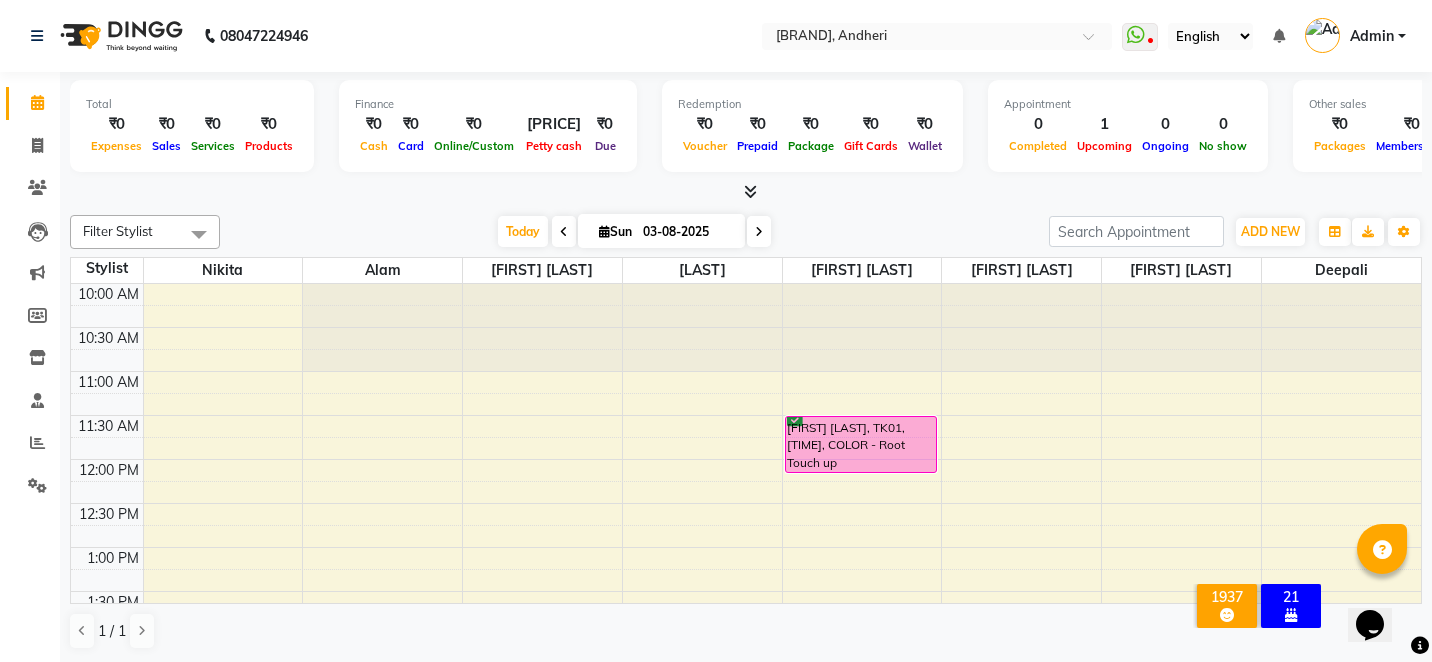 click at bounding box center [746, 192] 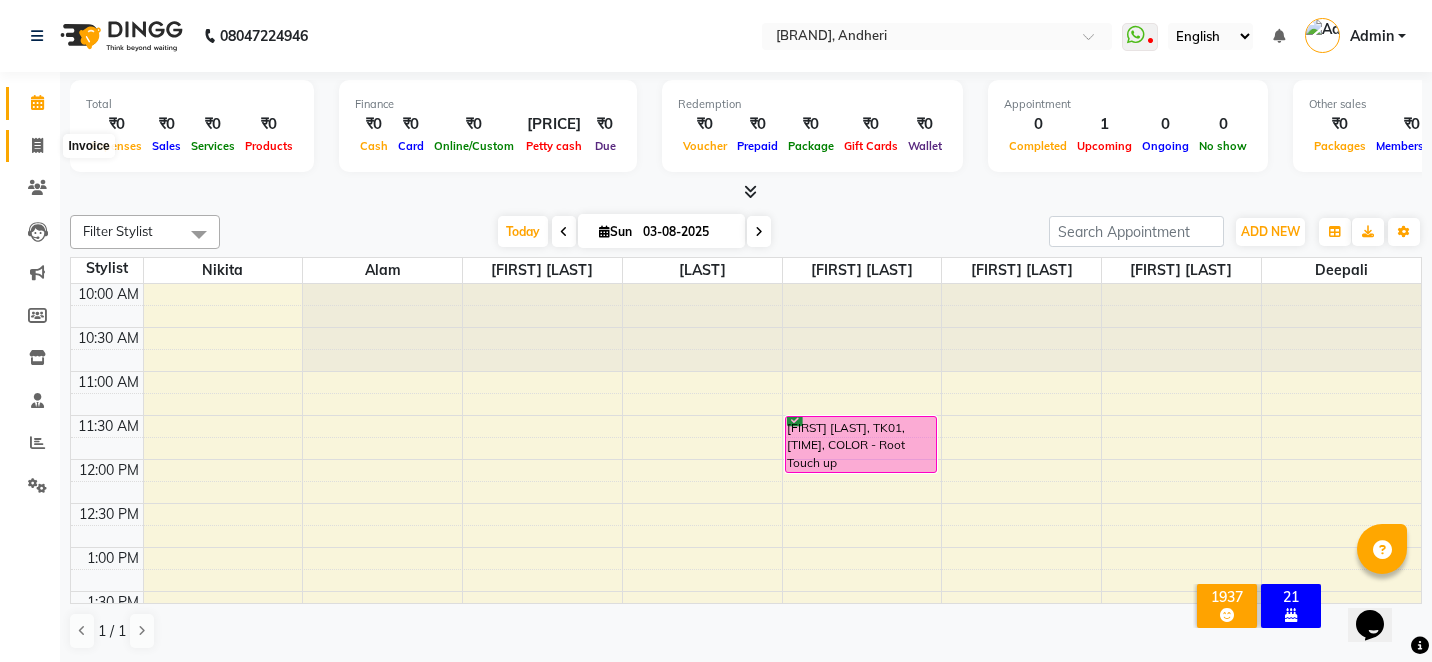 click 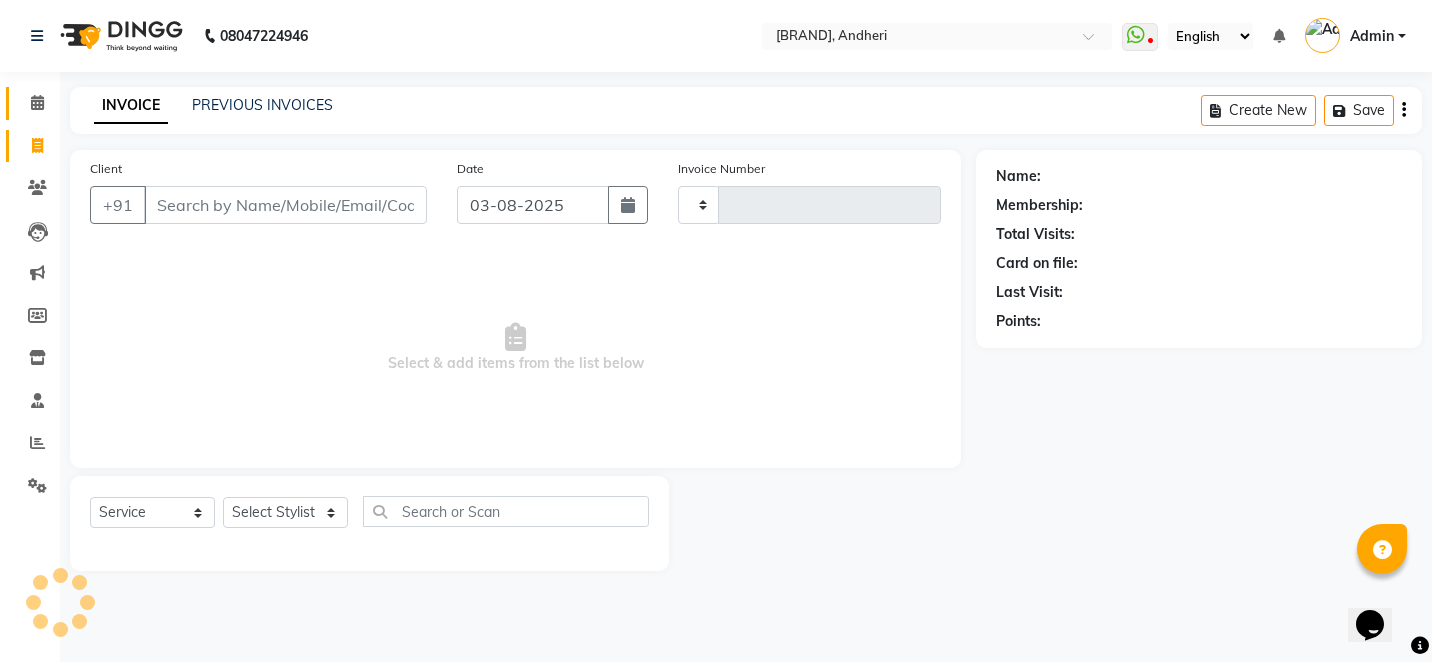 type on "1717" 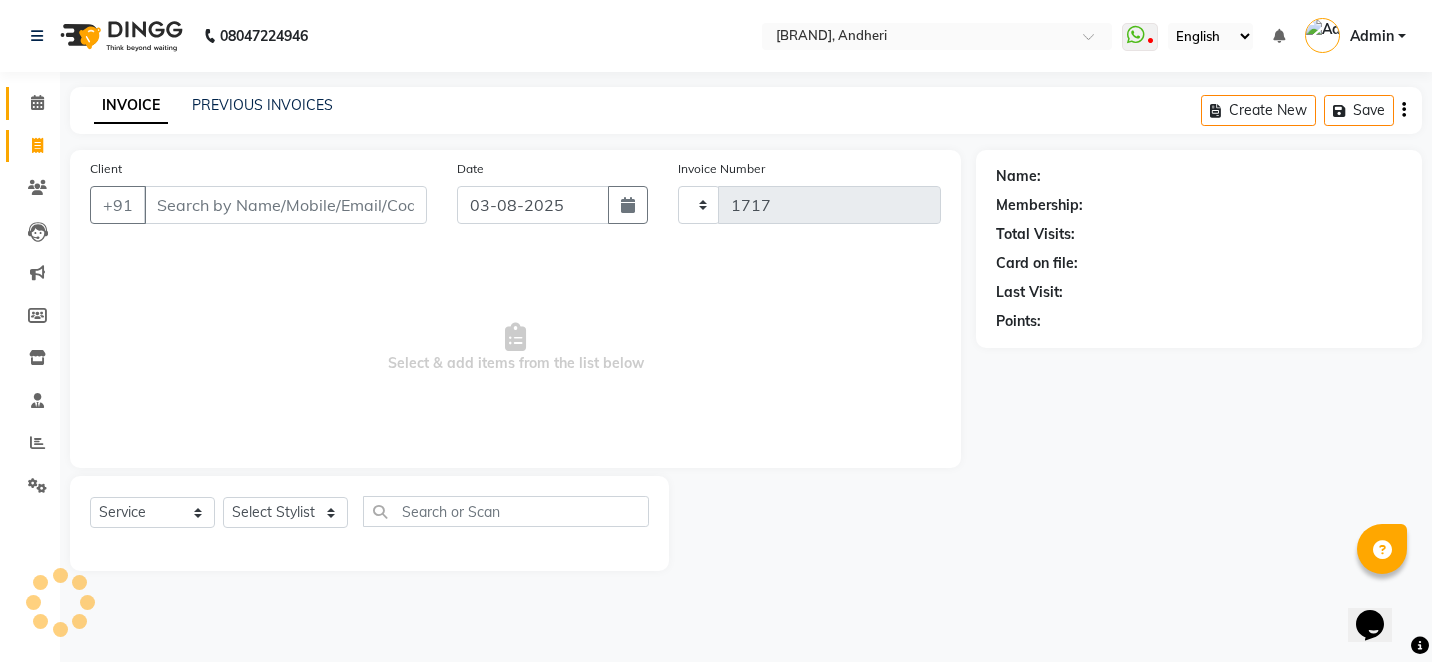 select on "6081" 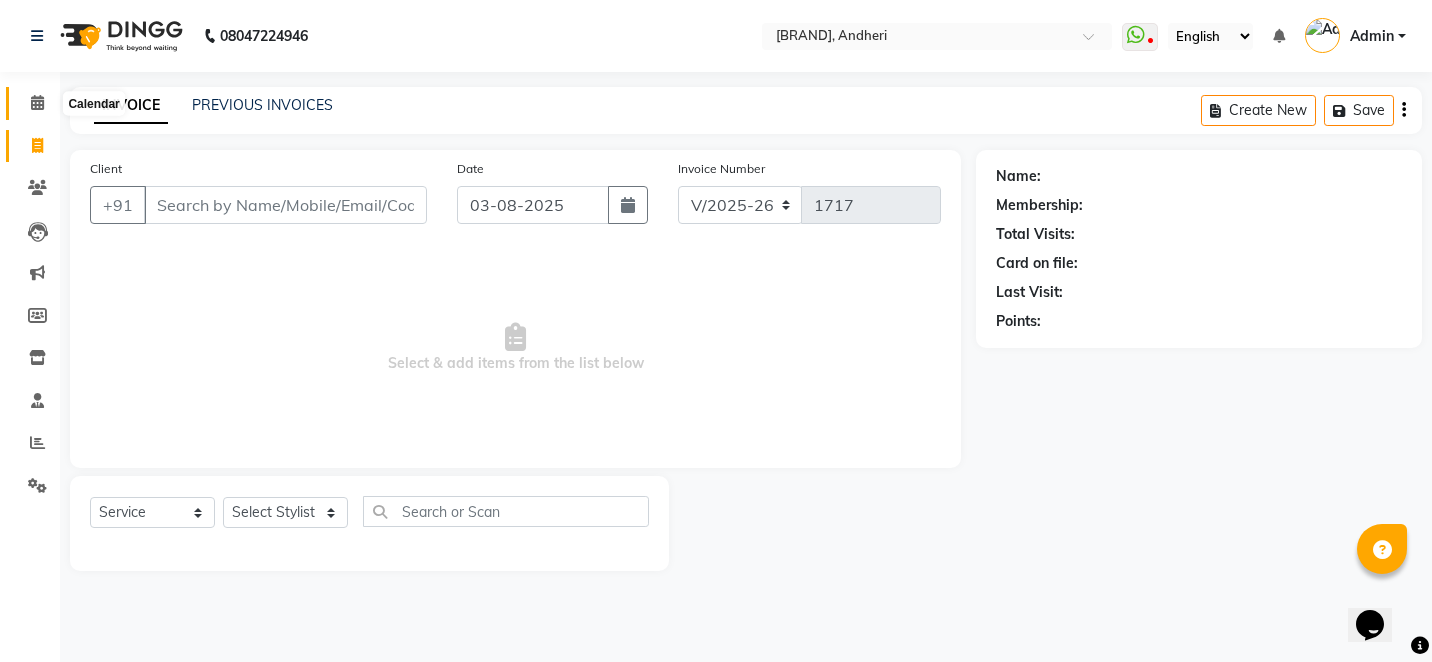 click 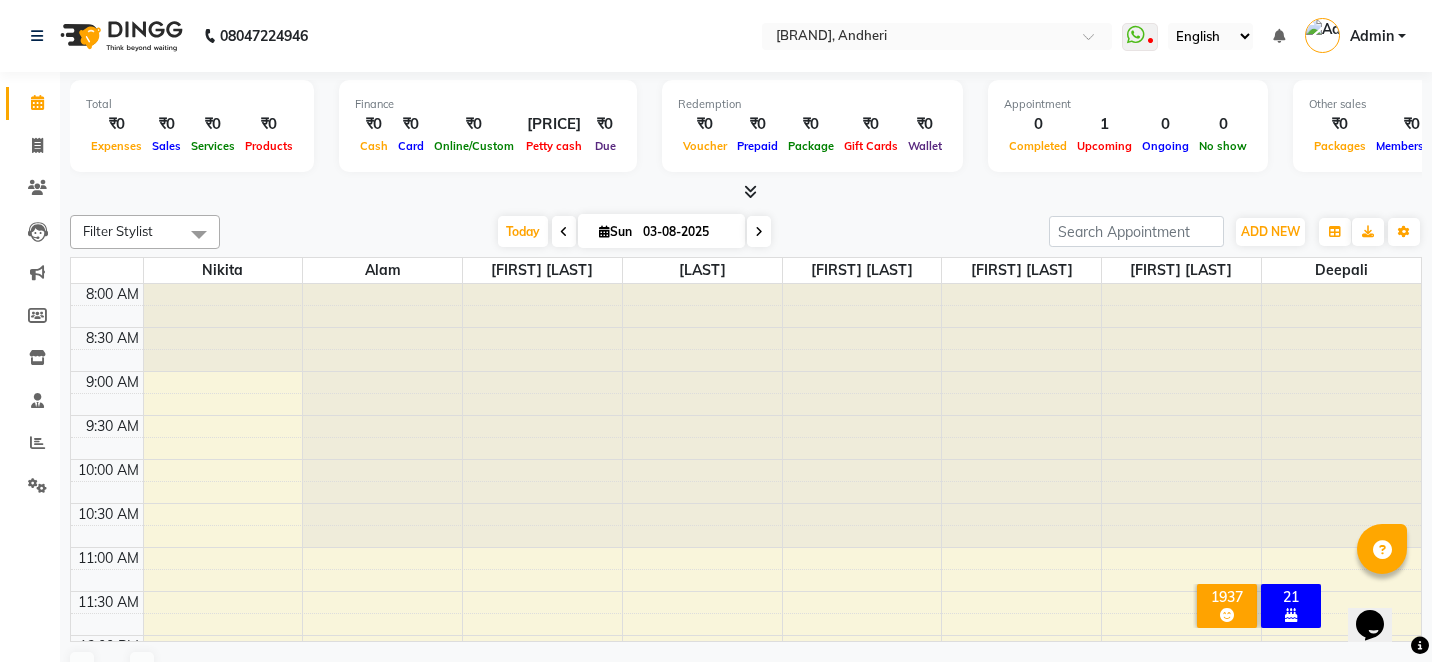 scroll, scrollTop: 0, scrollLeft: 0, axis: both 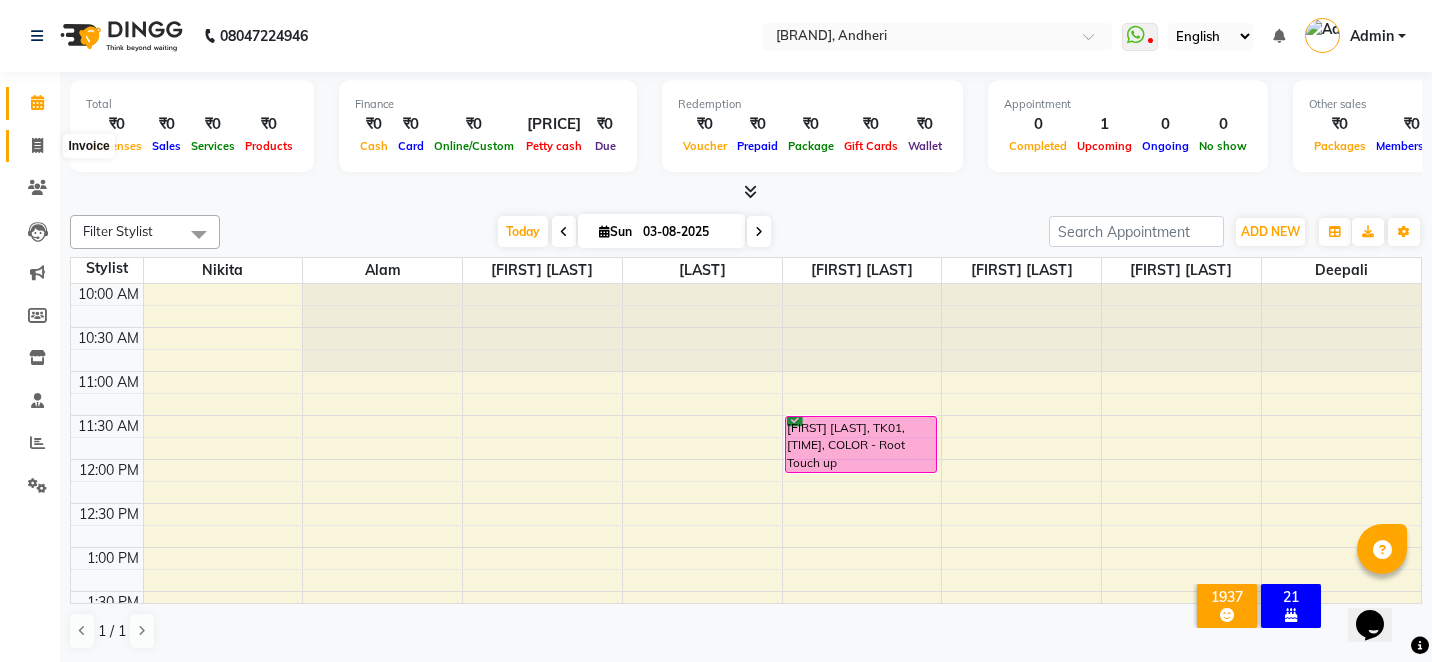 click 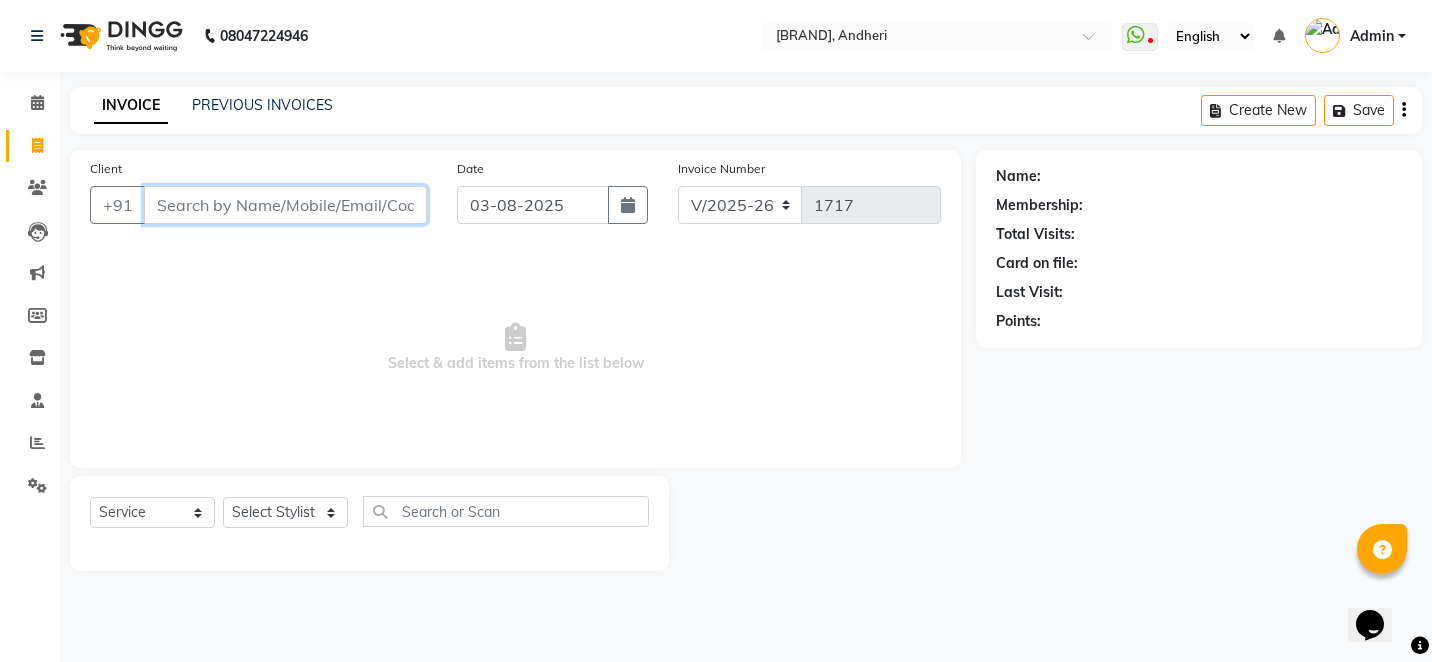 click on "Client" at bounding box center (285, 205) 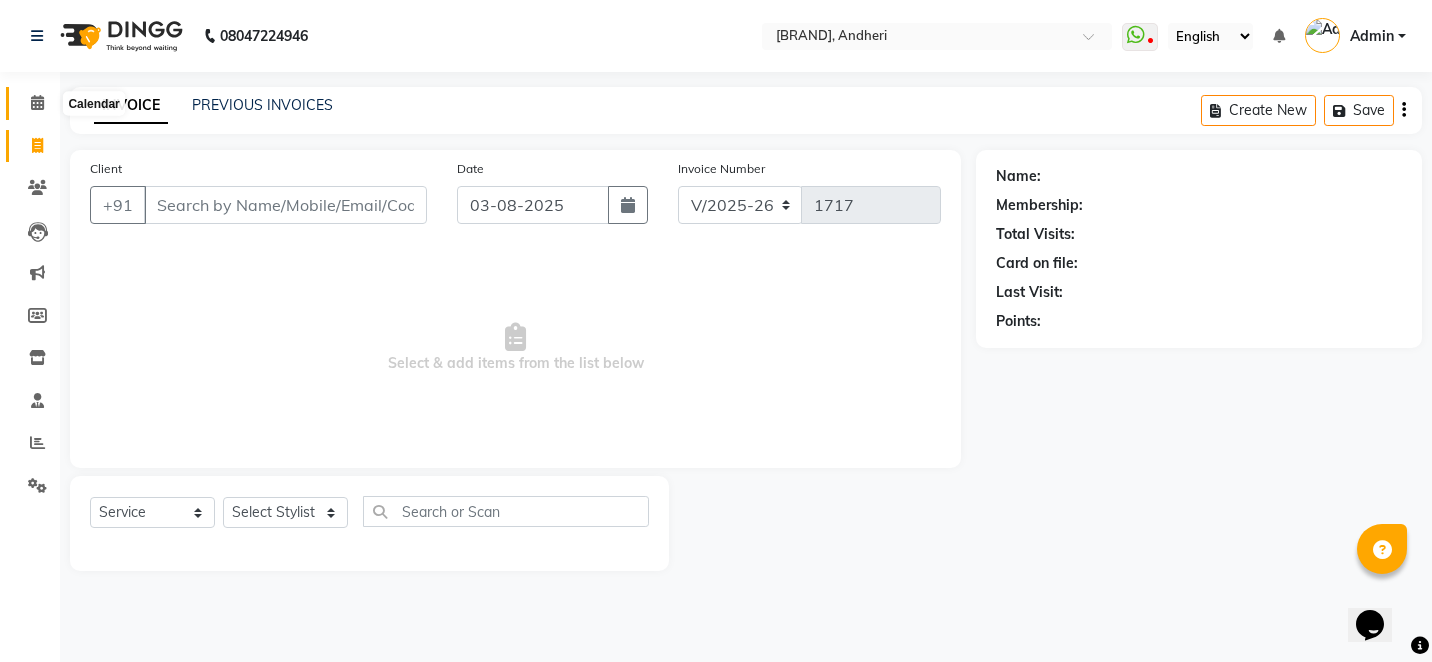 click 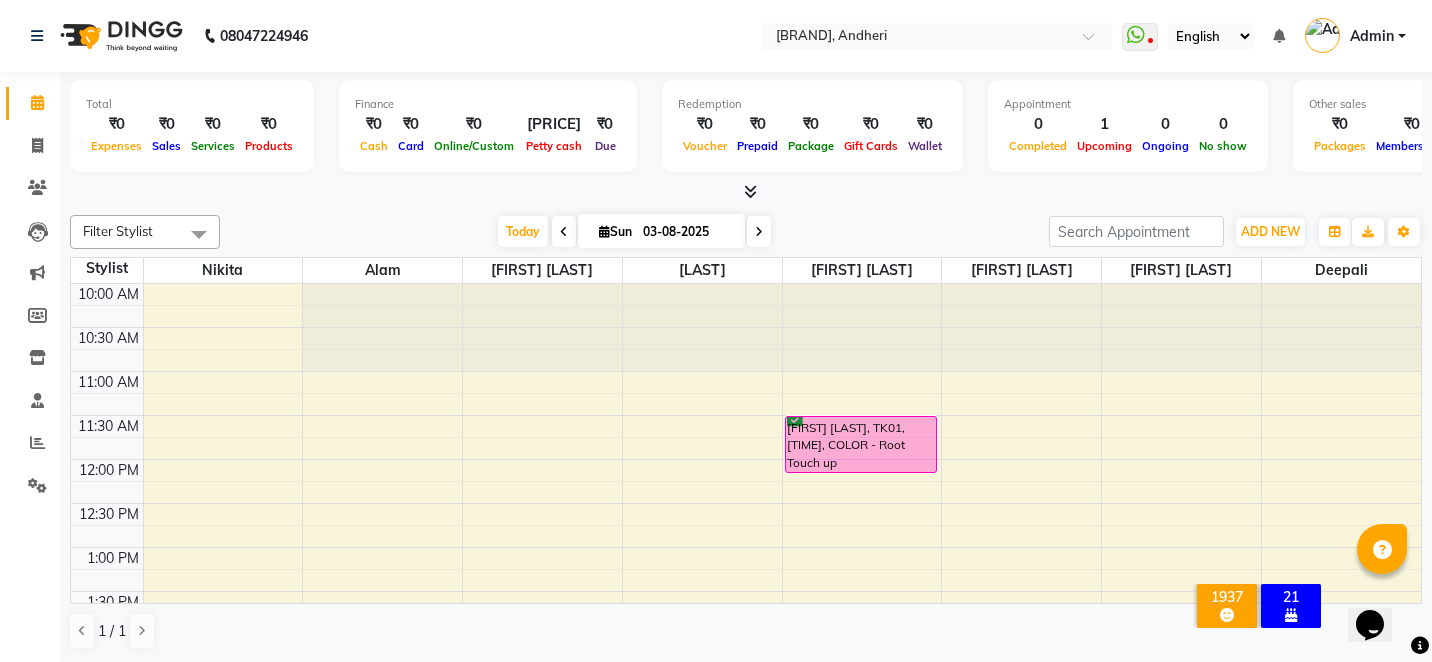 click on "Today  Sun 03-08-2025" at bounding box center (634, 232) 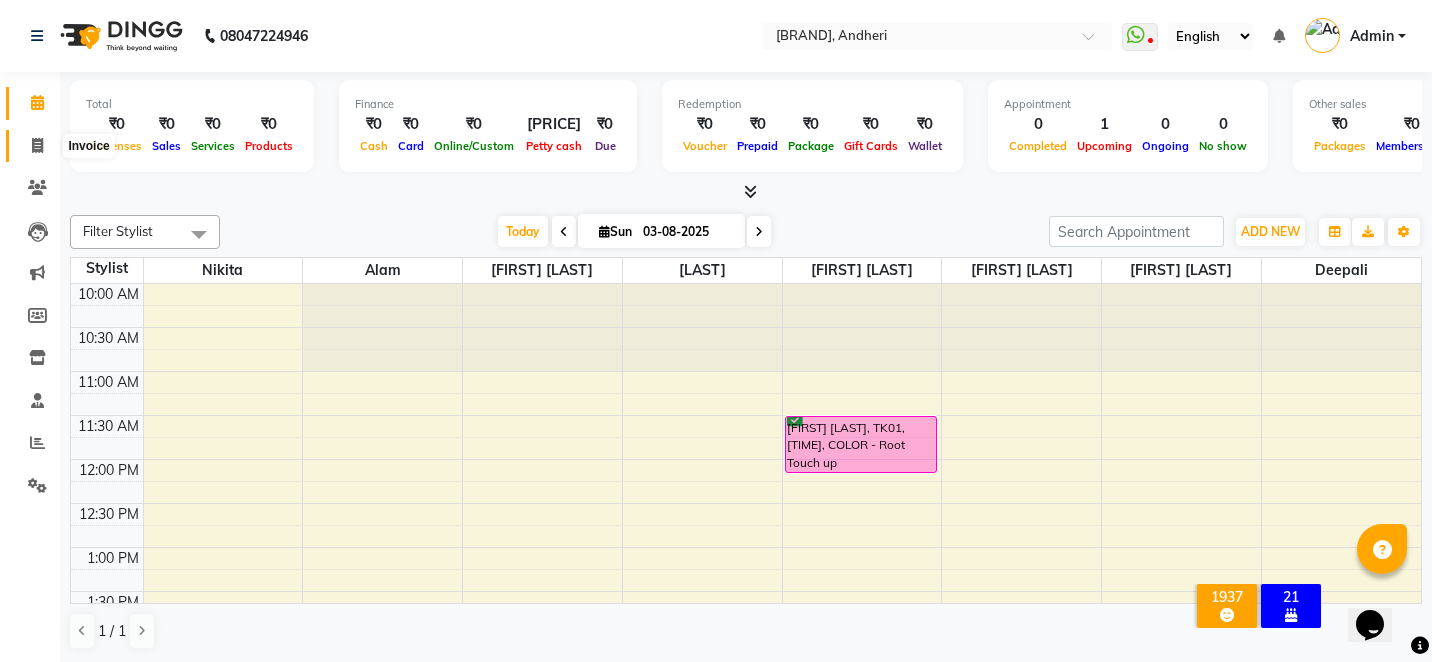 click 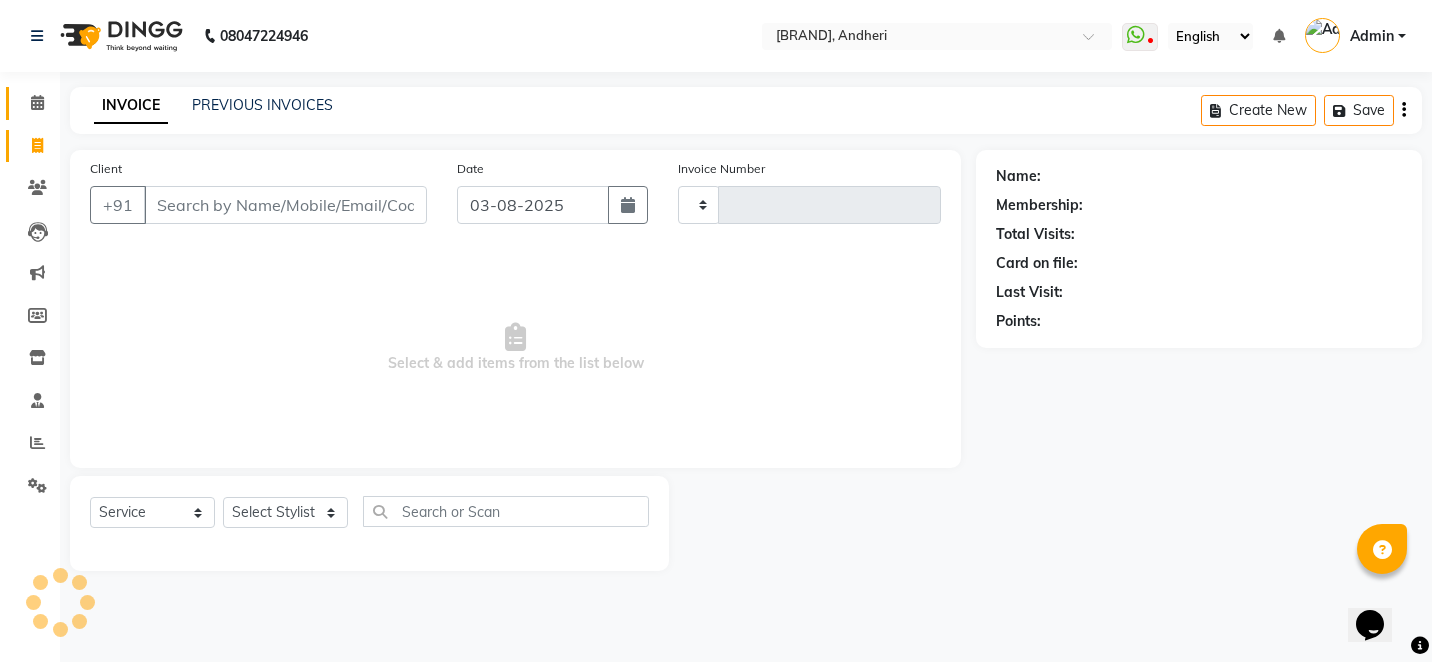 type on "1717" 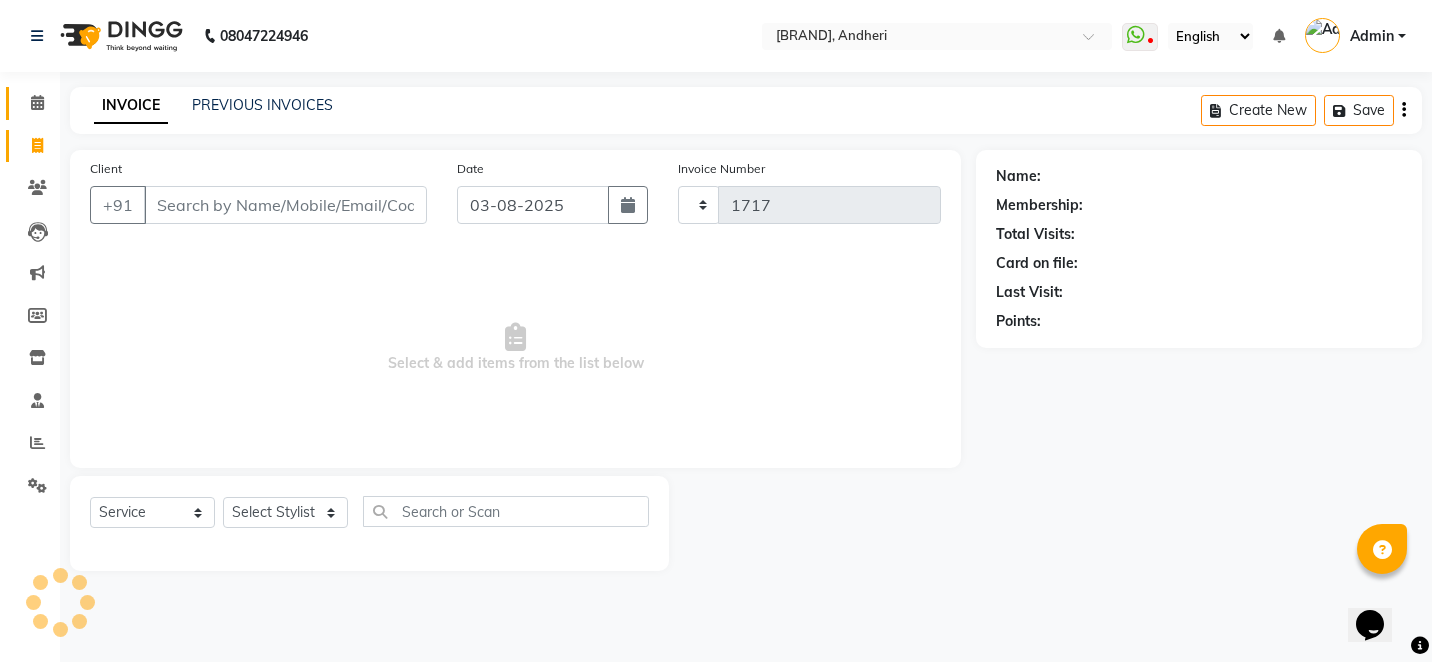 select on "6081" 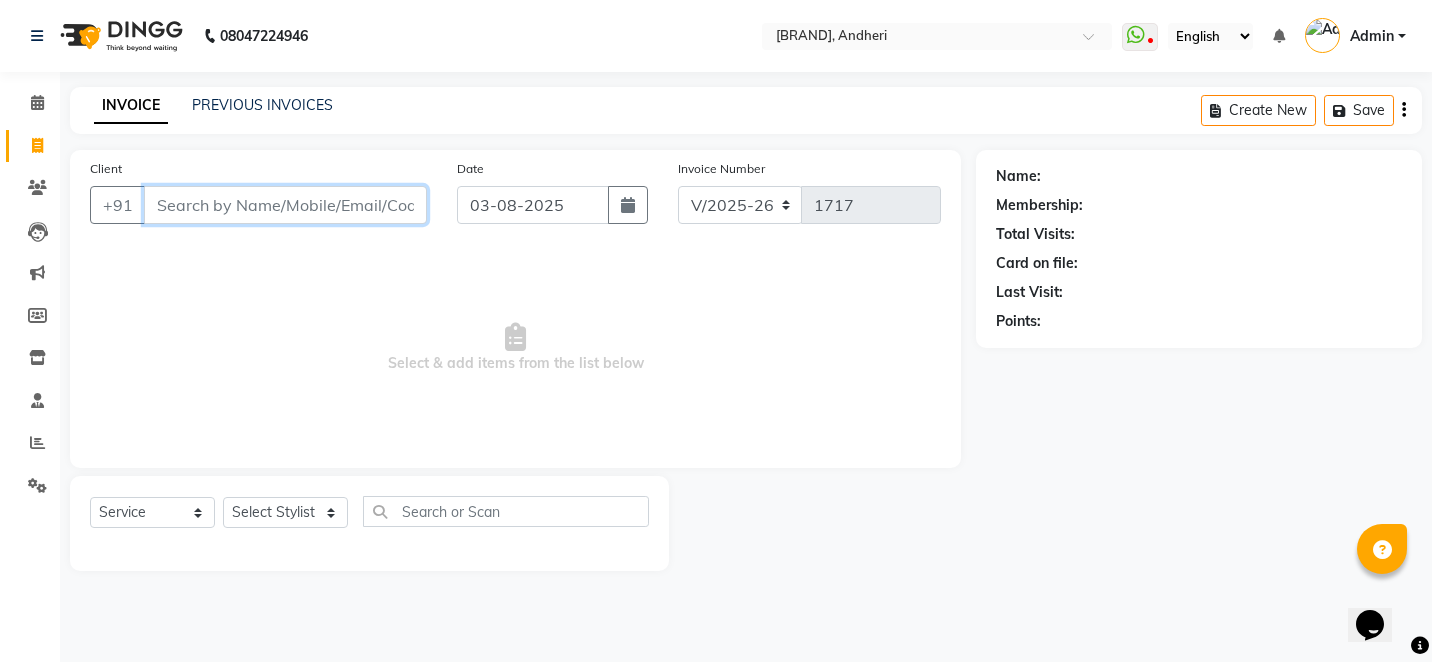 click on "Client" at bounding box center (285, 205) 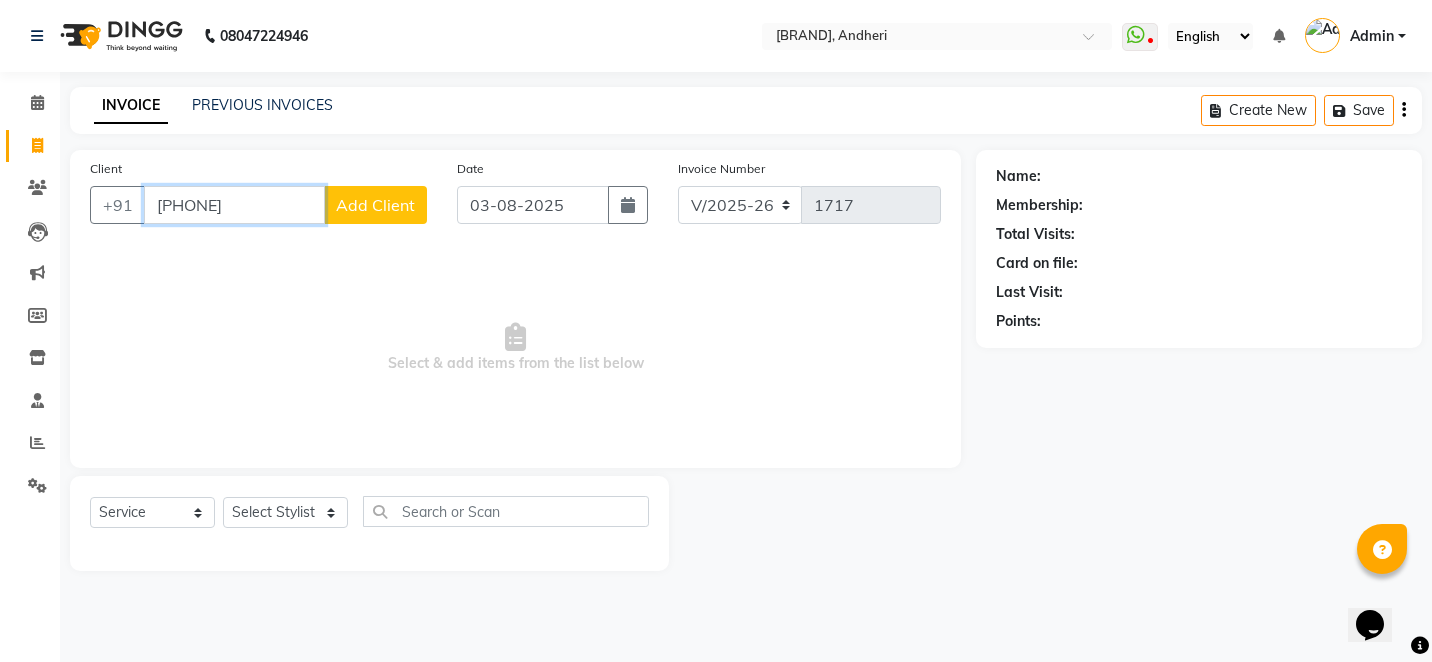 type on "[PHONE]" 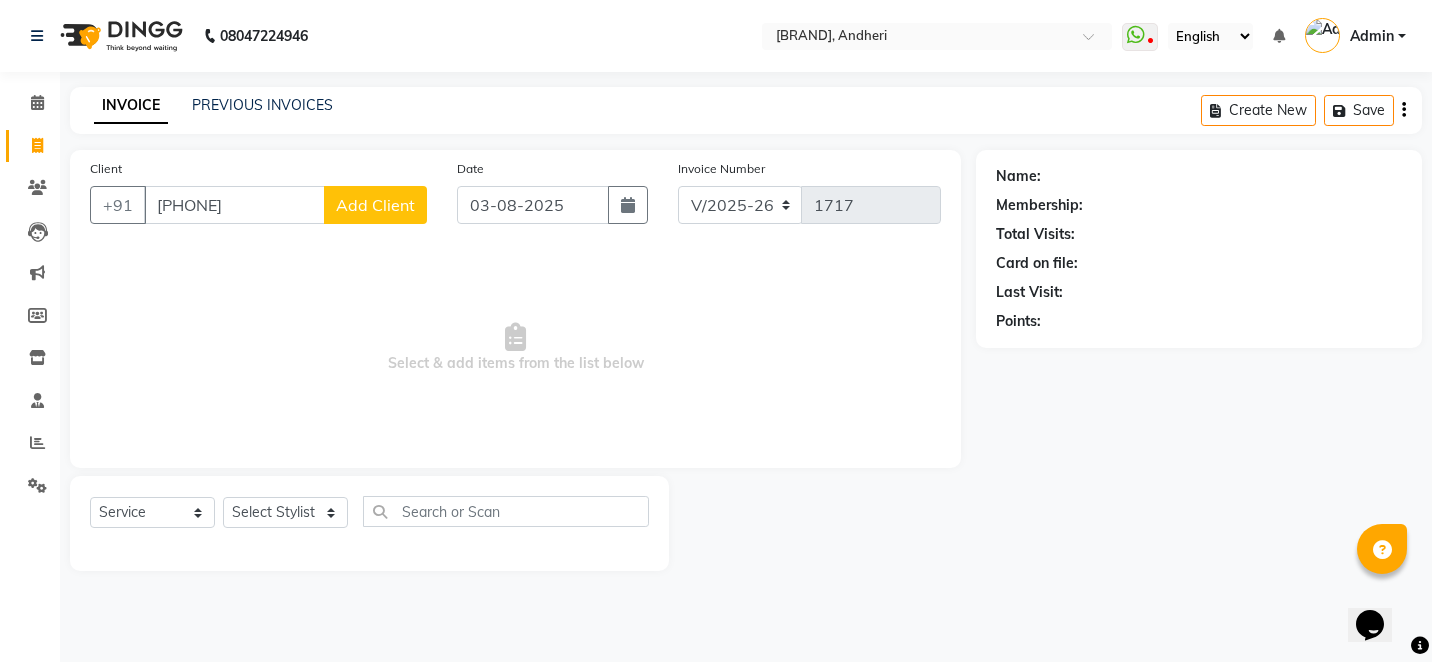 click on "Add Client" 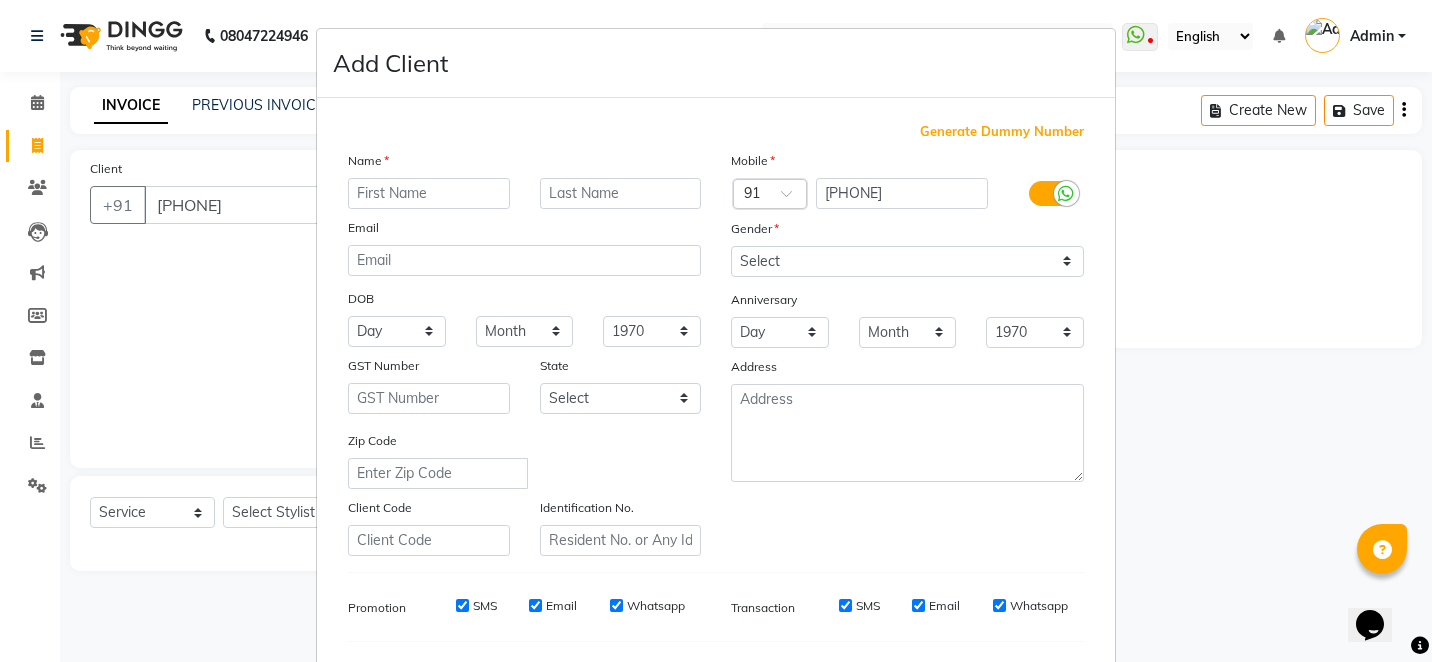 click at bounding box center (429, 193) 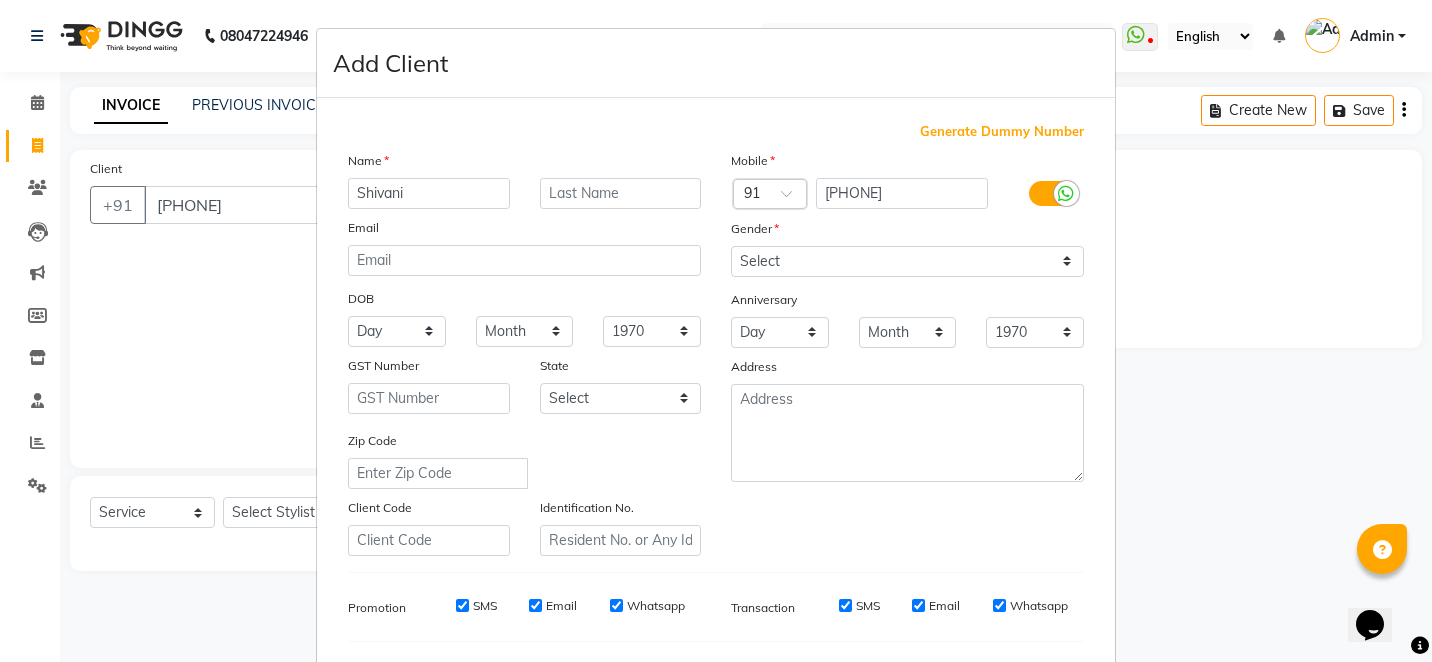 type on "Shivani" 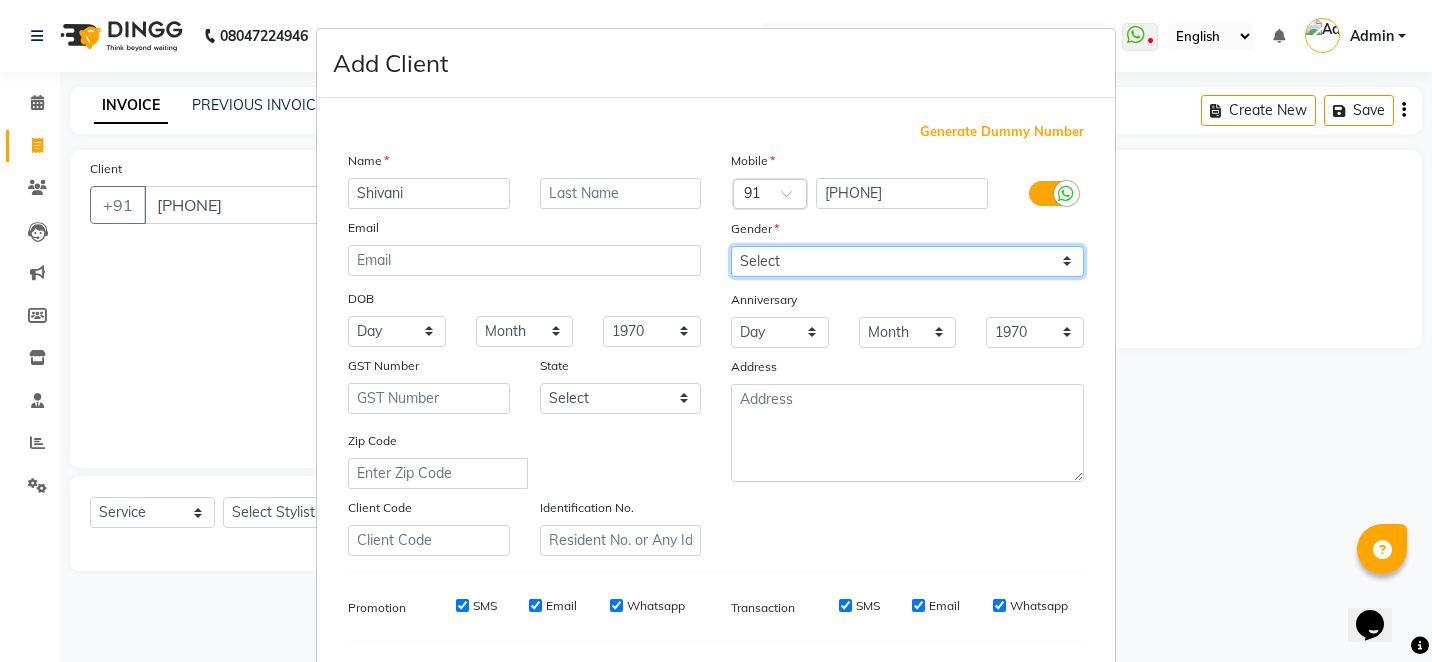 click on "Select Male Female Other Prefer Not To Say" at bounding box center (907, 261) 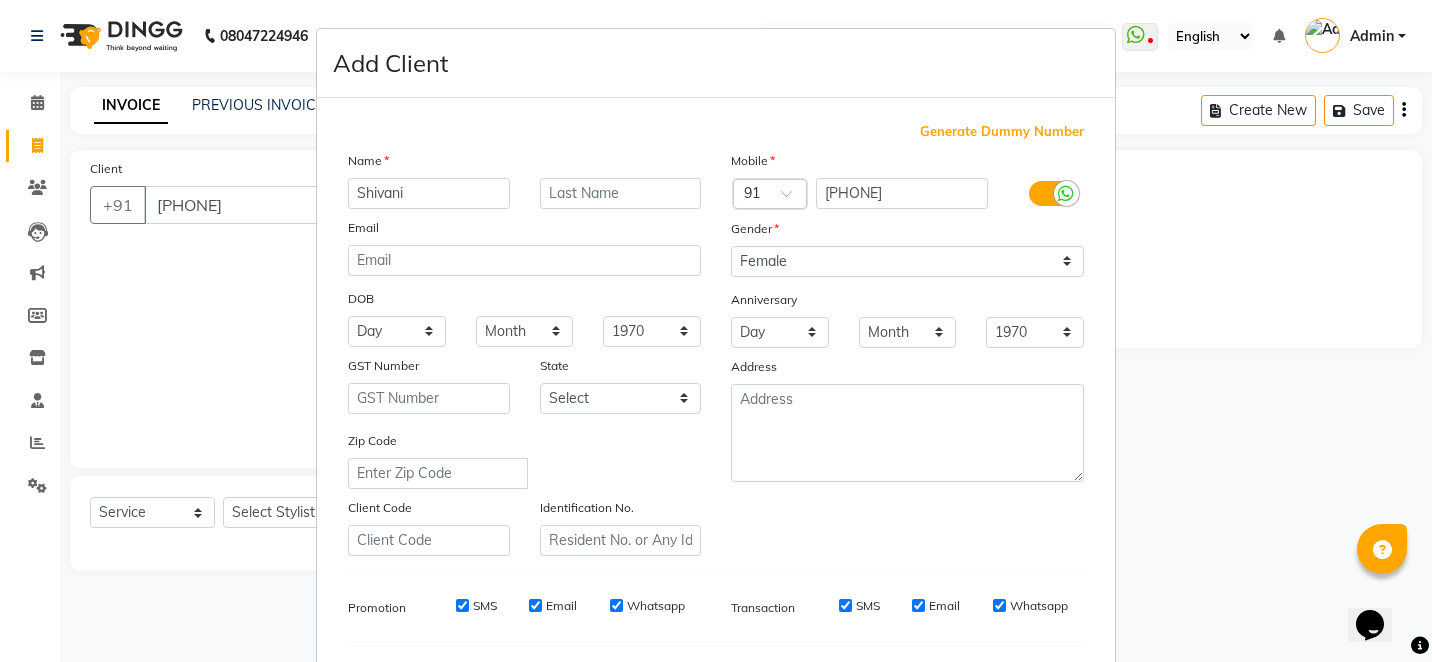 click on "Add Client Generate Dummy Number Name Shivani Email DOB Day 01 02 03 04 05 06 07 08 09 10 11 12 13 14 15 16 17 18 19 20 21 22 23 24 25 26 27 28 29 30 31 Month January February March April May June July August September October November December 1940 1941 1942 1943 1944 1945 1946 1947 1948 1949 1950 1951 1952 1953 1954 1955 1956 1957 1958 1959 1960 1961 1962 1963 1964 1965 1966 1967 1968 1969 1970 1971 1972 1973 1974 1975 1976 1977 1978 1979 1980 1981 1982 1983 1984 1985 1986 1987 1988 1989 1990 1991 1992 1993 1994 1995 1996 1997 1998 1999 2000 2001 2002 2003 2004 2005 2006 2007 2008 2009 2010 2011 2012 2013 2014 2015 2016 2017 2018 2019 2020 2021 2022 2023 2024 GST Number State Select Andaman and Nicobar Islands Andhra Pradesh Arunachal Pradesh Assam Bihar Chandigarh Chhattisgarh Dadra and Nagar Haveli Daman and Diu Delhi Goa Gujarat Haryana Himachal Pradesh Jammu and Kashmir Jharkhand Karnataka Kerala Lakshadweep Madhya Pradesh Maharashtra Manipur Meghalaya Mizoram Nagaland Odisha Pondicherry Punjab Sikkim" at bounding box center (716, 331) 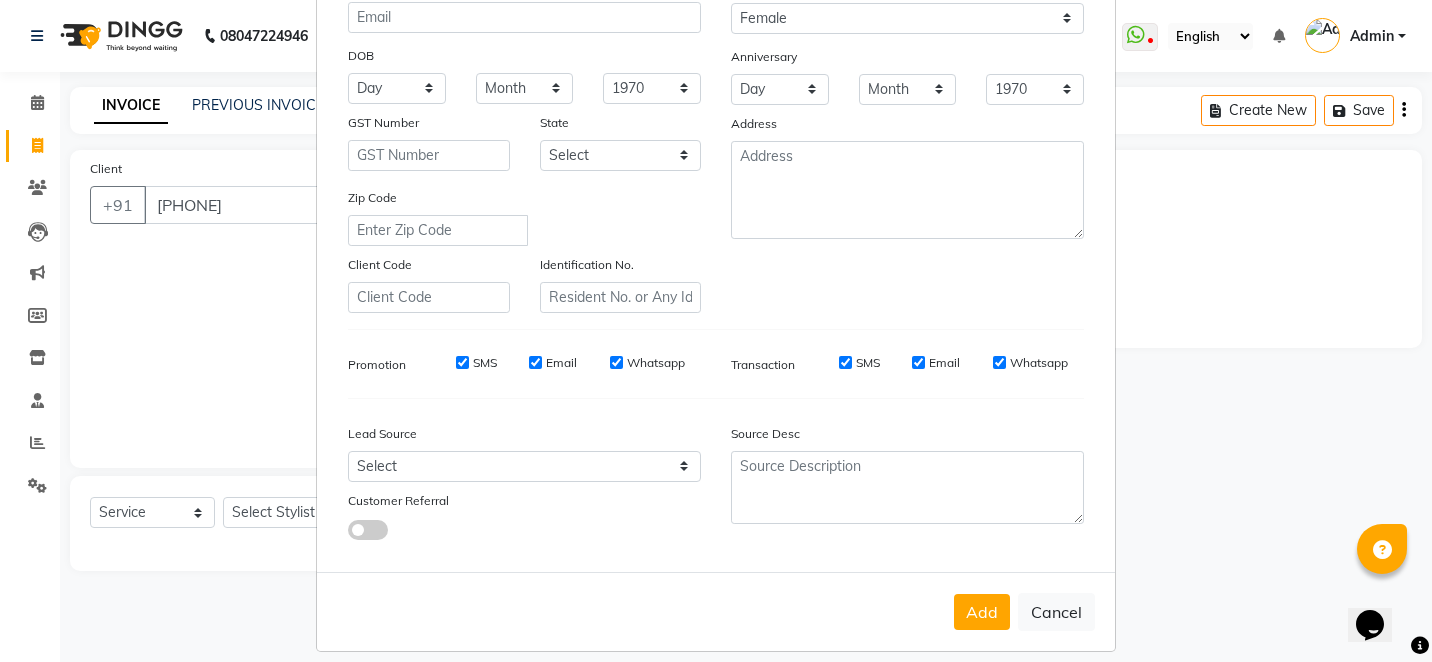 scroll, scrollTop: 260, scrollLeft: 0, axis: vertical 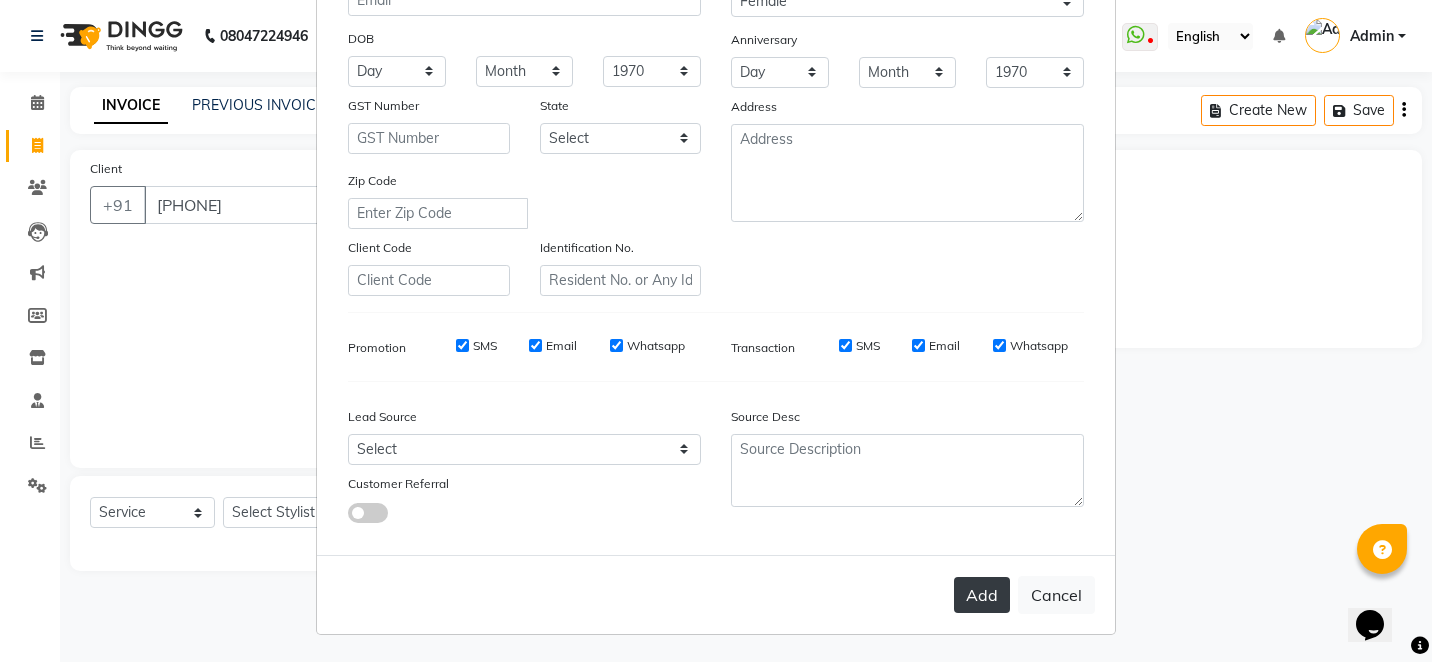 click on "Add" at bounding box center (982, 595) 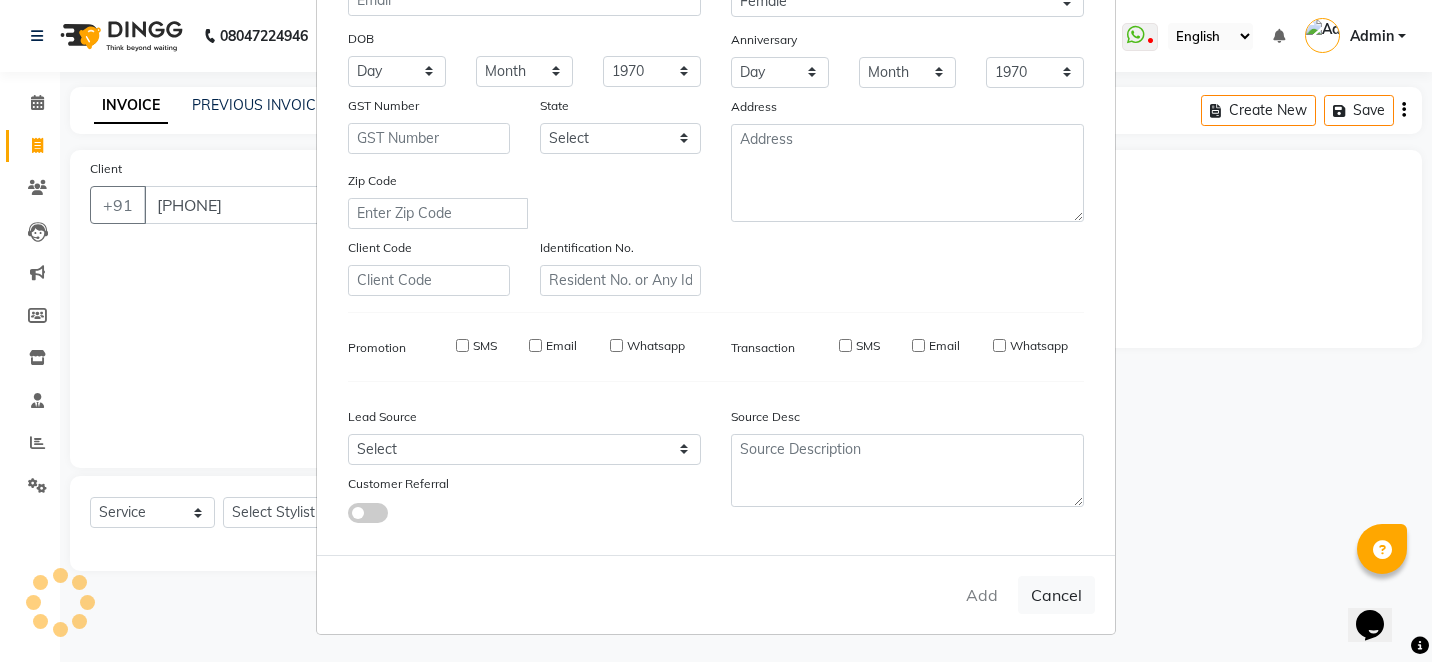 type 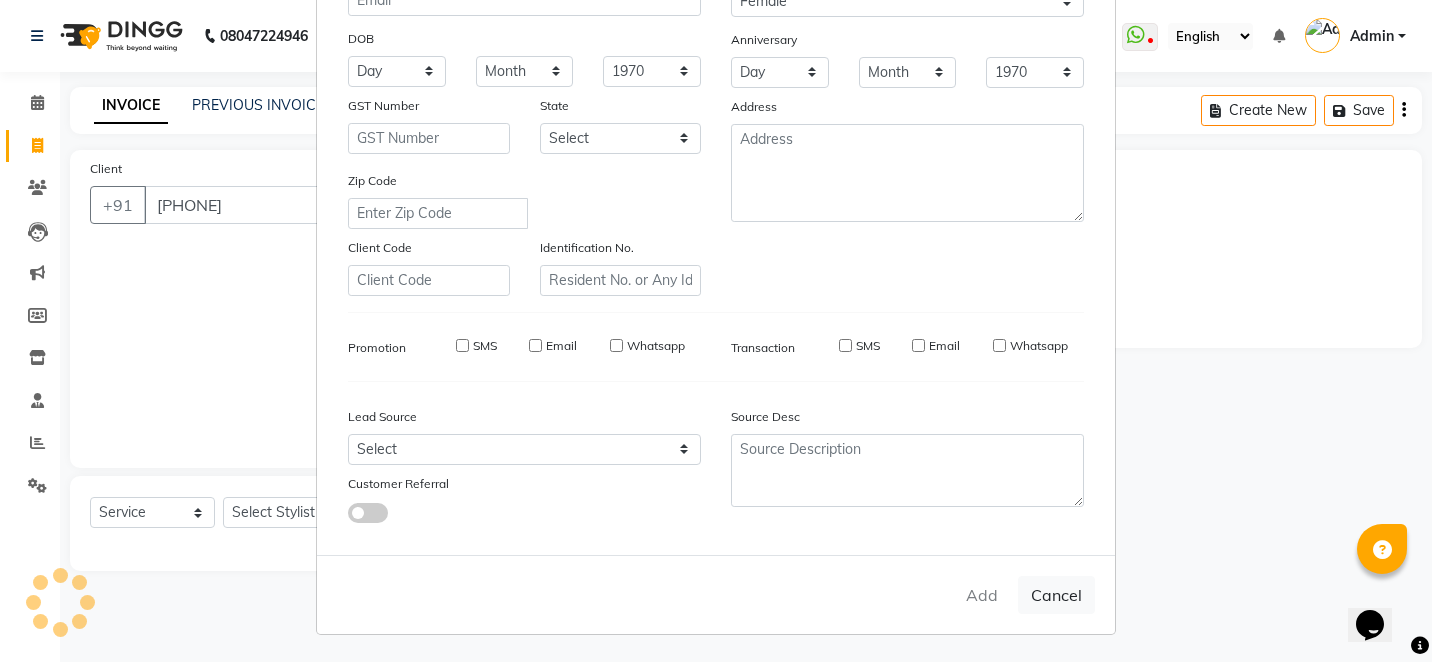 select 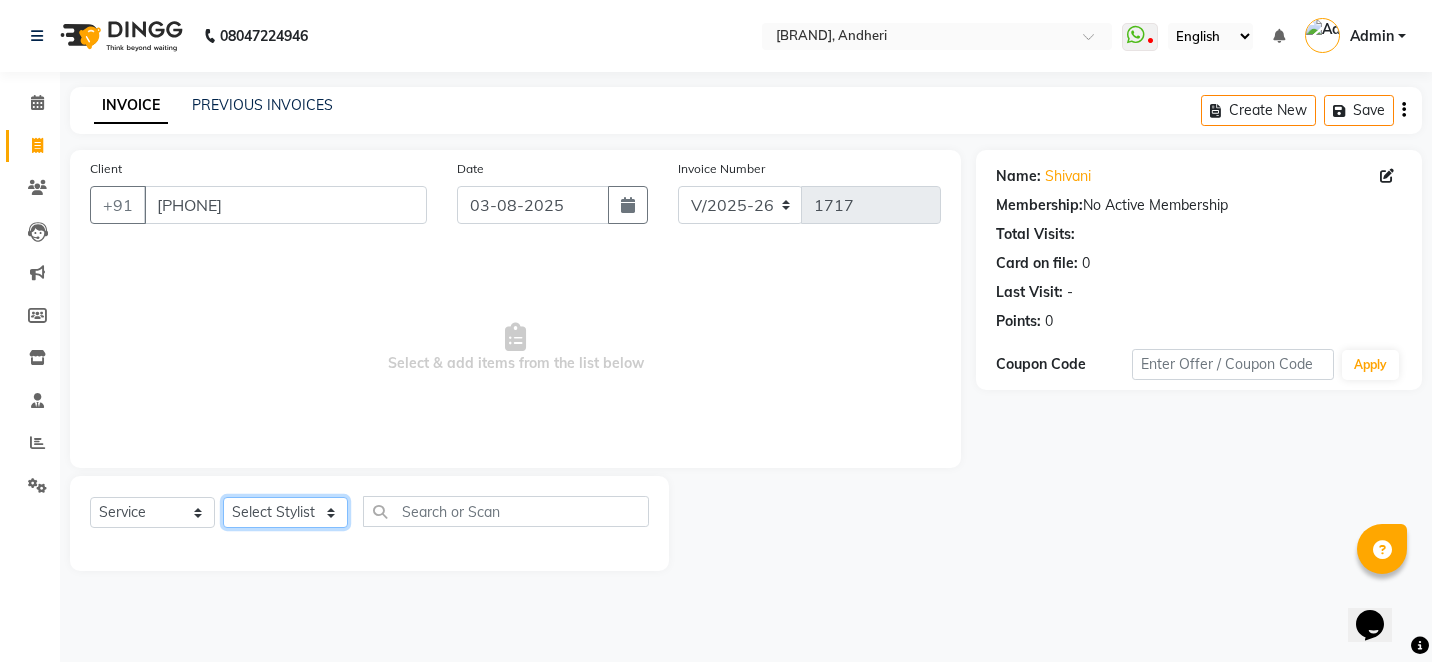 click on "Select Stylist [FIRST] [LAST] [FIRST] [FIRST] [FIRST] [FIRST] [FIRST] [FIRST] [FIRST] [FIRST] [FIRST] [FIRST]" 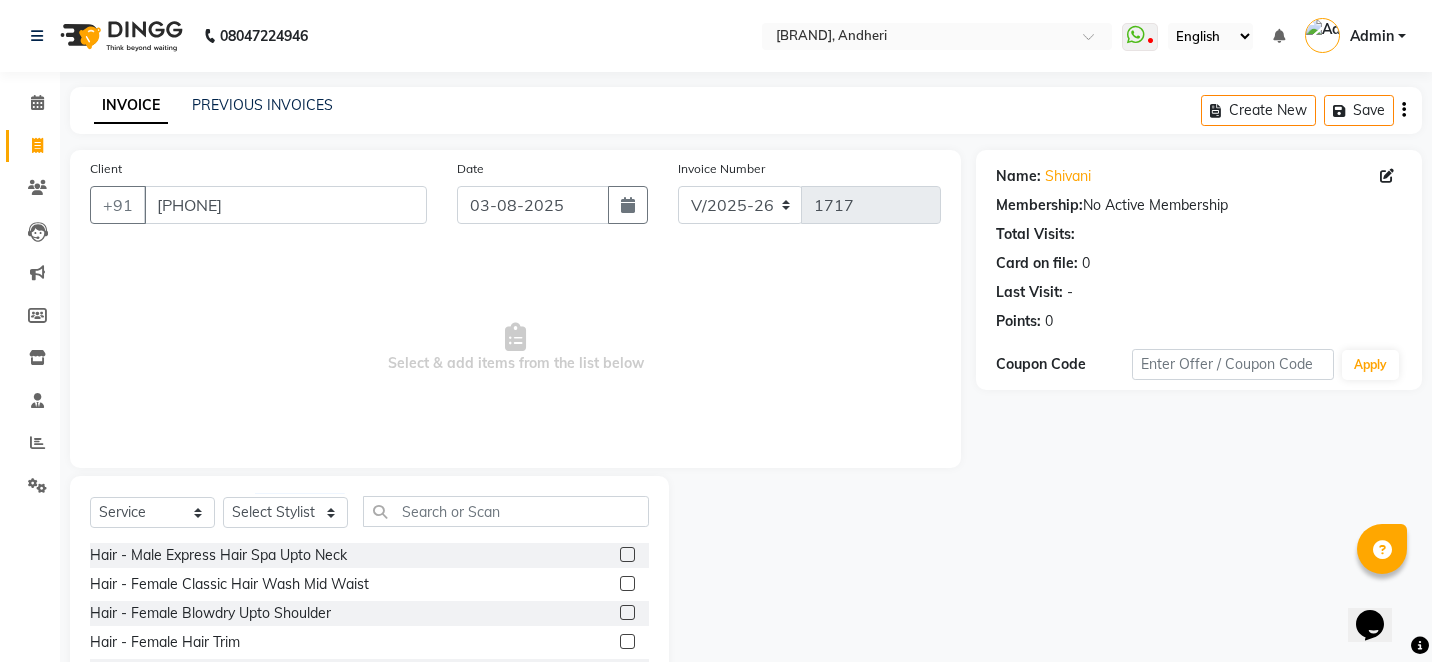 click on "Select Stylist Alam Arshad shaikh Deepali Deepu Chatry Nikita NITA CHAHAL Sneha Balu Ichake Vaishali Vinod Yadav Hair - Male Express Hair Spa Upto Neck Hair - Female Classic Hair Wash Mid Waist Hair - Female Blowdry Upto Shoulder Hair - Female Hair Trim Hair - Female Blowdry Upto Shoulder Hair - Female Advance Haircut Hair - Smoothening Upto Shoulder Rica Waxing - Full Arms + Half Legs + Underarms Rica Waxing - Full Arms + Underarms Rica Waxing - Full Legs Rica Waxing - Full Arms Rica Waxing - Half Arms Rica Waxing - Full Back Rica Waxing - Bikini Rica Waxing - Underarms Rica Waxing - Bikini+Butt Wax Rica Waxing - Butt Wax Rica Waxing - Bikini Line+Butt Line Rica Waxing - Male Half Arms Rica - Full Hands + Under Arms + Full Legs Honey Waxing - Full Arms + Underarms Honey Waxing - Full Legs Facial - Cheryls Skin Lightening Facial Manicure - Russian Dry Manicure Manicure - Sweet Manicure" 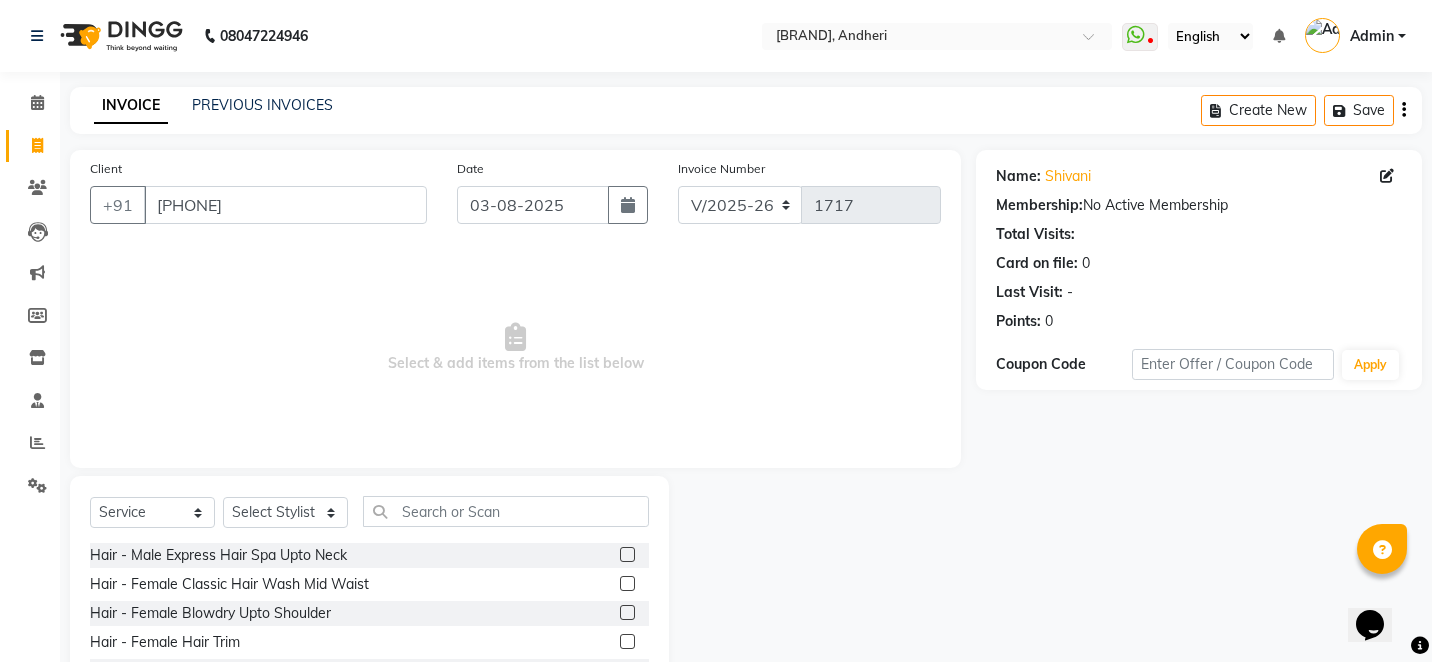 click on "Select Stylist Alam Arshad shaikh Deepali Deepu Chatry Nikita NITA CHAHAL Sneha Balu Ichake Vaishali Vinod Yadav Hair - Male Express Hair Spa Upto Neck Hair - Female Classic Hair Wash Mid Waist Hair - Female Blowdry Upto Shoulder Hair - Female Hair Trim Hair - Female Blowdry Upto Shoulder Hair - Female Advance Haircut Hair - Smoothening Upto Shoulder Rica Waxing - Full Arms + Half Legs + Underarms Rica Waxing - Full Arms + Underarms Rica Waxing - Full Legs Rica Waxing - Full Arms Rica Waxing - Half Arms Rica Waxing - Full Back Rica Waxing - Bikini Rica Waxing - Underarms Rica Waxing - Bikini+Butt Wax Rica Waxing - Butt Wax Rica Waxing - Bikini Line+Butt Line Rica Waxing - Male Half Arms Rica - Full Hands + Under Arms + Full Legs Honey Waxing - Full Arms + Underarms Honey Waxing - Full Legs Facial - Cheryls Skin Lightening Facial Manicure - Russian Dry Manicure Manicure - Sweet Manicure" 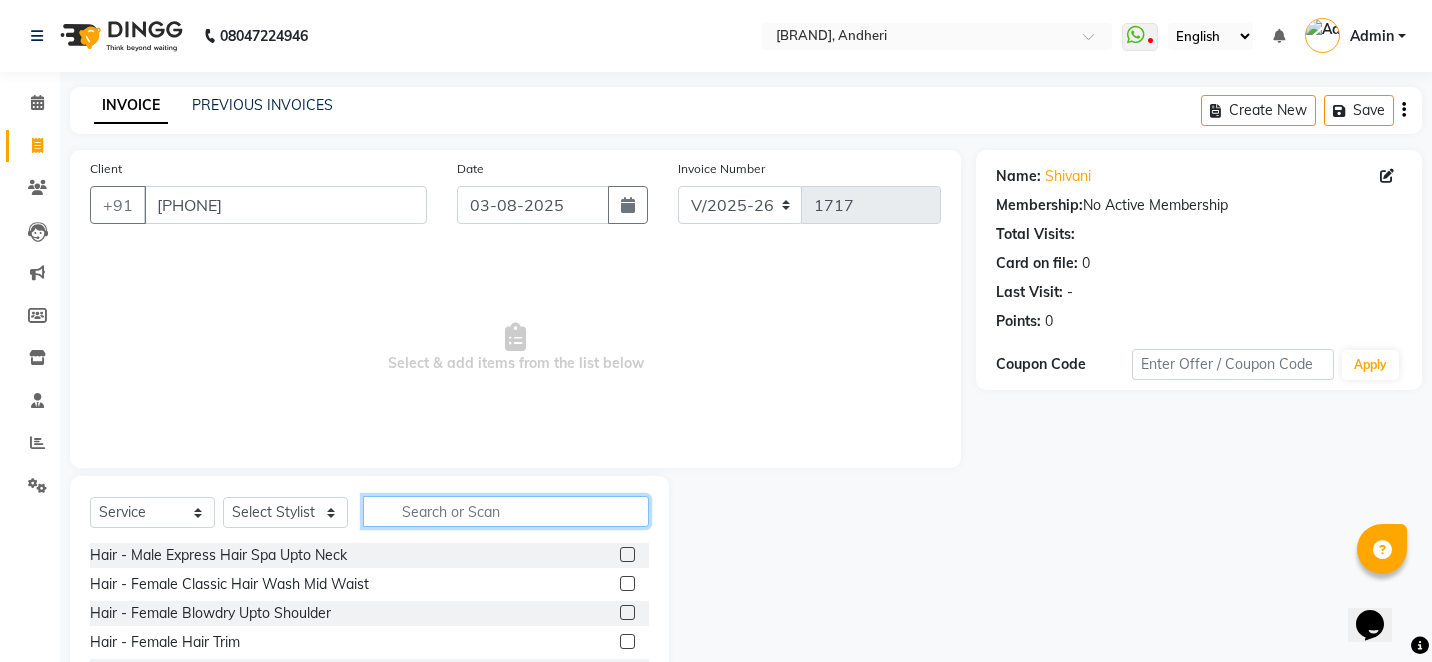 click 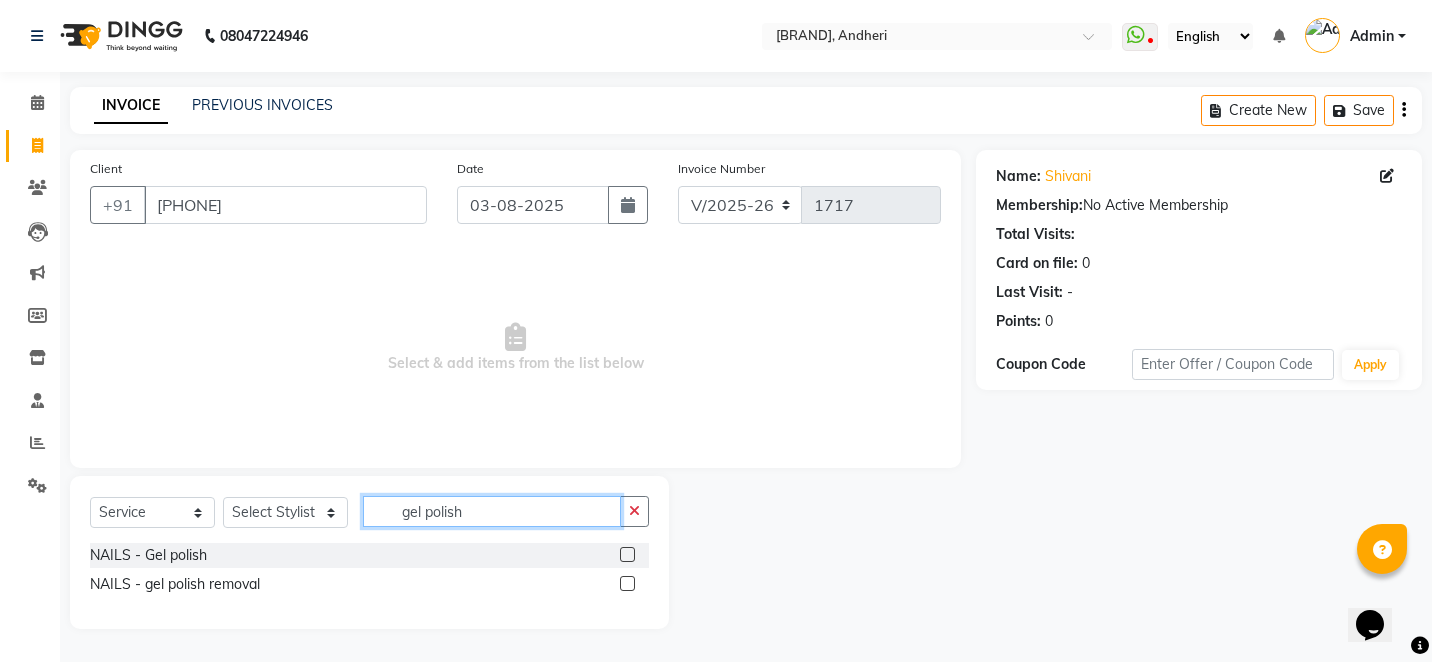 type on "gel polish" 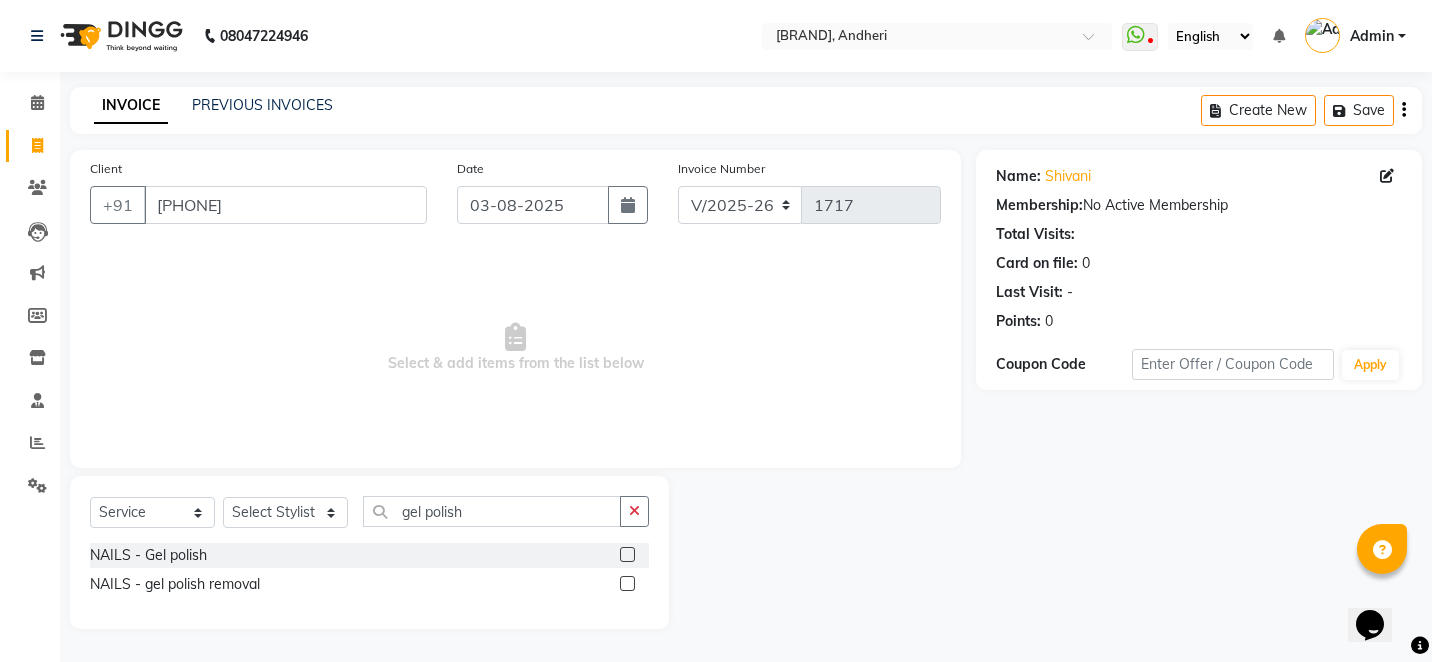 click 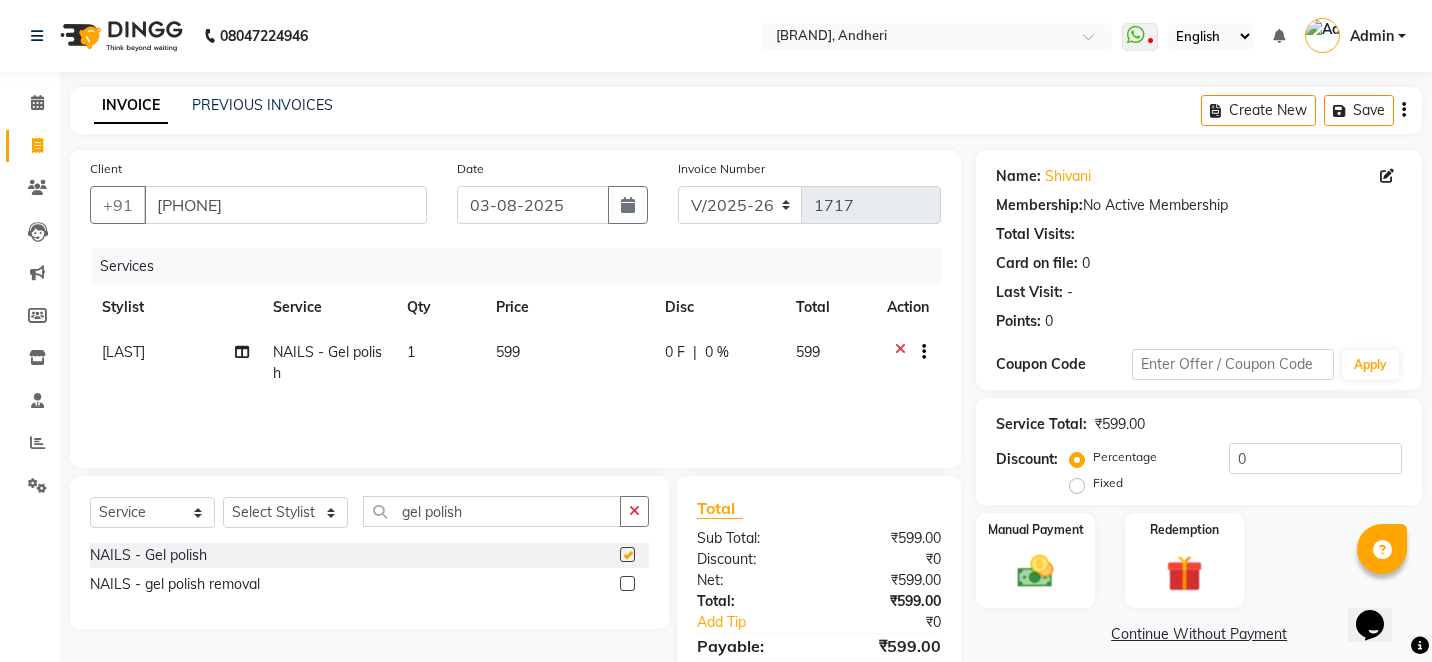 checkbox on "false" 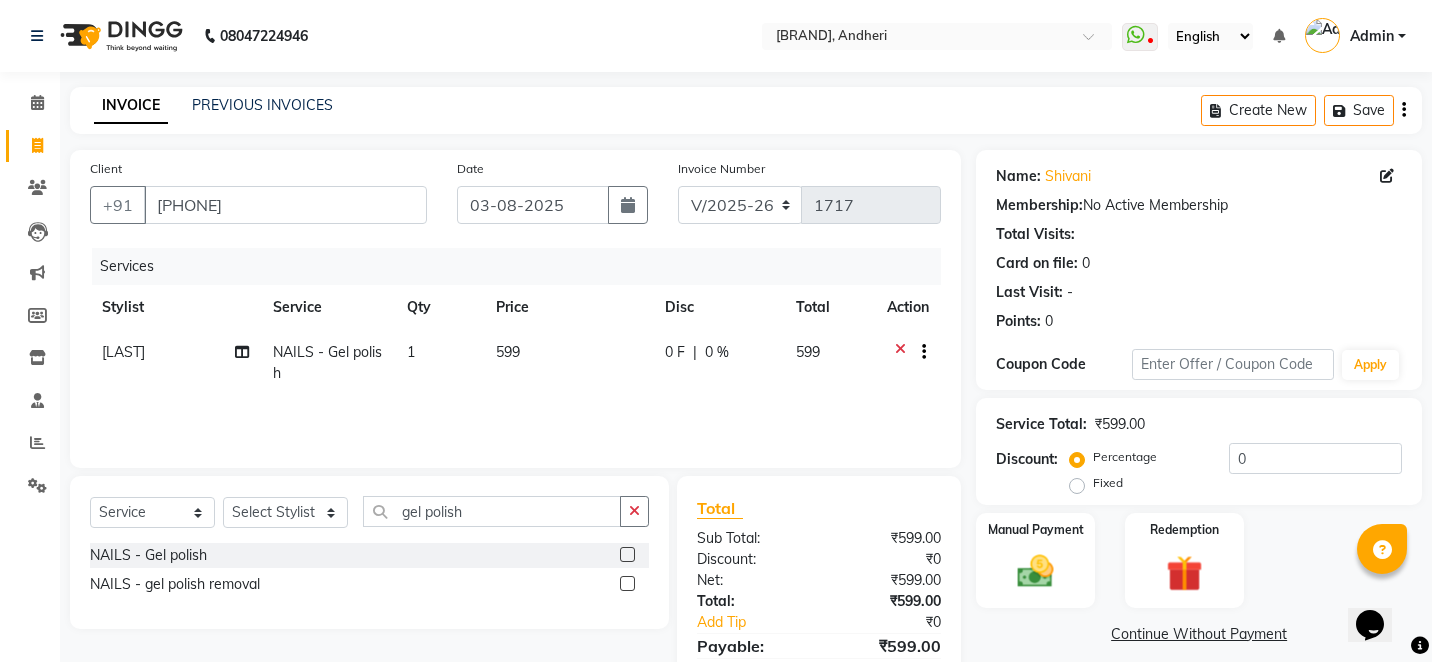 click on "599" 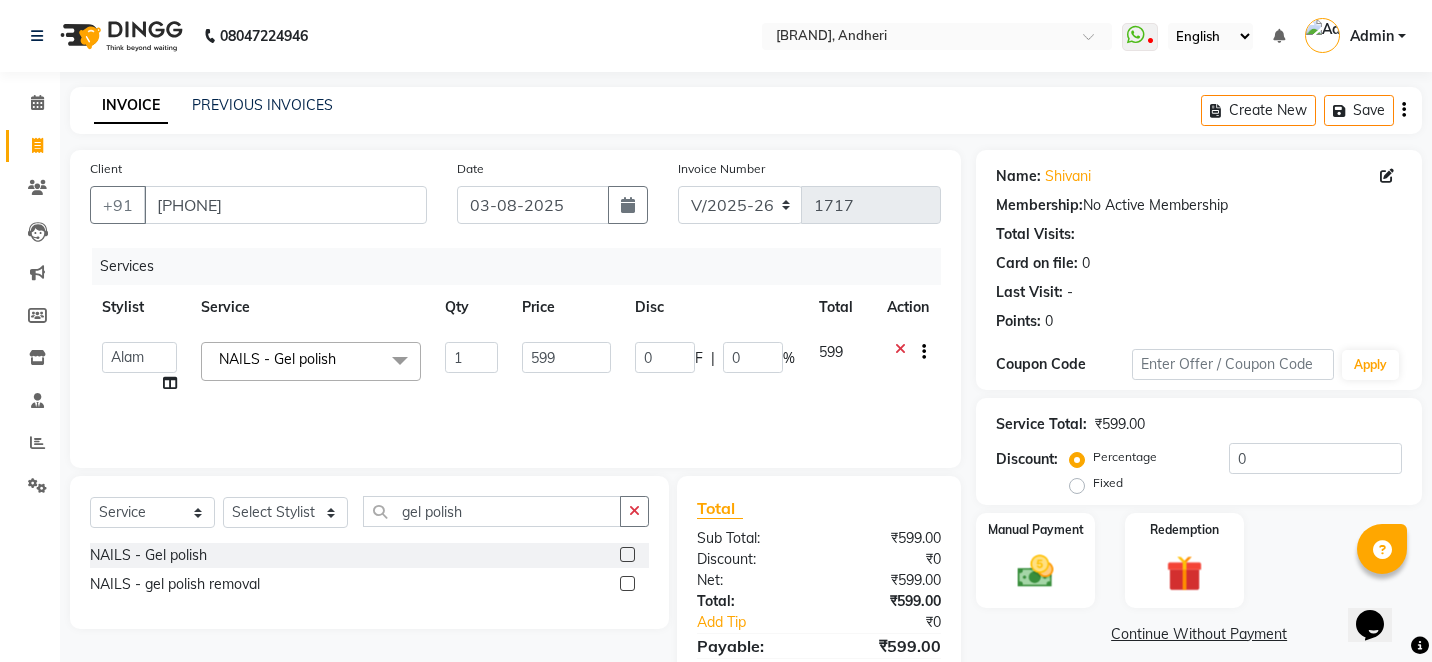 click on "599" 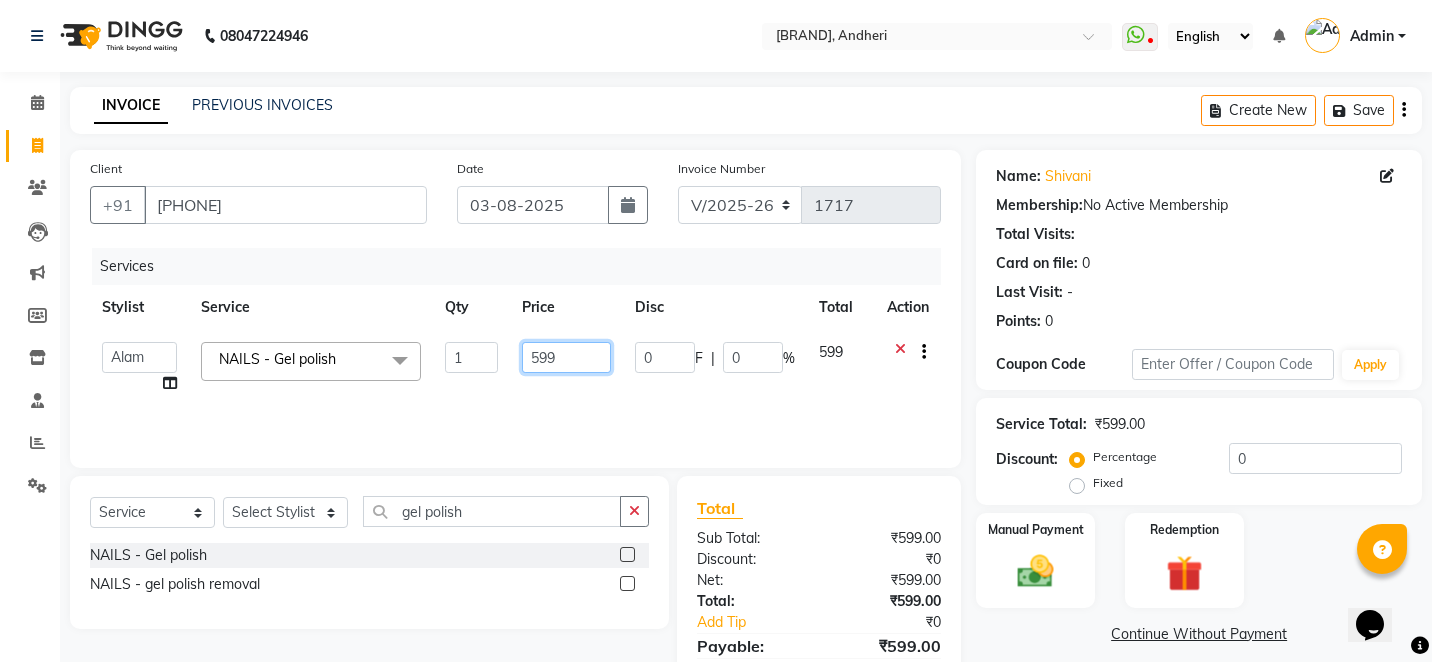click on "599" 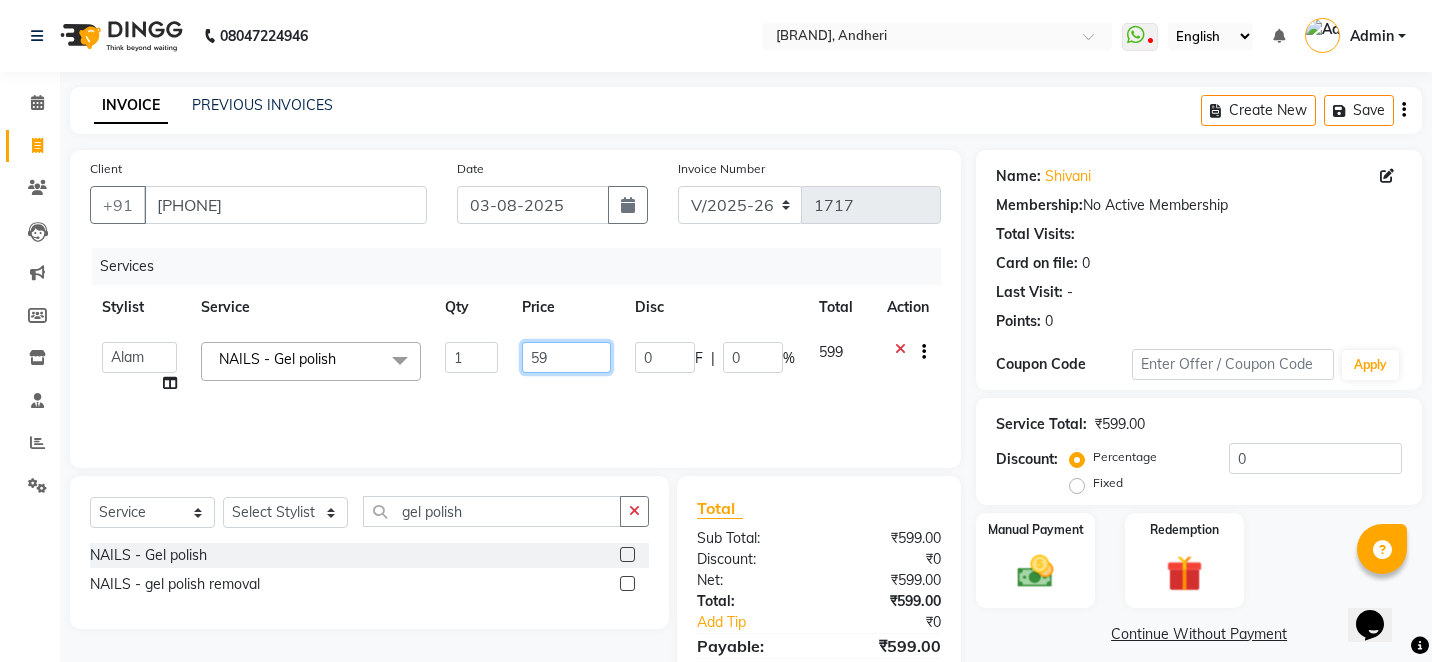 type on "5" 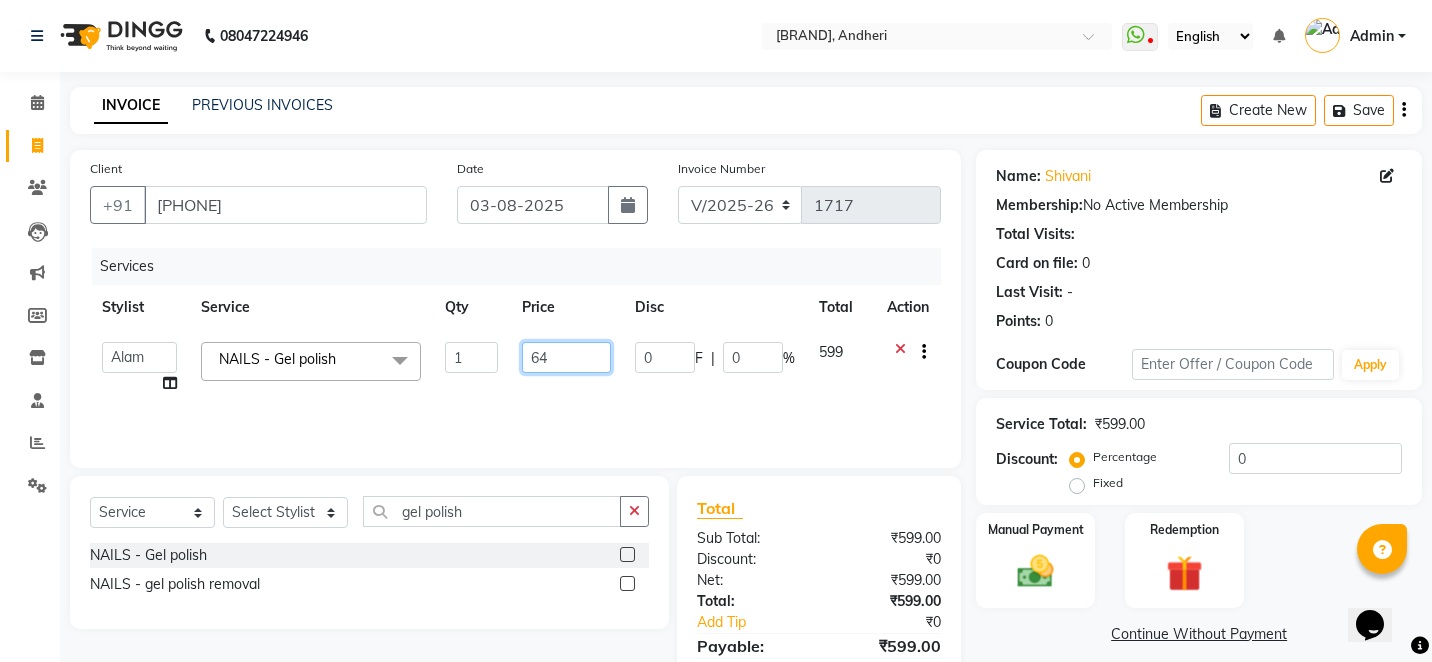 type on "648" 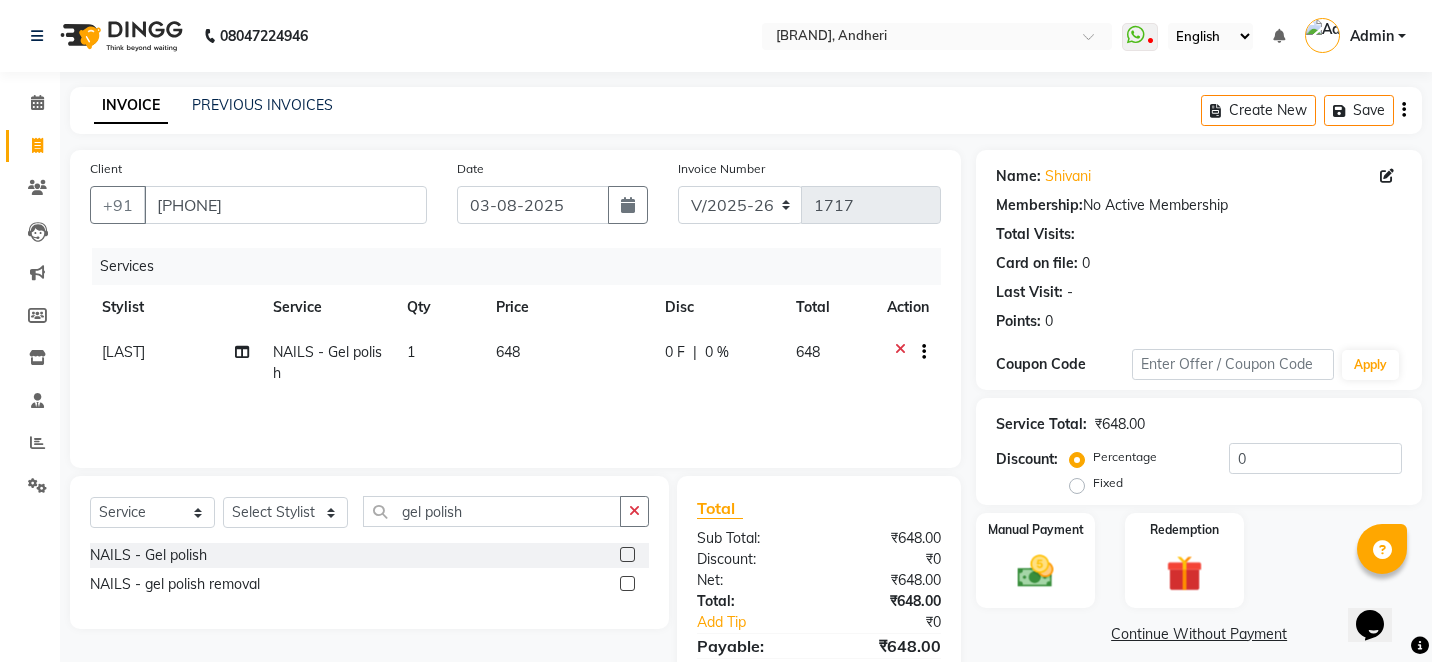 type 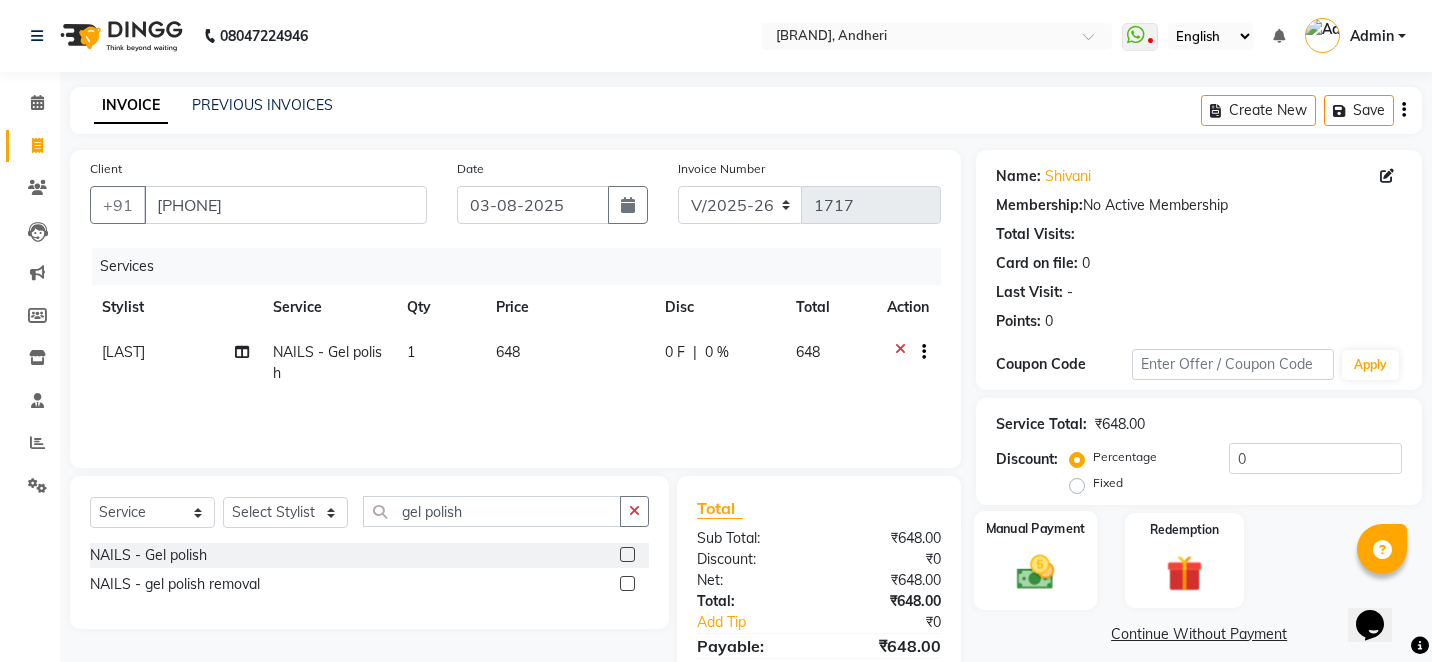 click 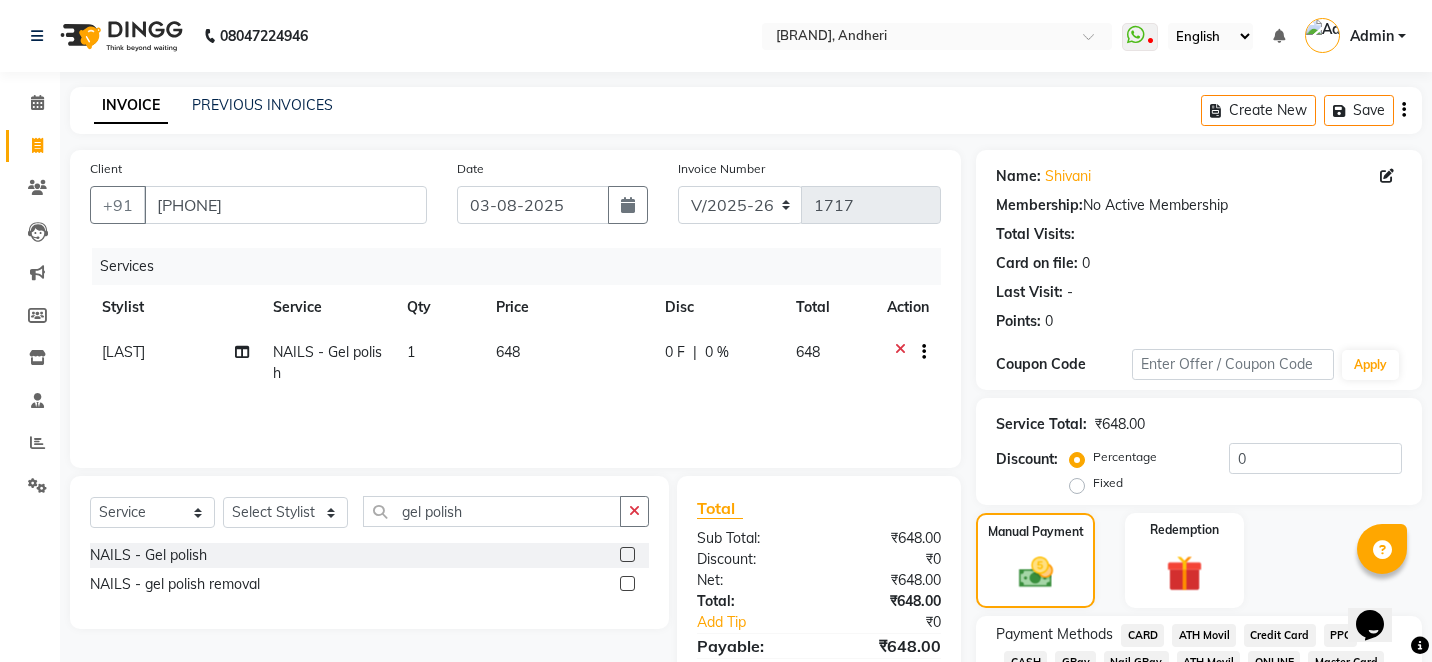 click on "Manual Payment Redemption" 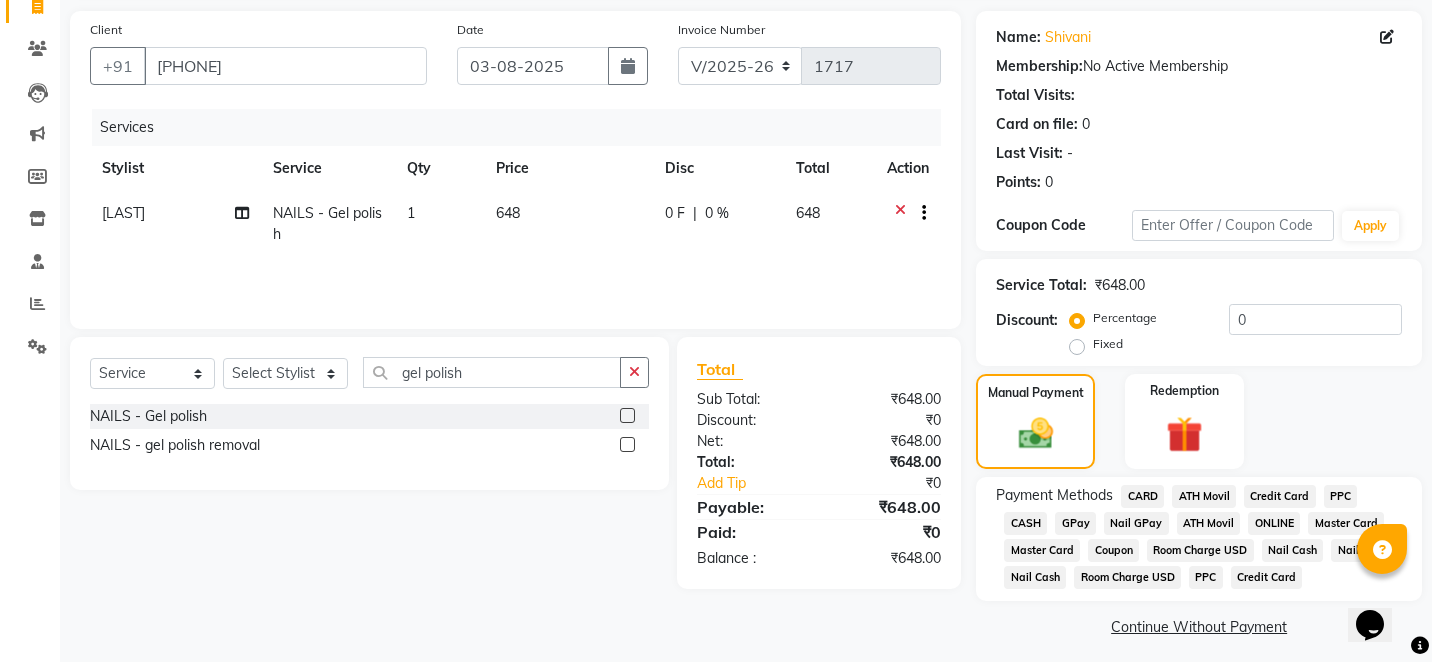 scroll, scrollTop: 149, scrollLeft: 0, axis: vertical 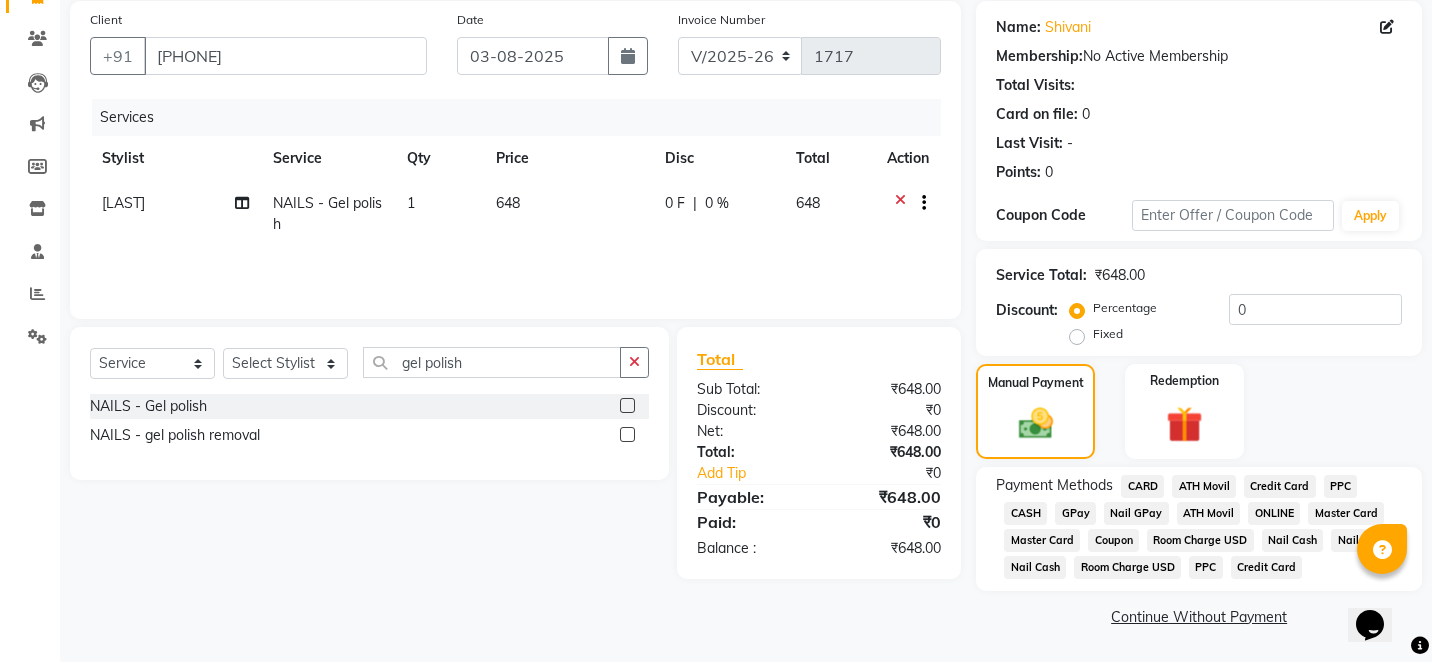 click on "CASH" 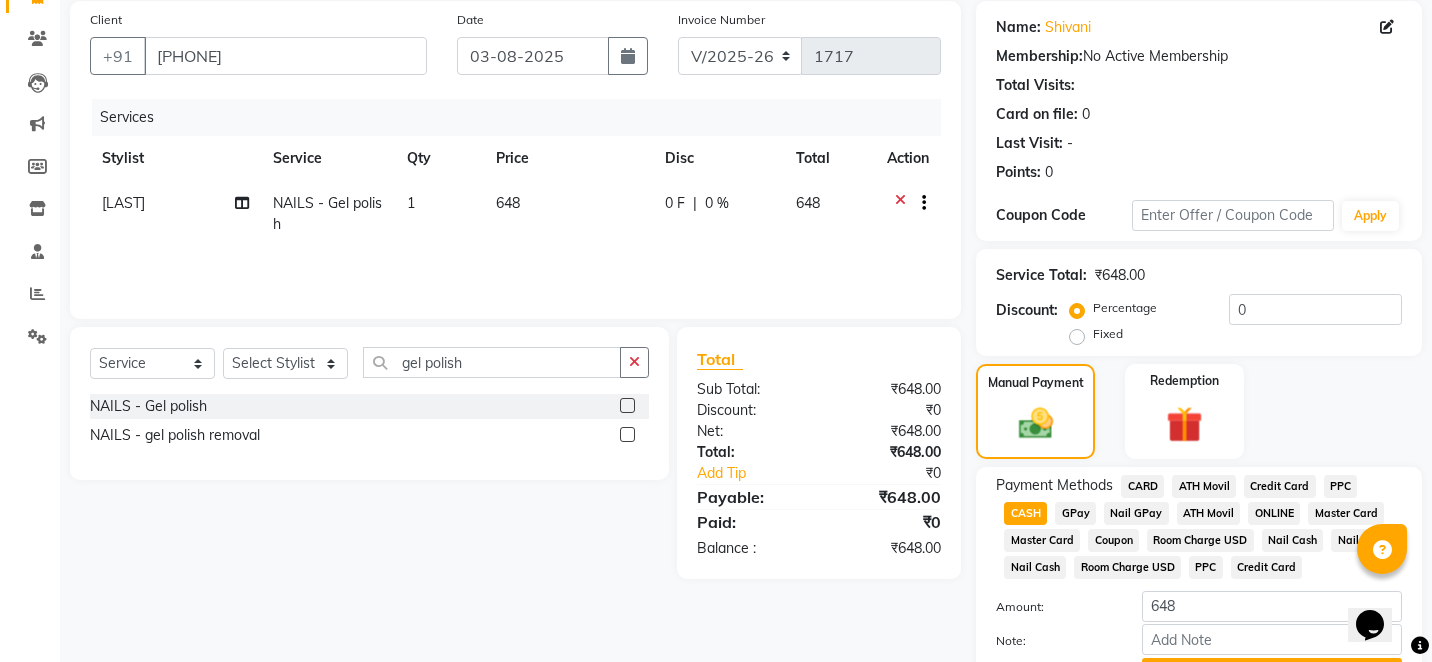 click on "Amount: 648" 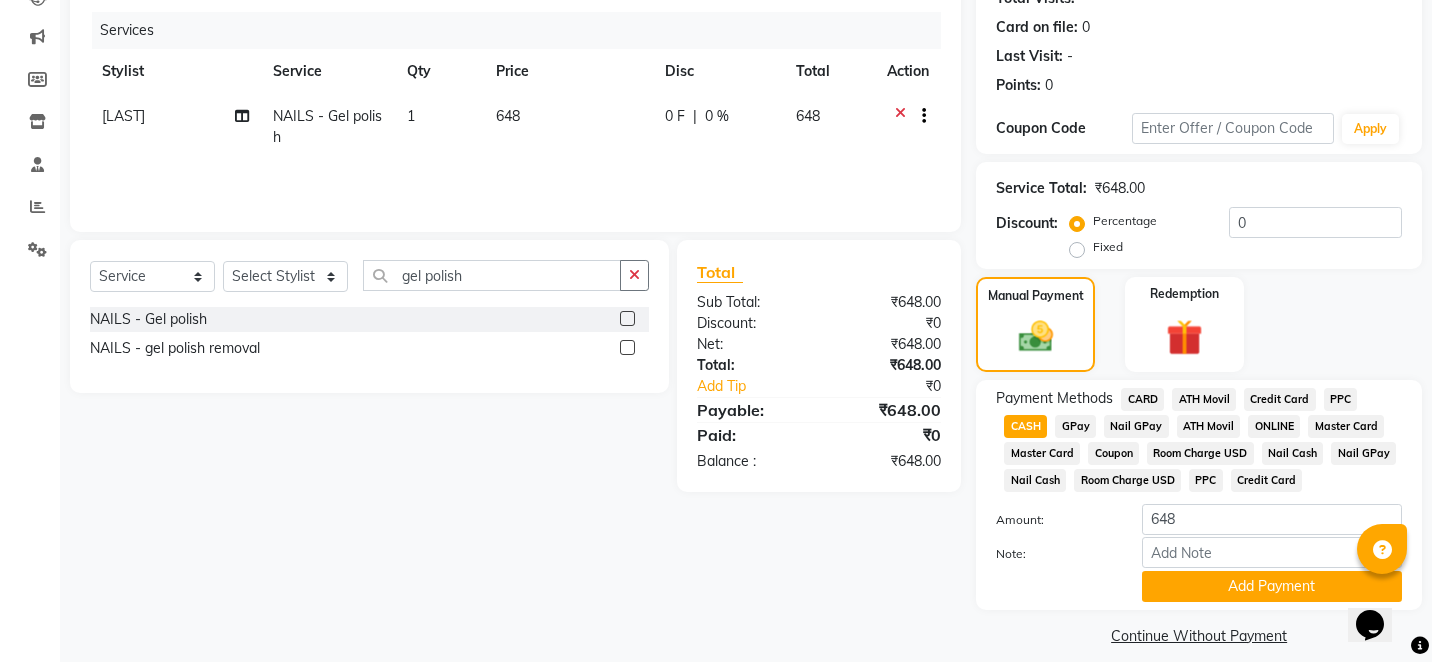 scroll, scrollTop: 255, scrollLeft: 0, axis: vertical 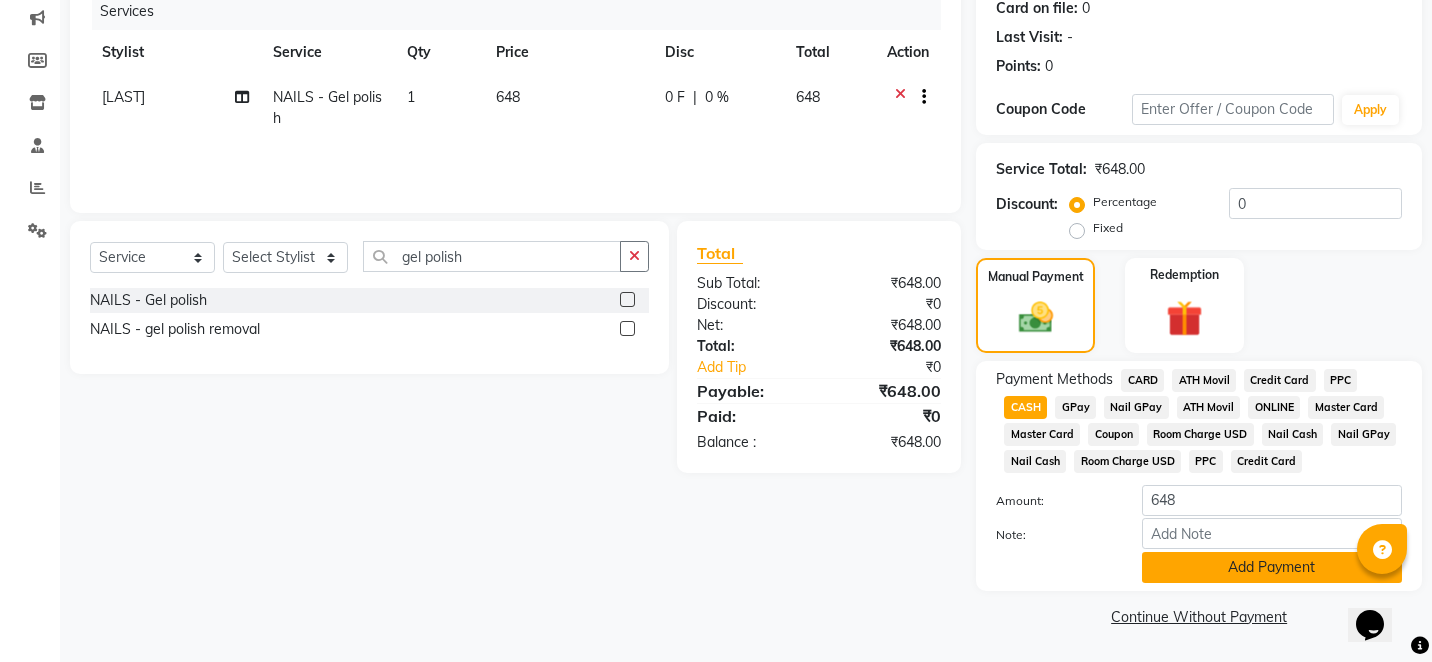 click on "Add Payment" 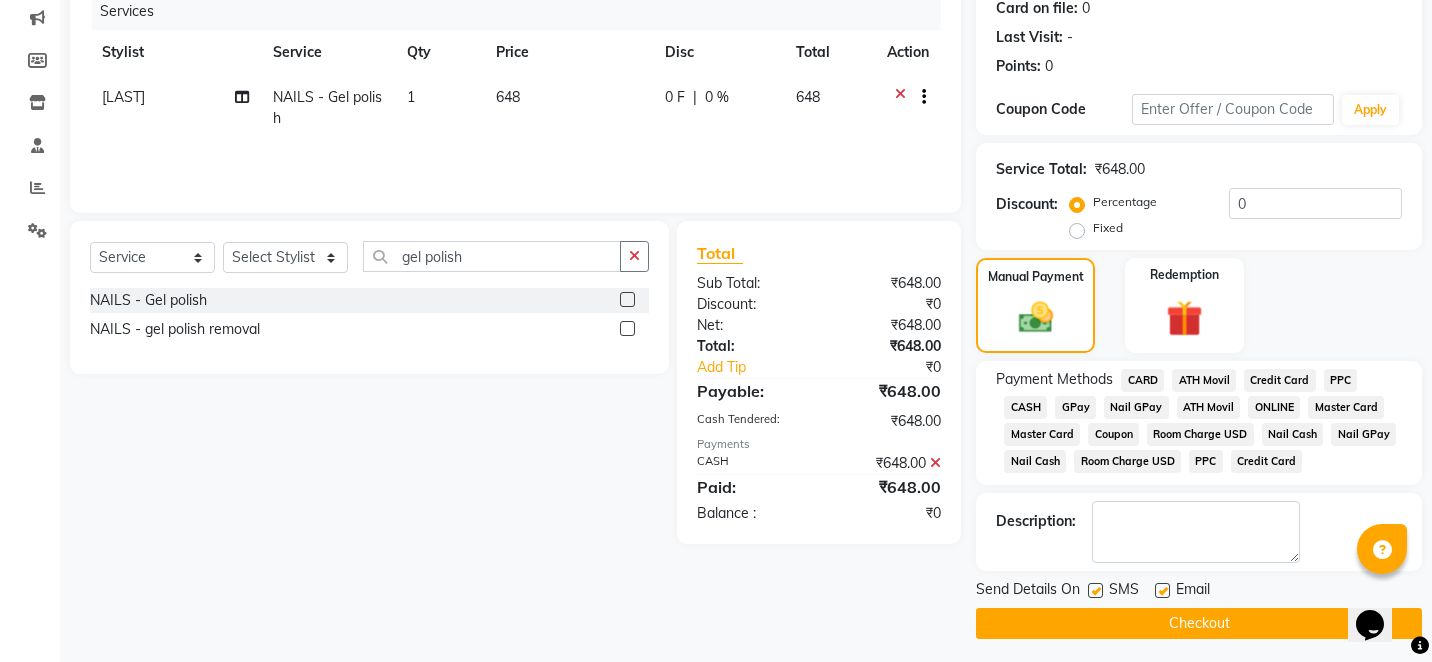 click on "Checkout" 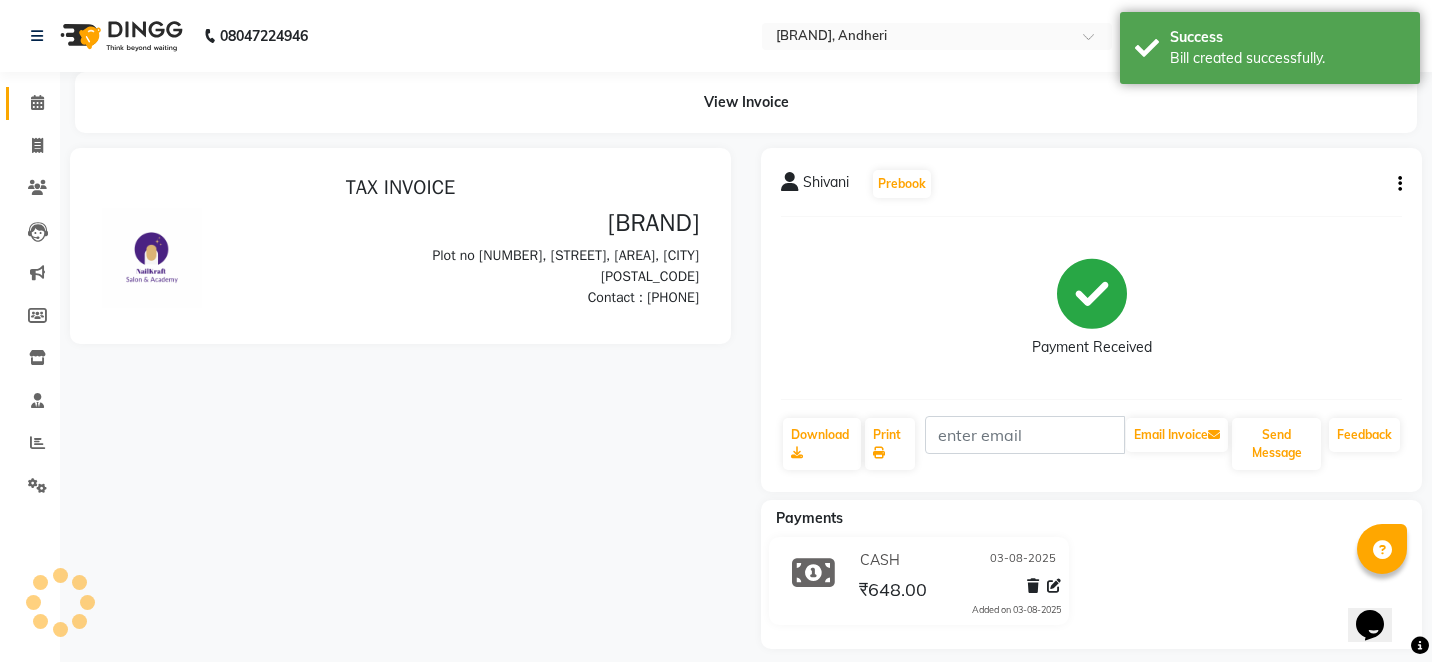 scroll, scrollTop: 0, scrollLeft: 0, axis: both 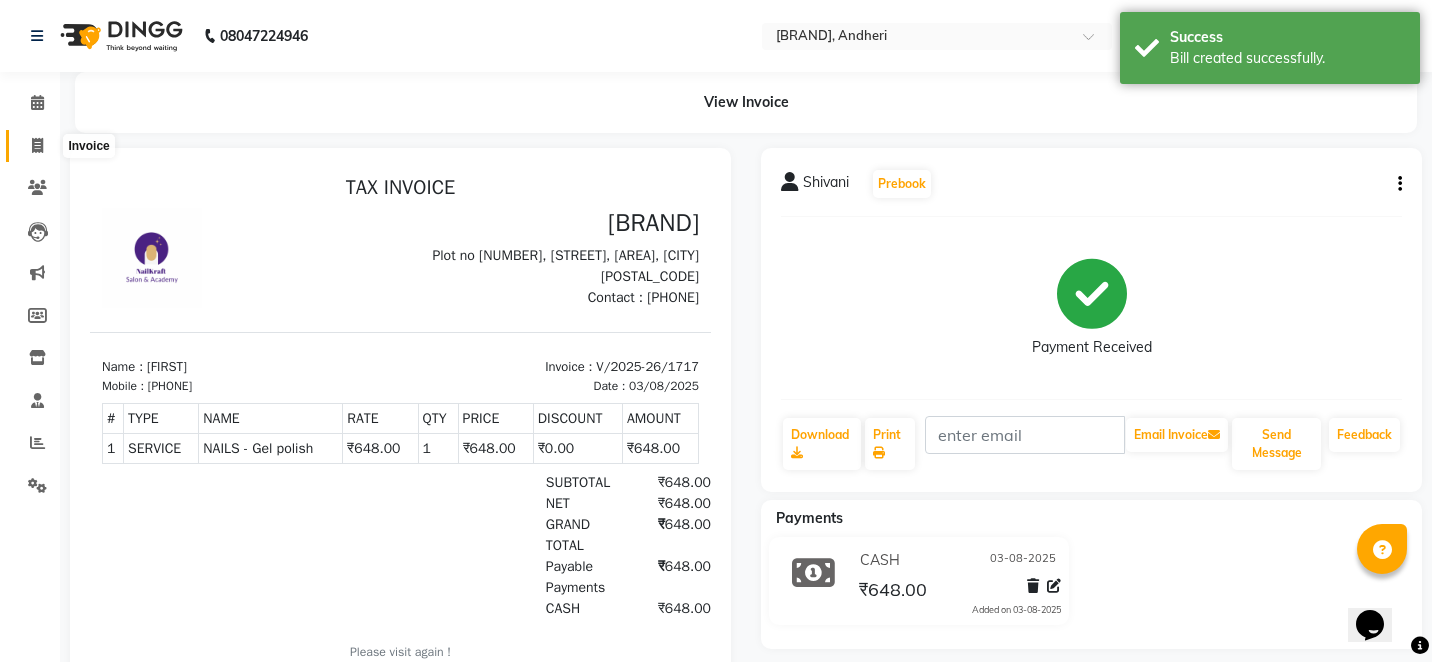 click 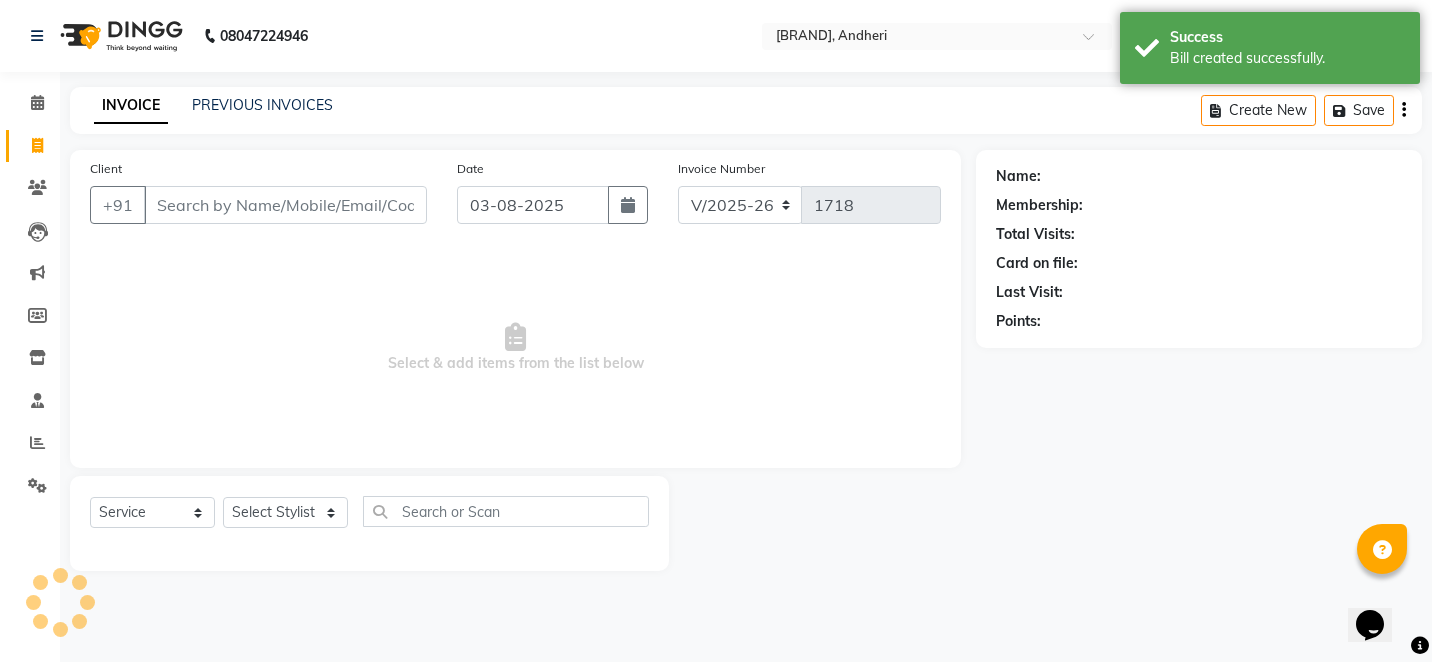 click on "Client" at bounding box center (285, 205) 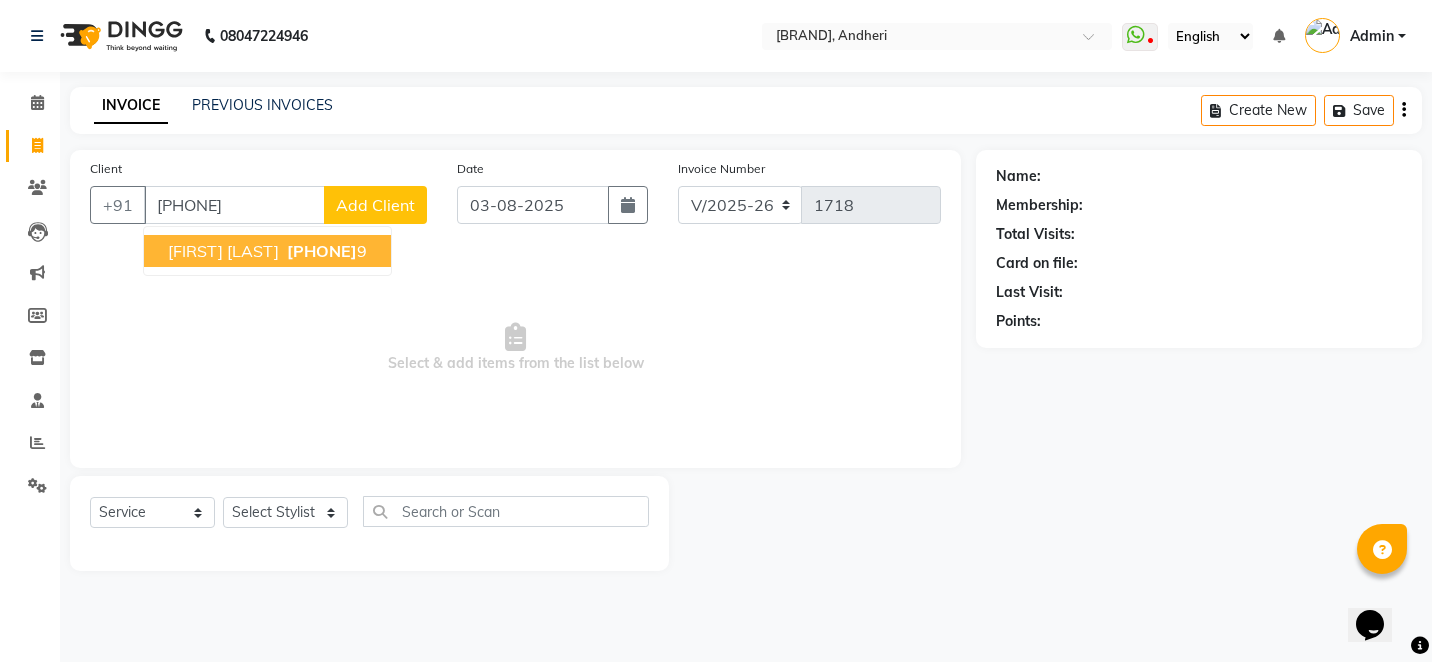 type on "[PHONE]" 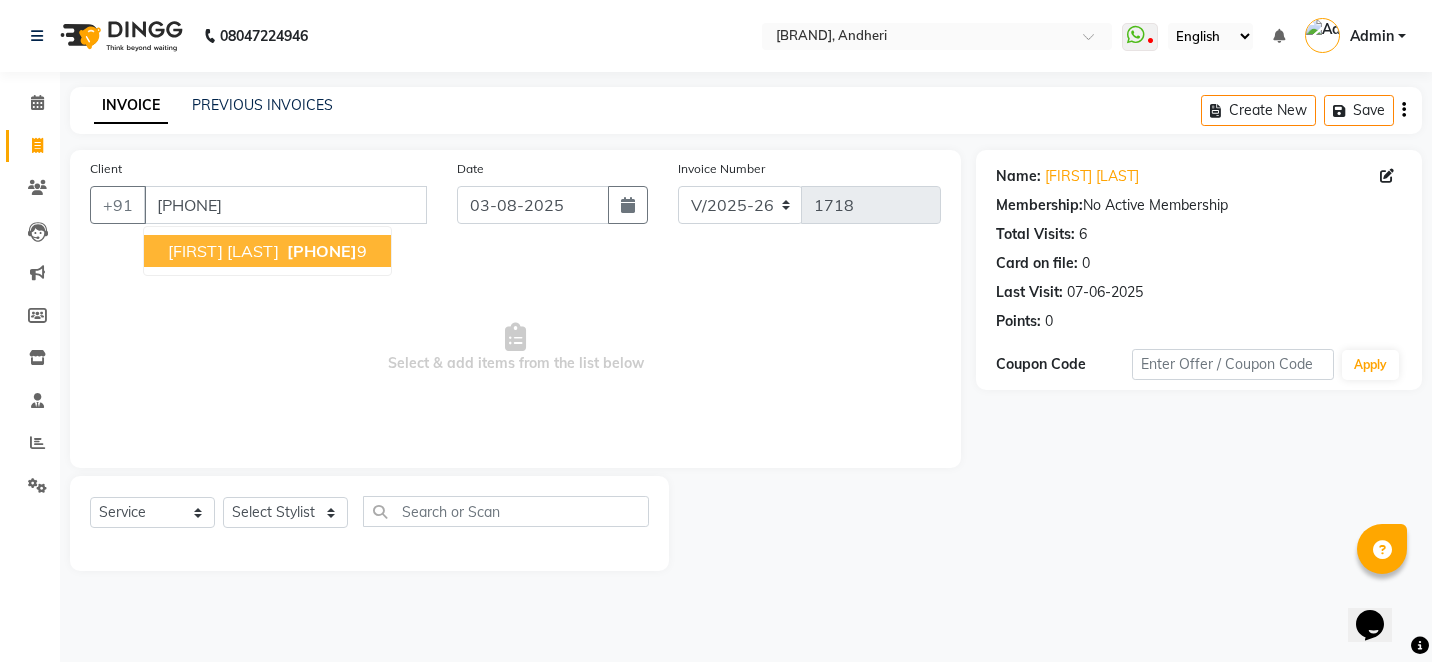 click on "[FIRST] [LAST] [PHONE]" at bounding box center (267, 251) 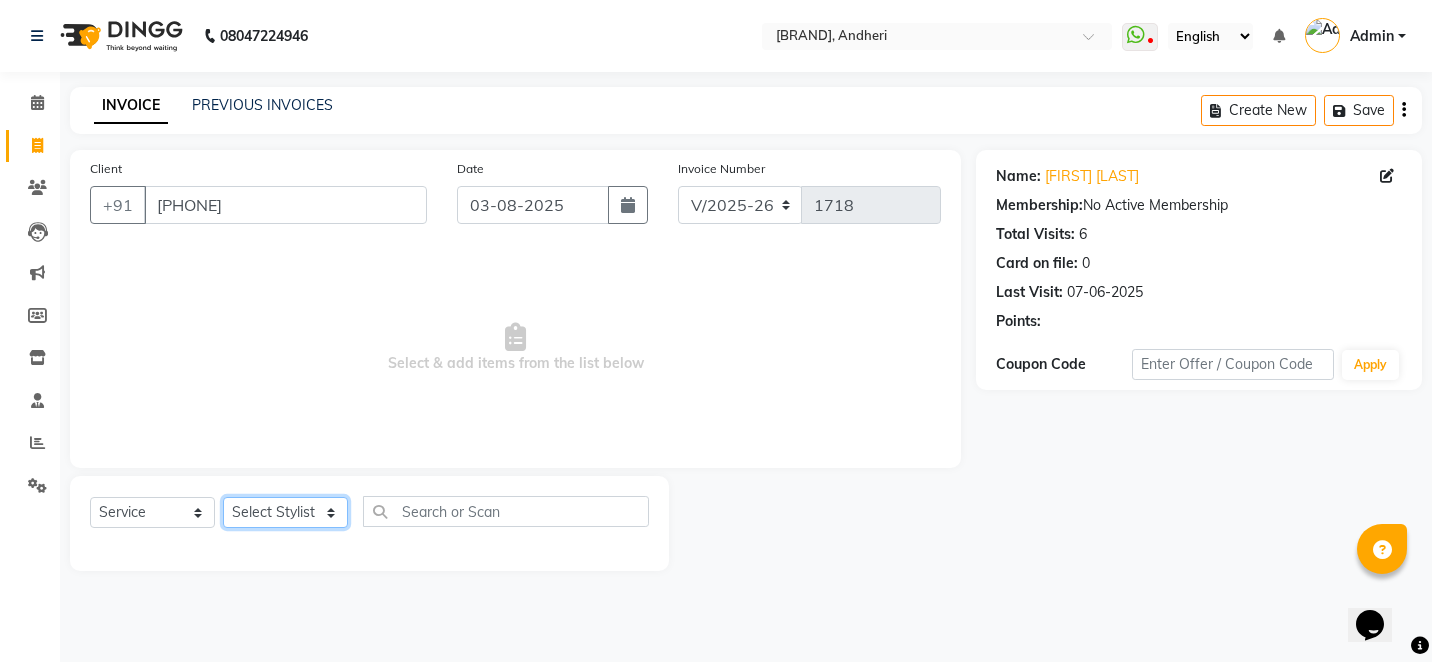 click on "Select Stylist [FIRST] [LAST] [FIRST] [FIRST] [FIRST] [FIRST] [FIRST] [FIRST] [FIRST] [FIRST] [FIRST] [FIRST]" 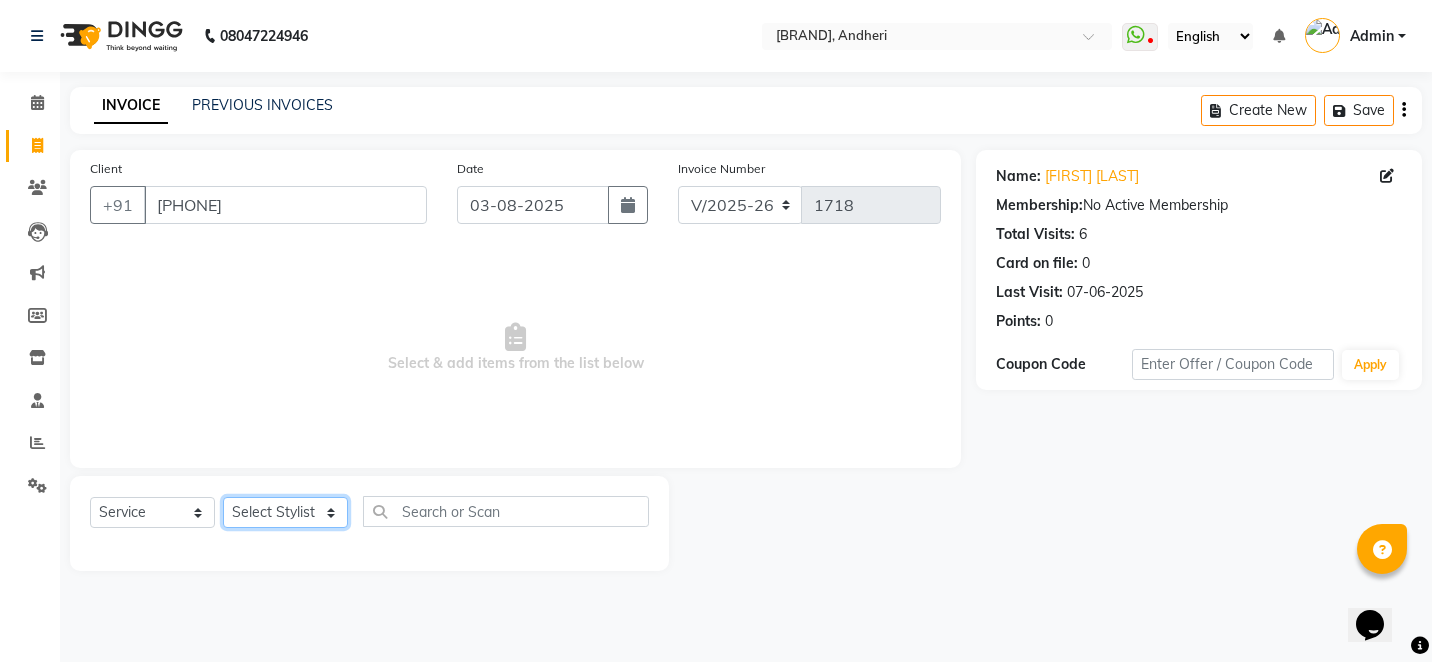 select on "85686" 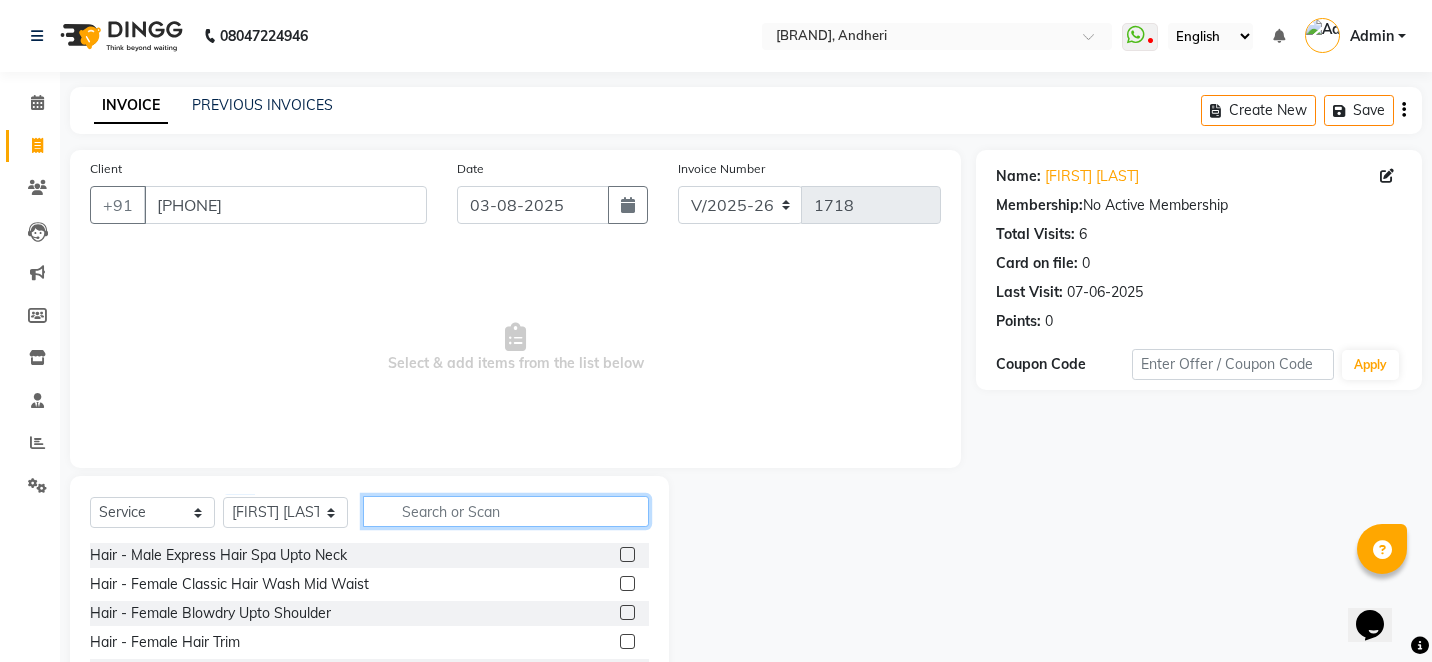 click 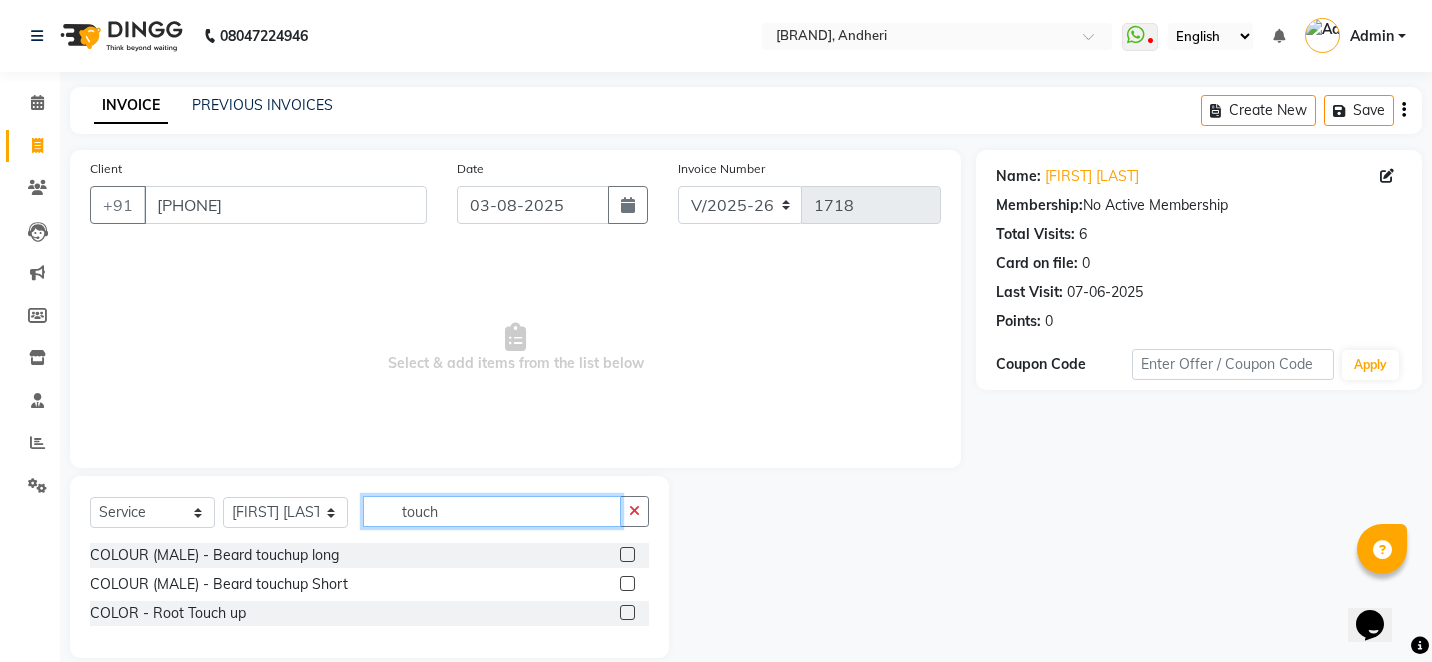 type on "touch" 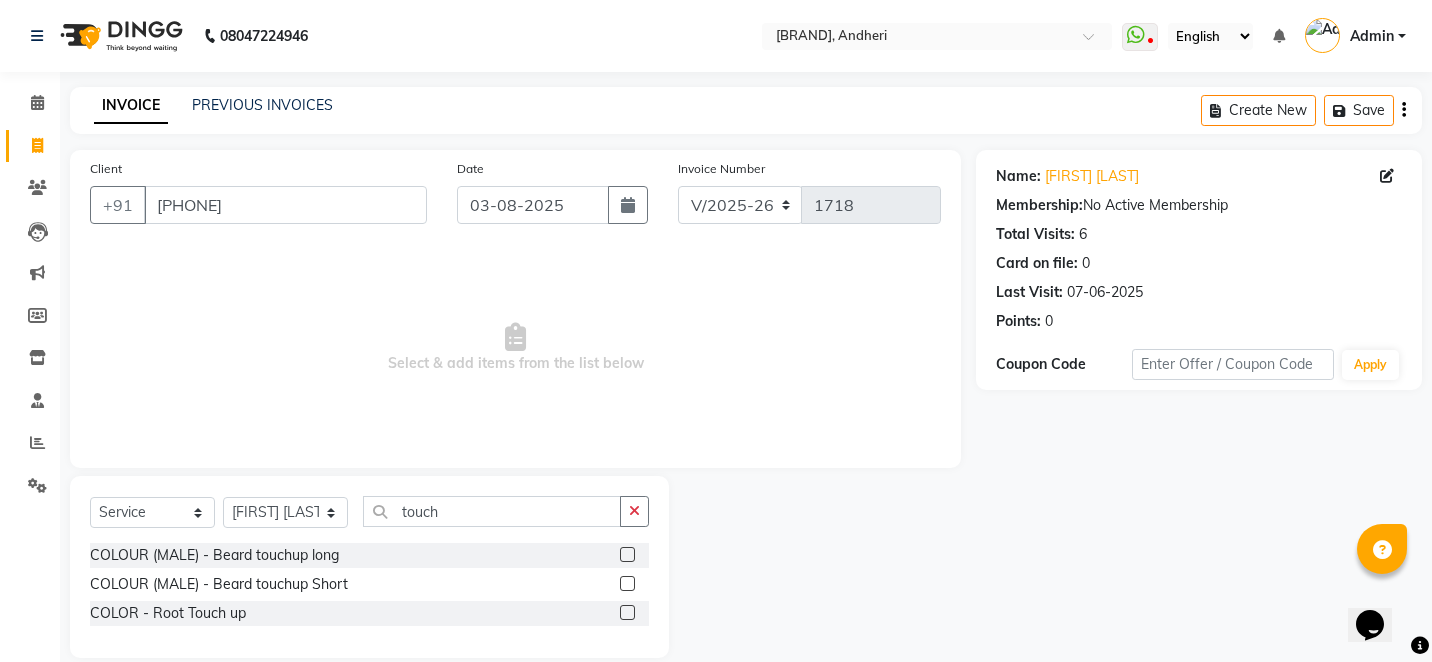 click 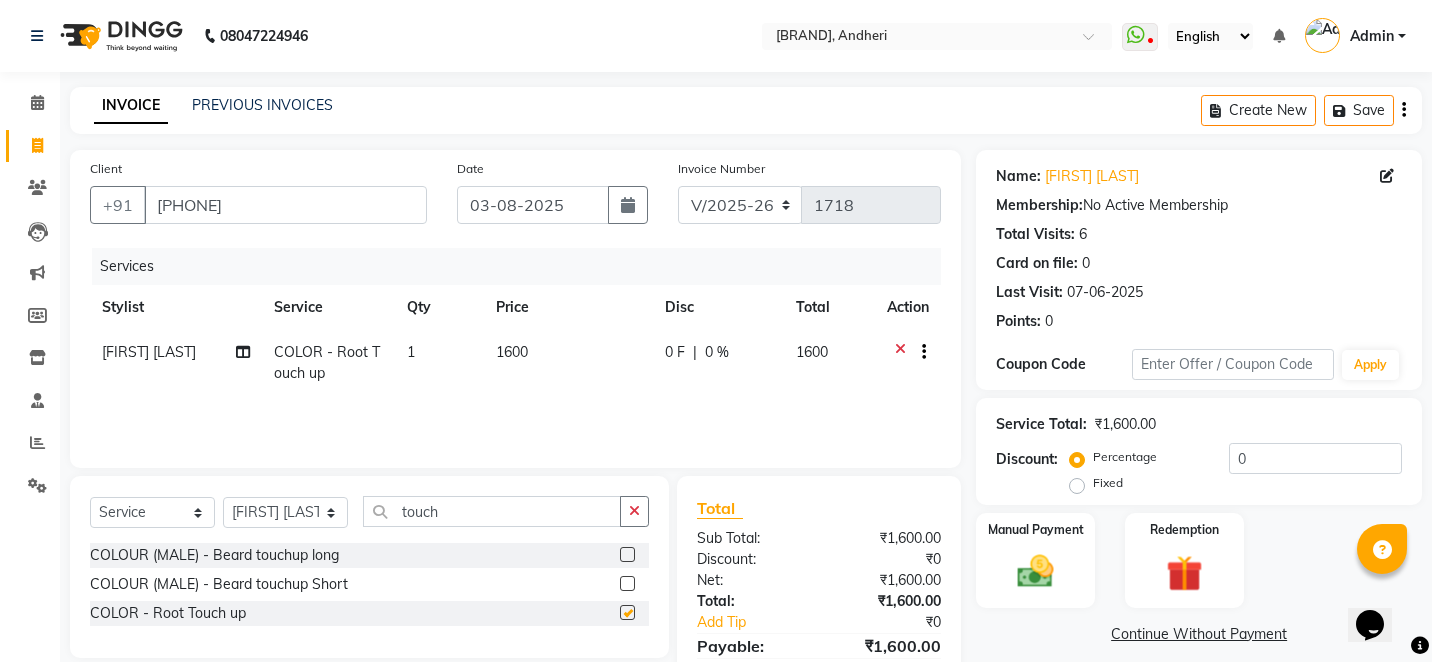 checkbox on "false" 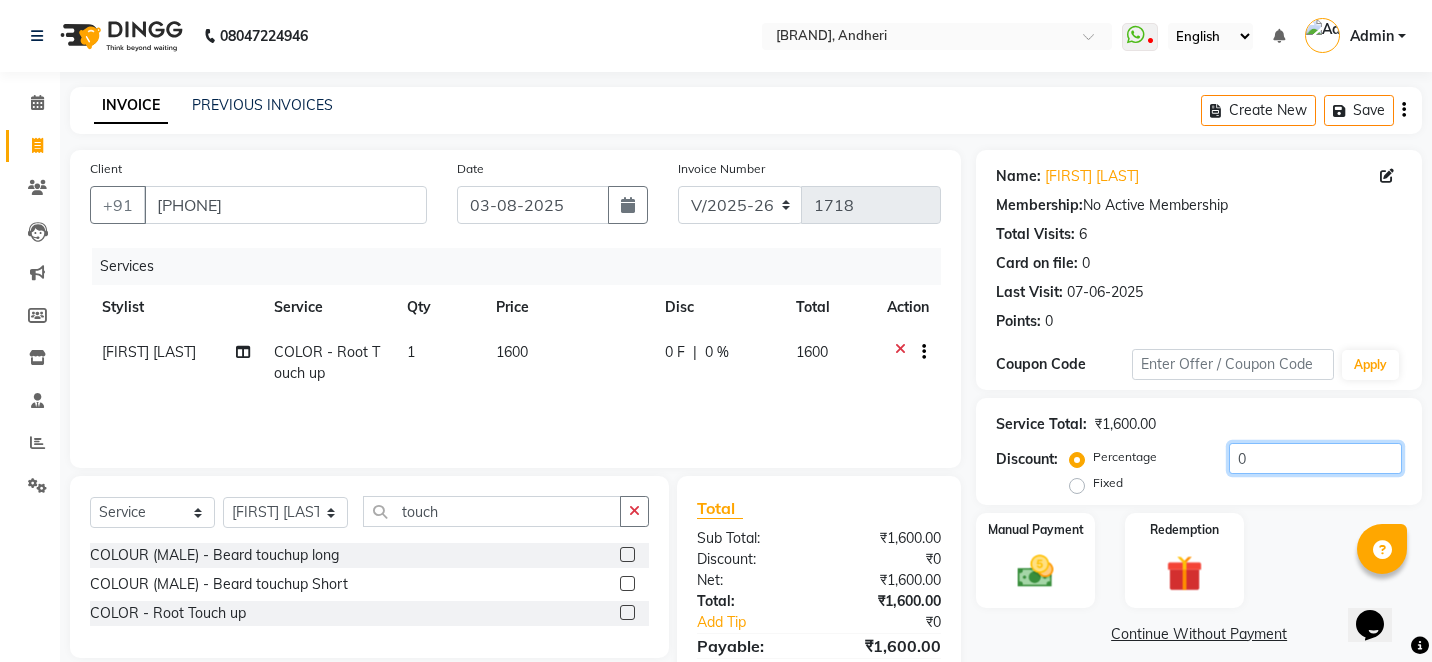 click on "0" 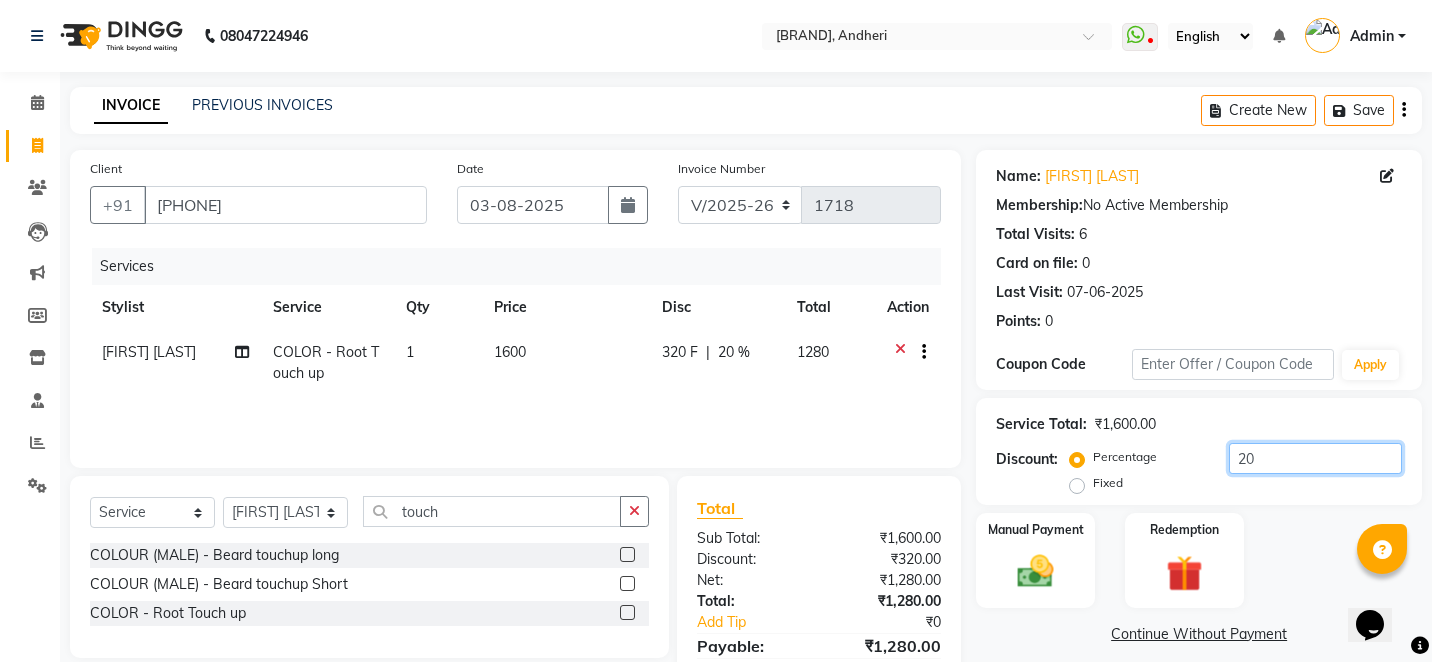type on "20" 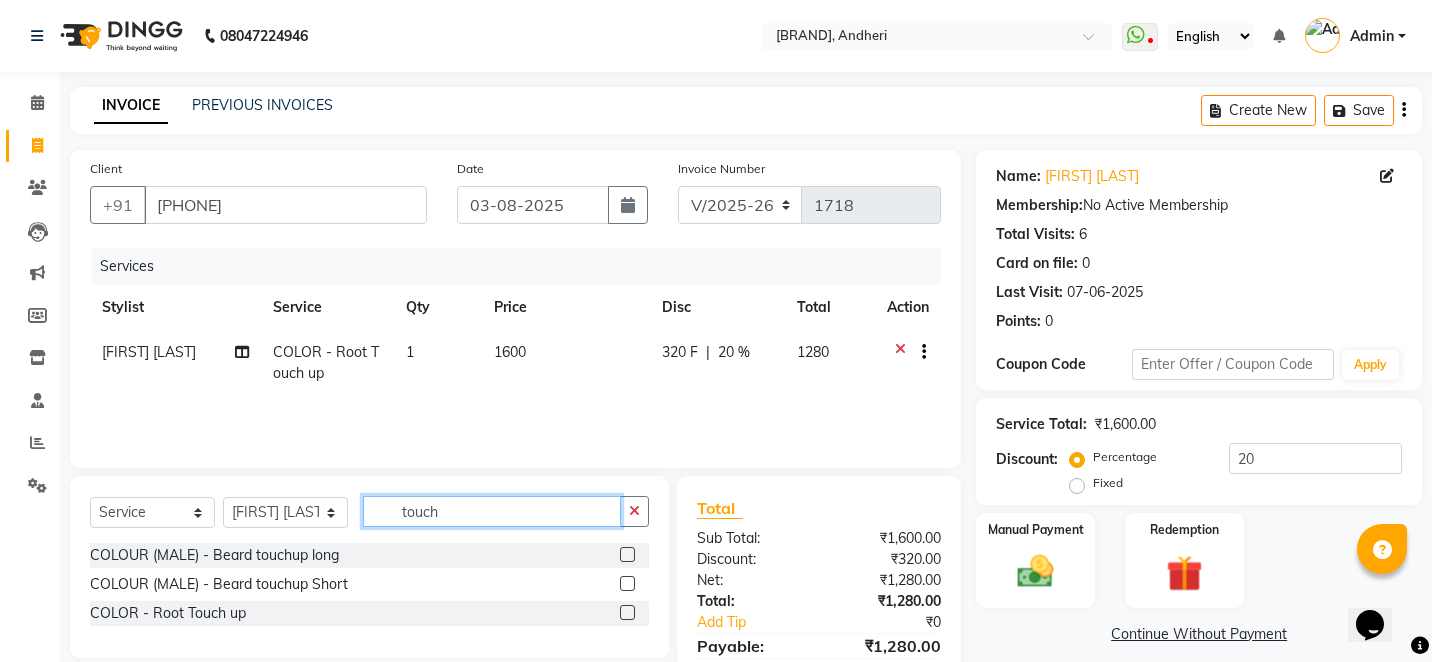 click on "touch" 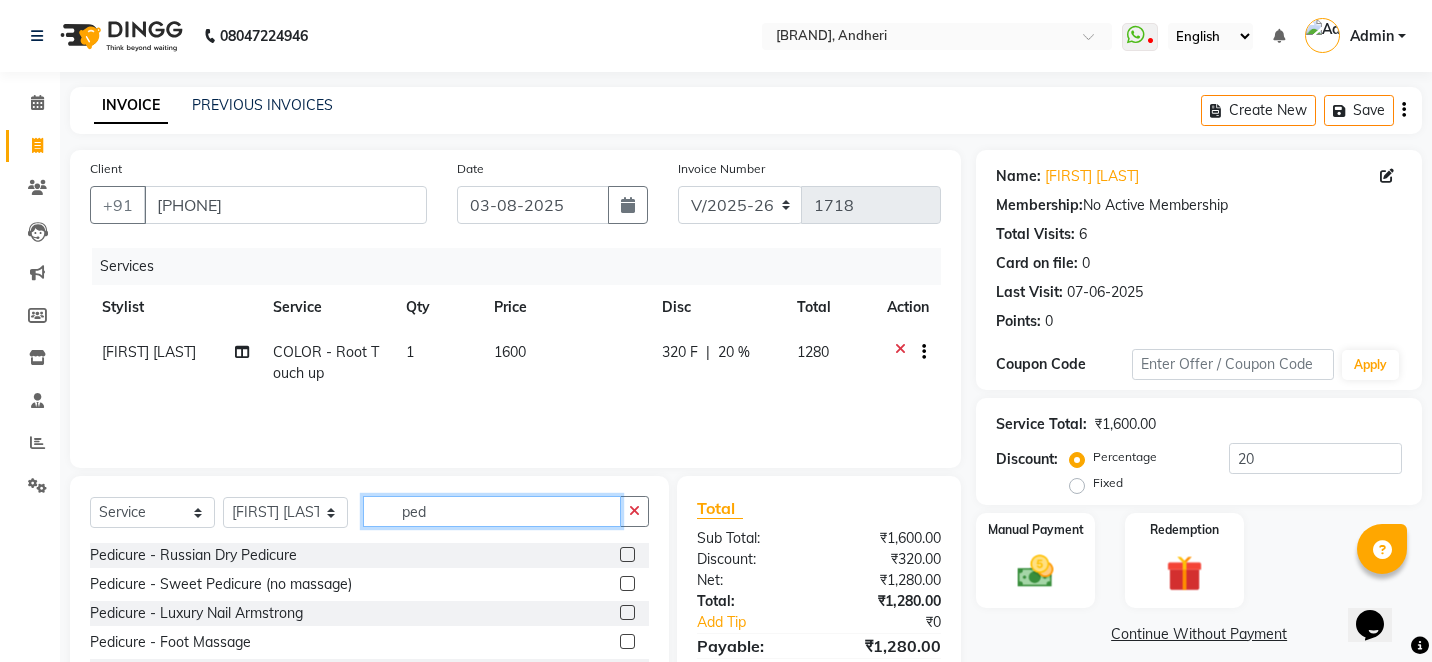 type on "ped" 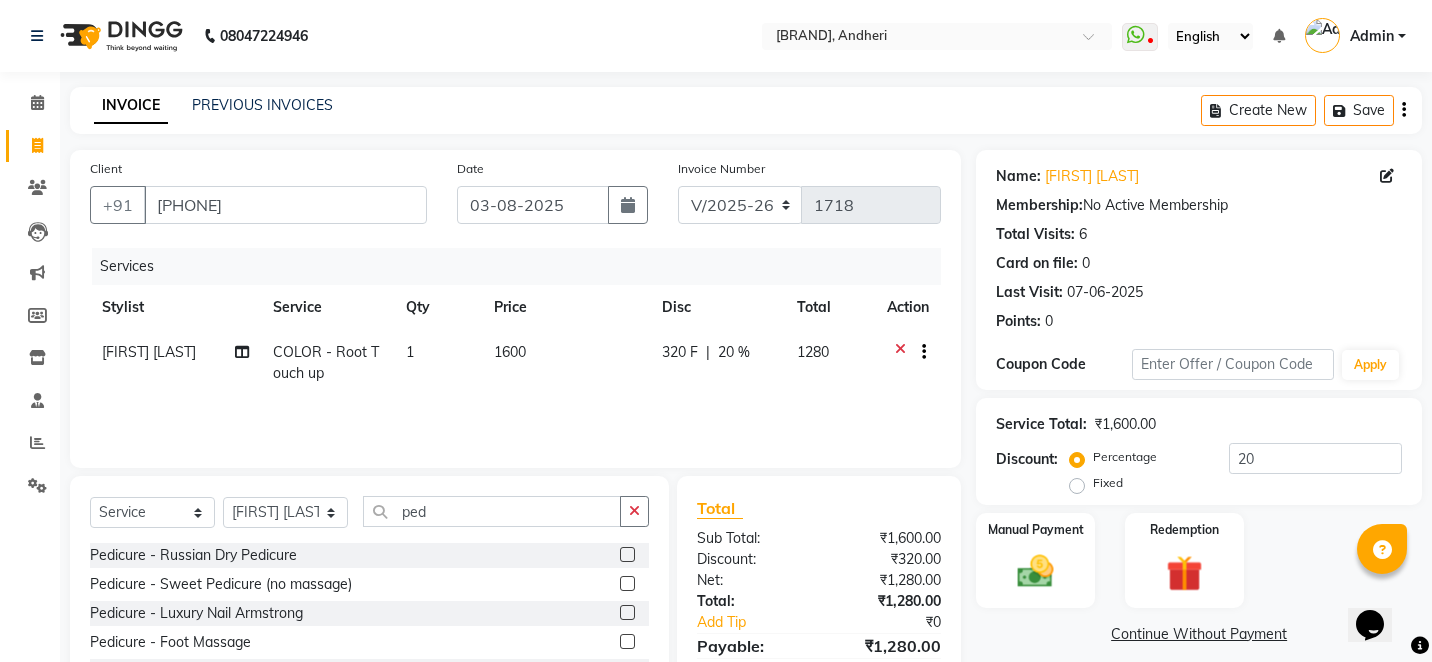 click 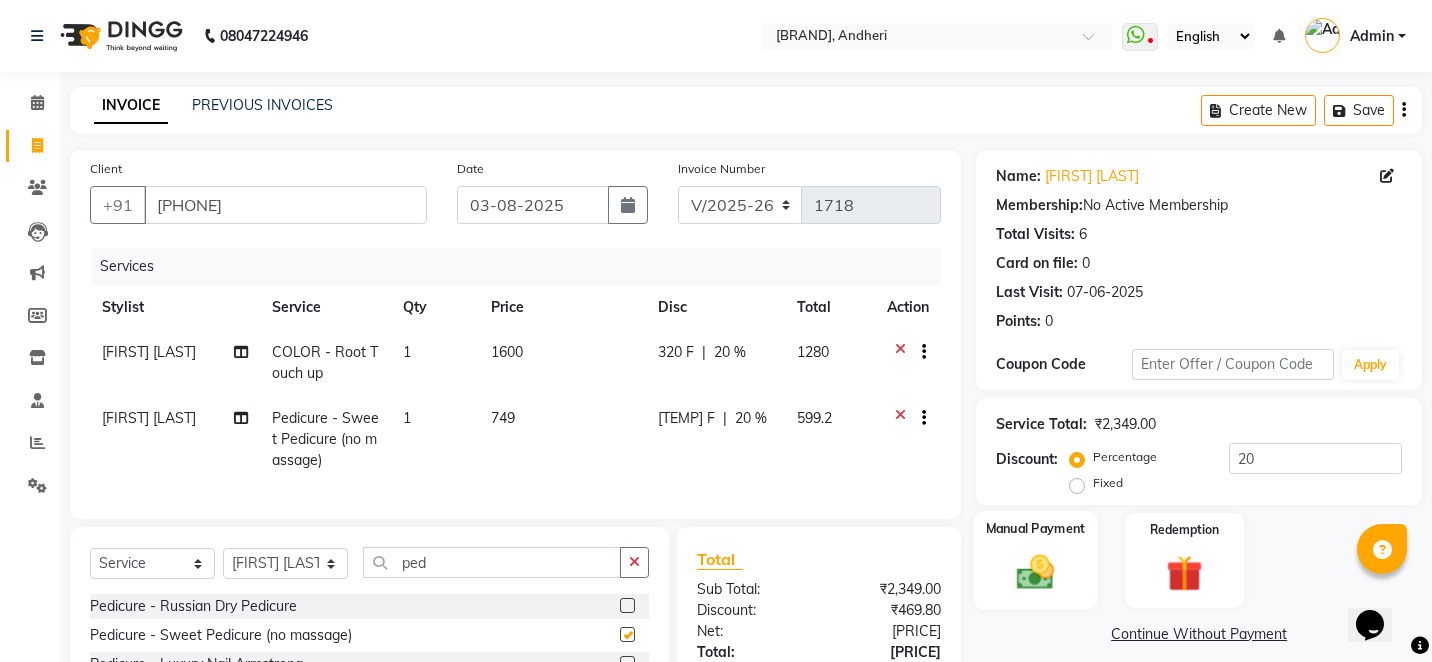 checkbox on "false" 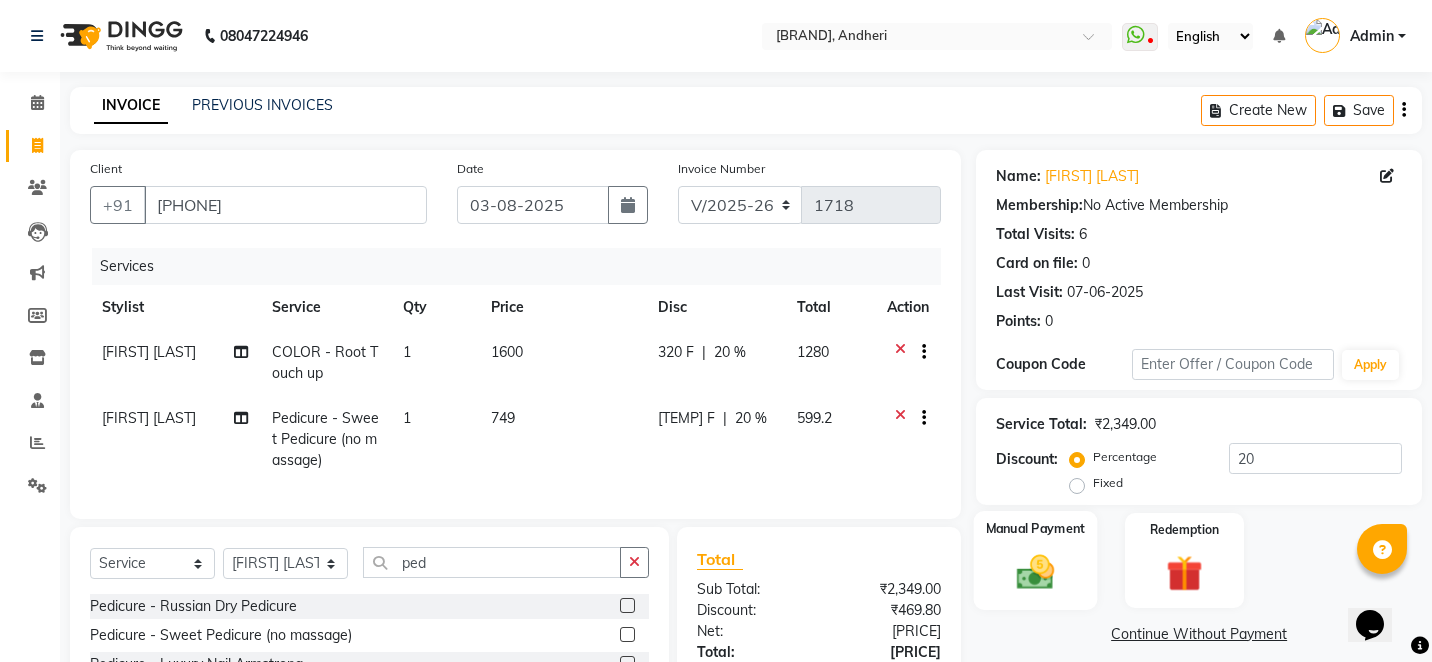 click 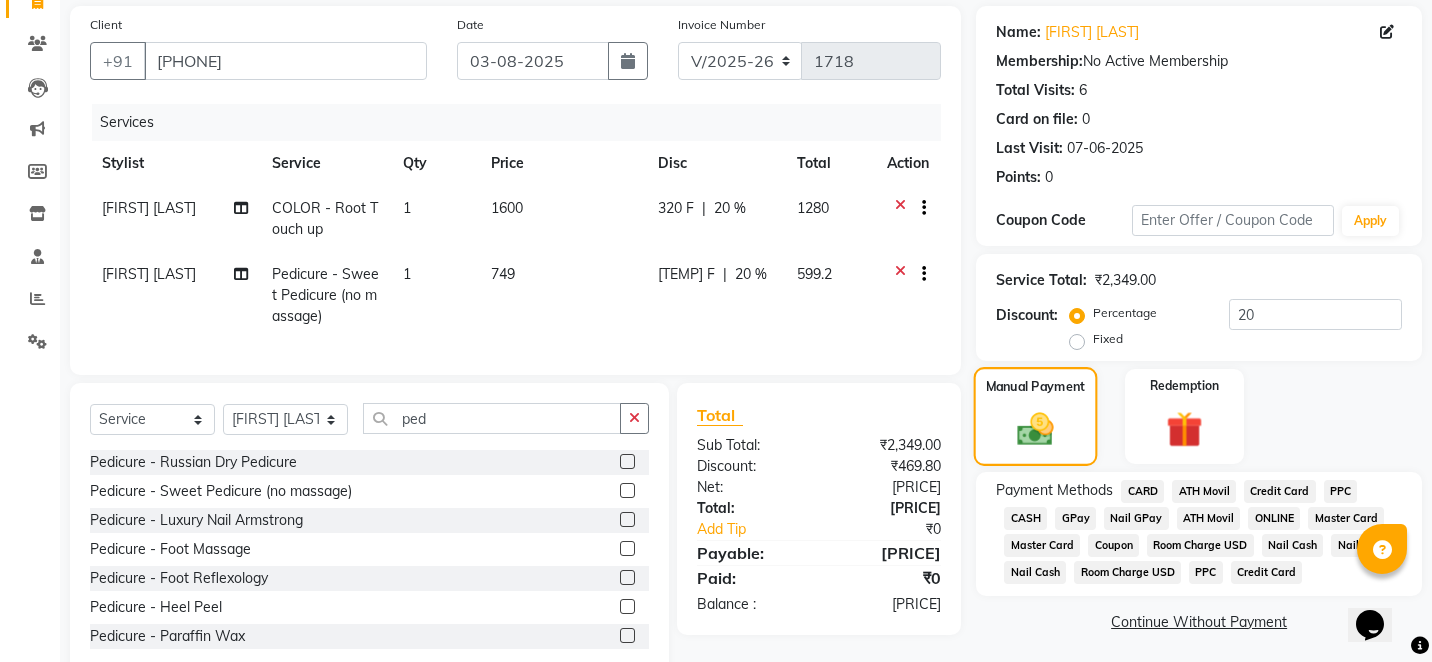 scroll, scrollTop: 190, scrollLeft: 0, axis: vertical 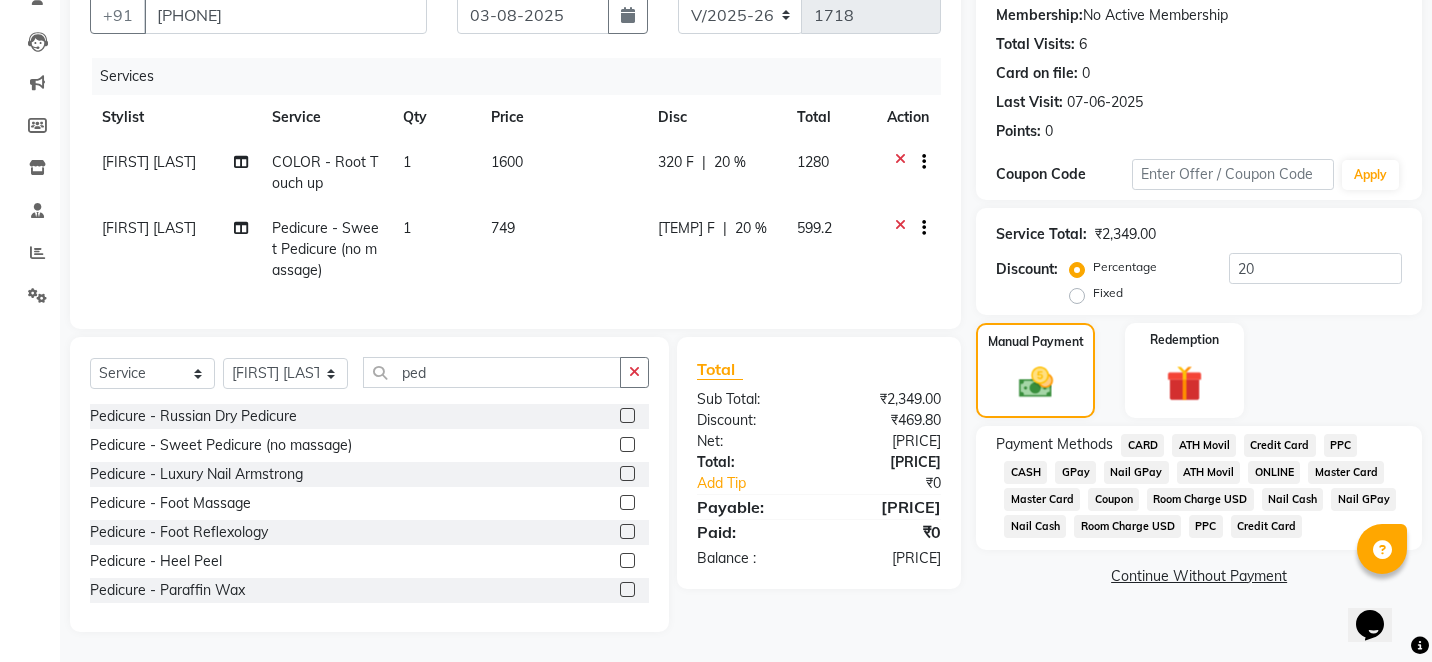 click on "GPay" 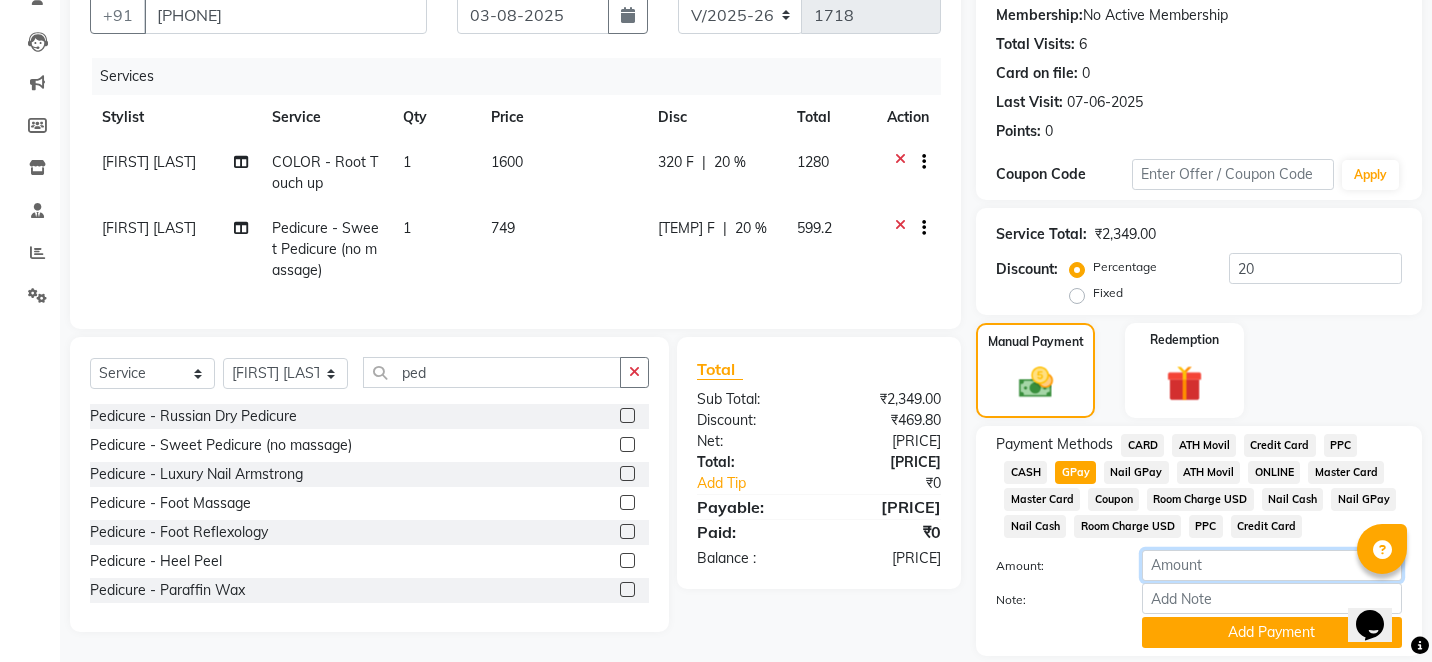 click on "[NUMBER]" 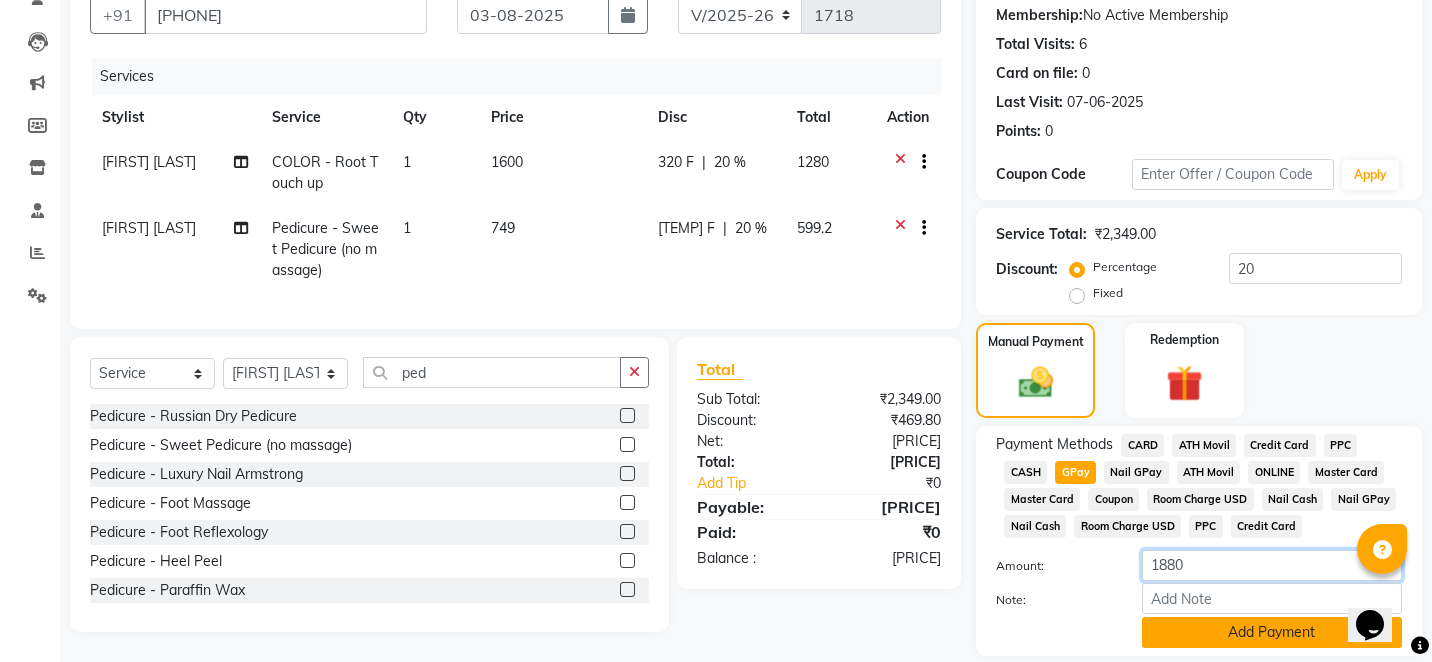 type on "1880" 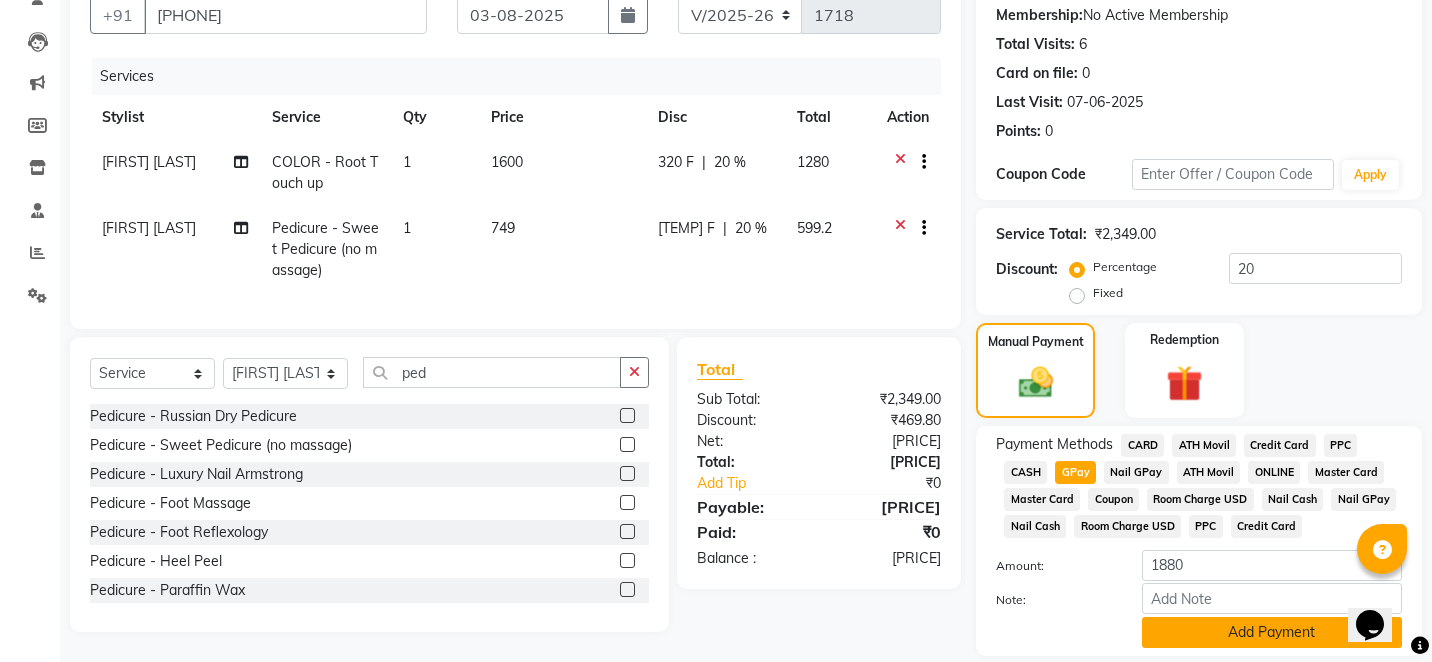 click on "Add Payment" 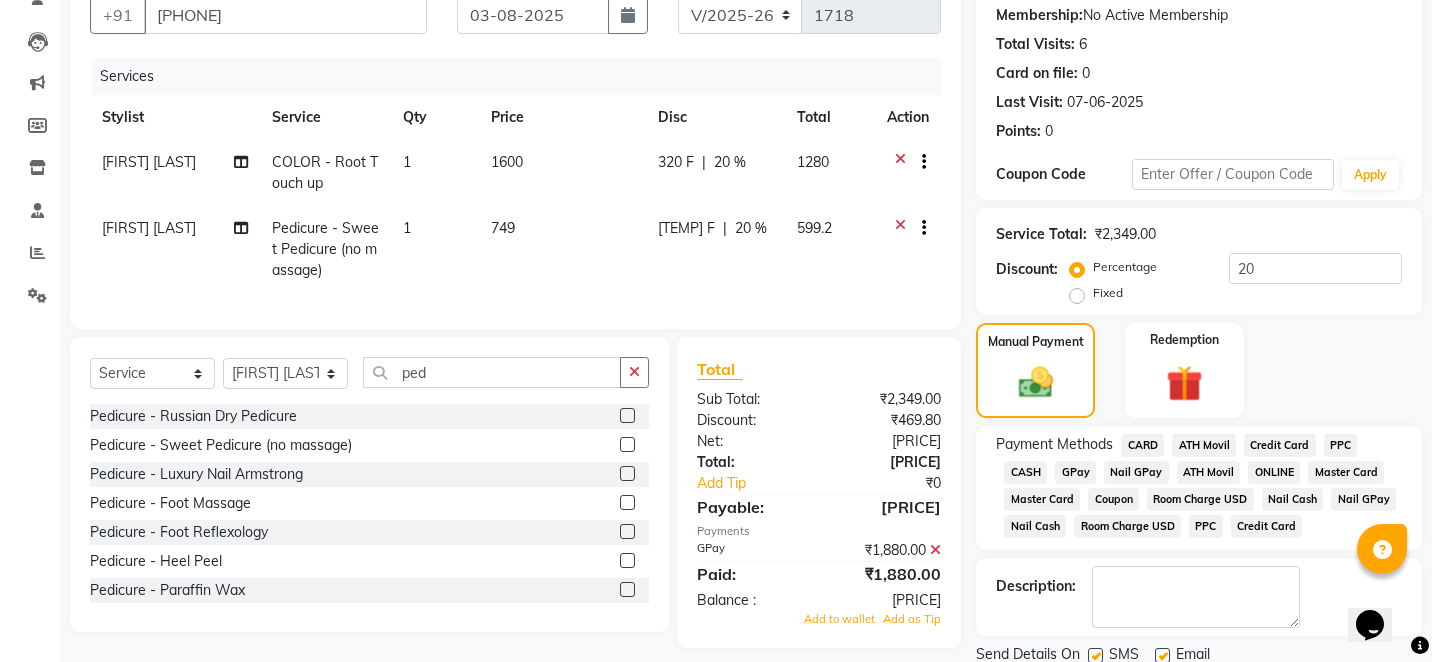 click on "Description:" 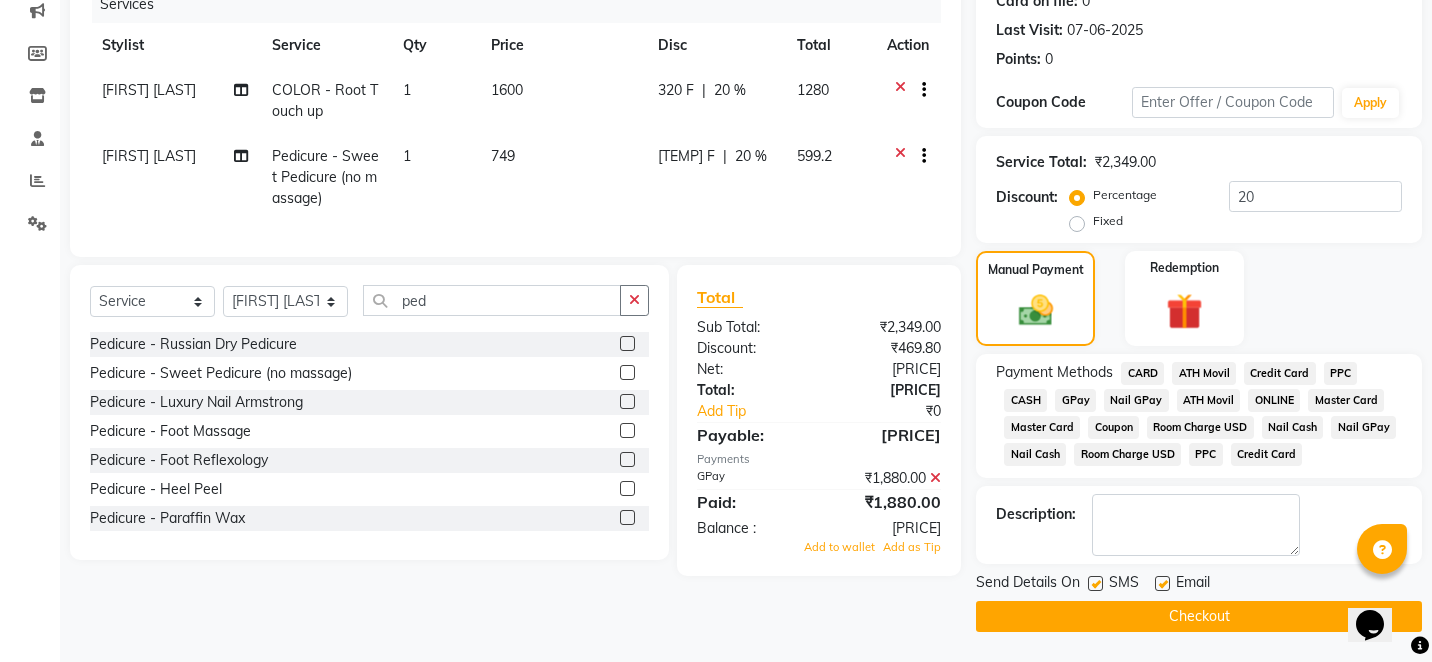 scroll, scrollTop: 262, scrollLeft: 0, axis: vertical 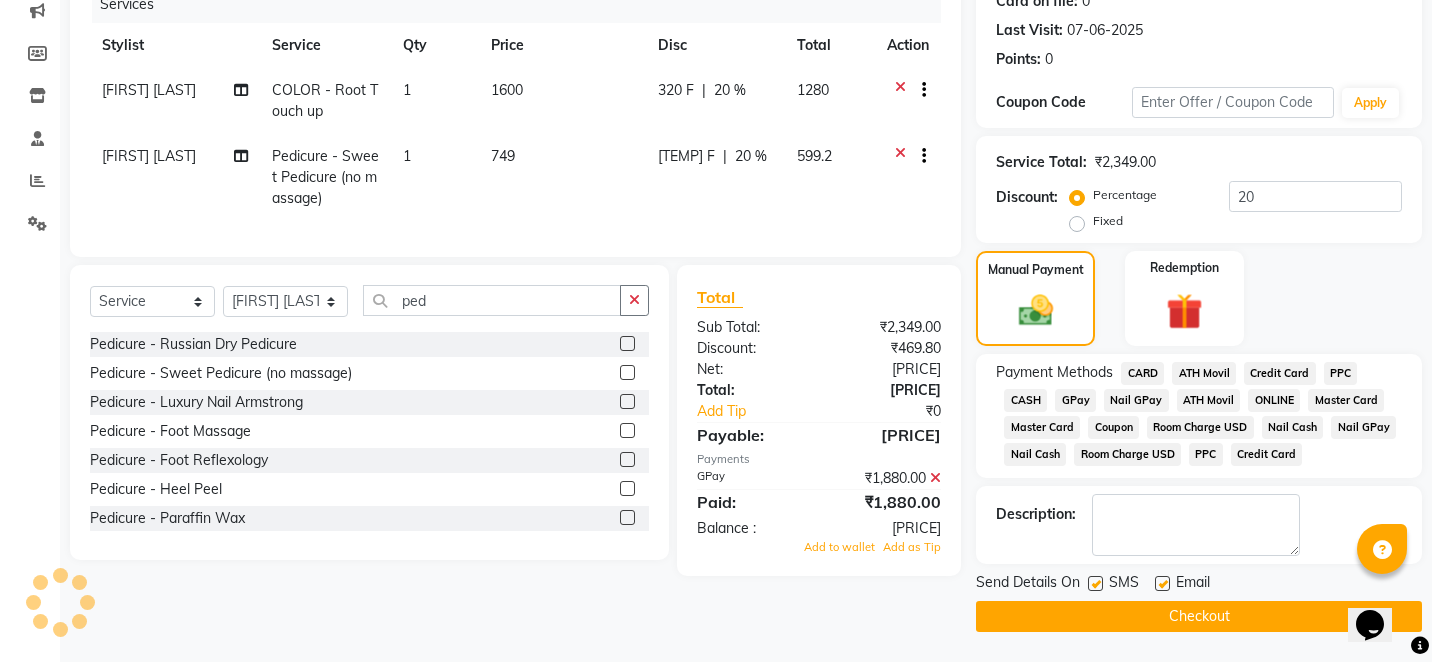 click 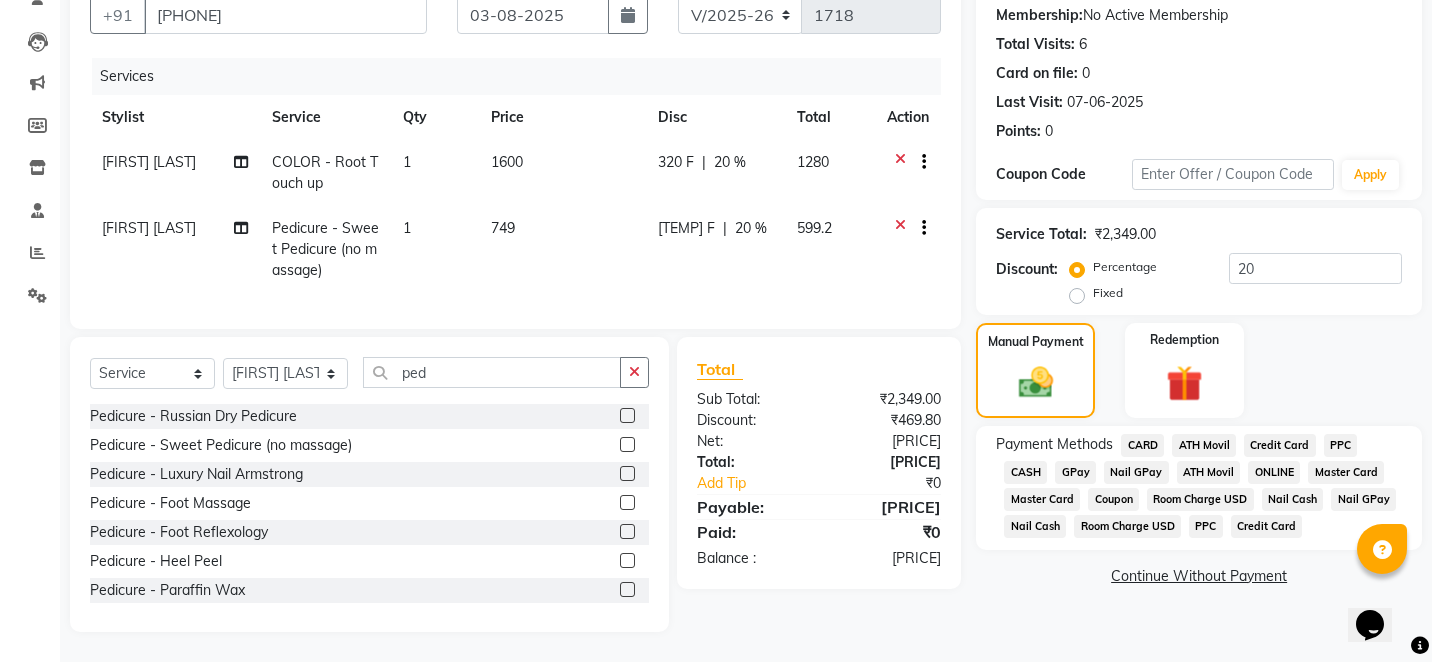 click on "GPay" 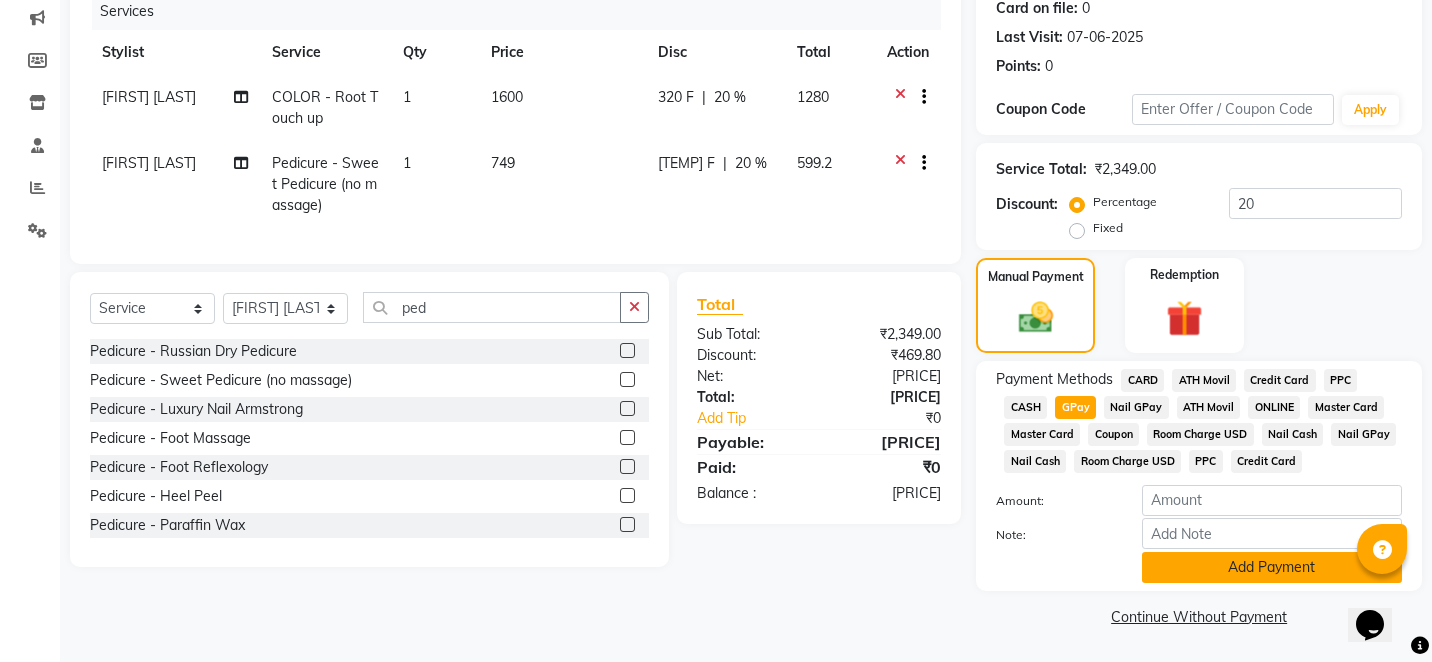click on "Add Payment" 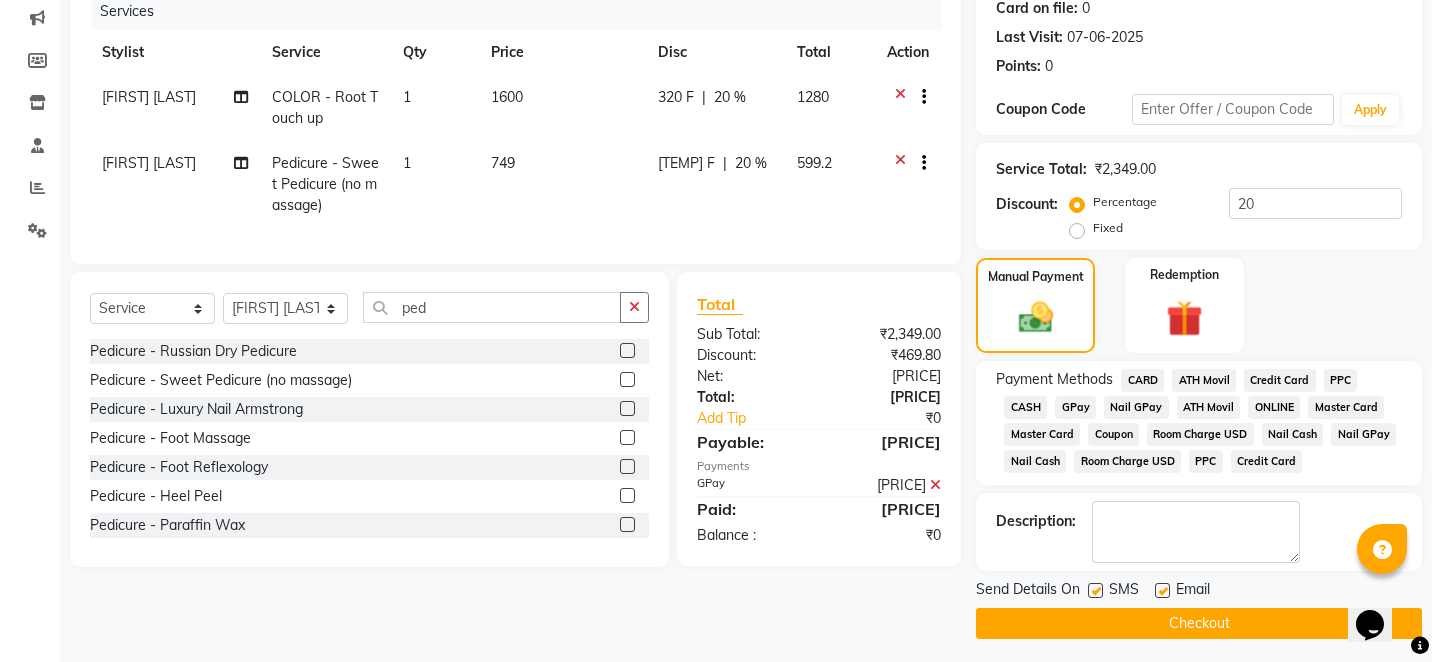 click 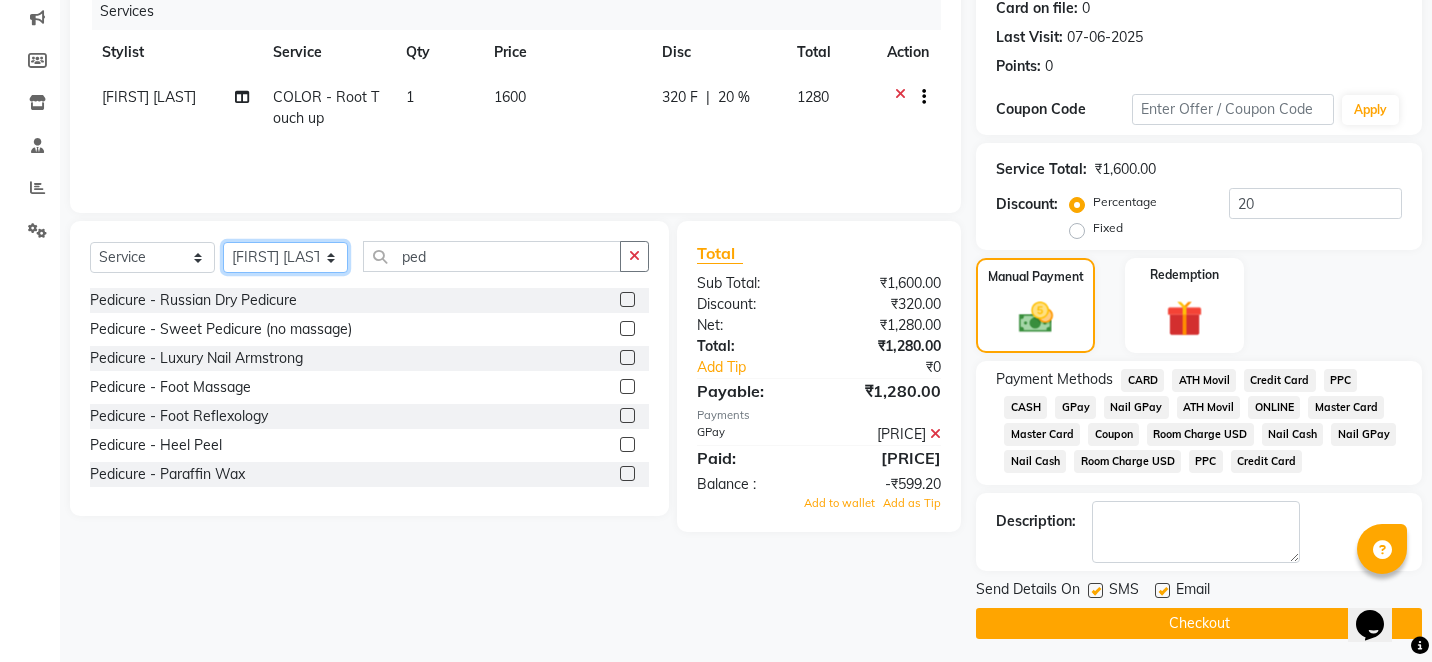 click on "Select Stylist [FIRST] [LAST] [FIRST] [FIRST] [FIRST] [FIRST] [FIRST] [FIRST] [FIRST] [FIRST] [FIRST] [FIRST]" 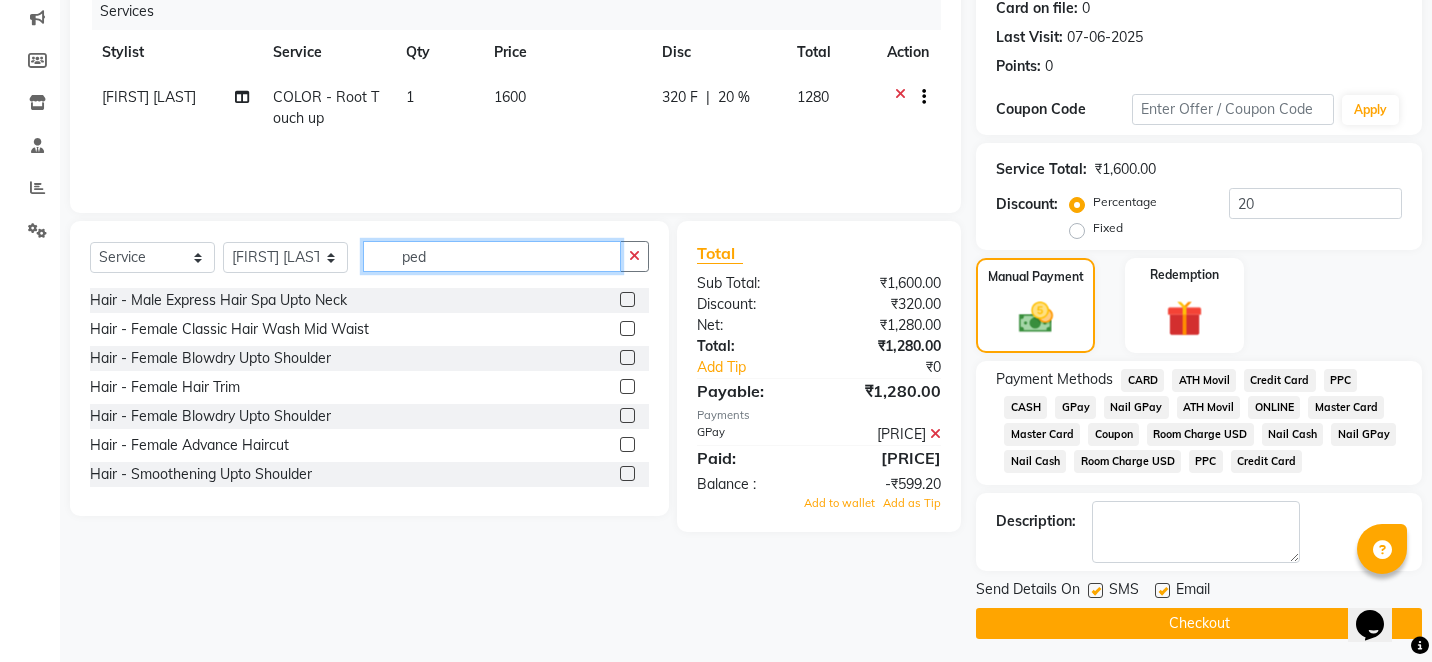 click on "ped" 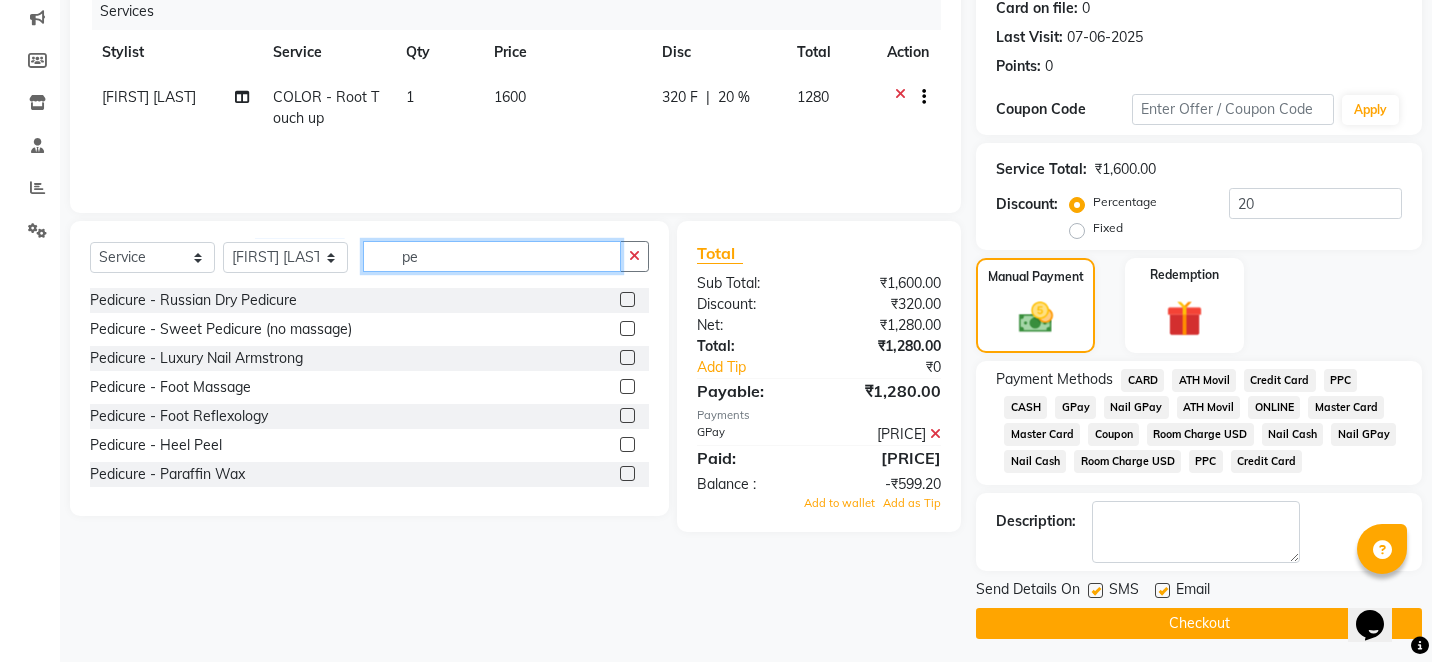 type on "p" 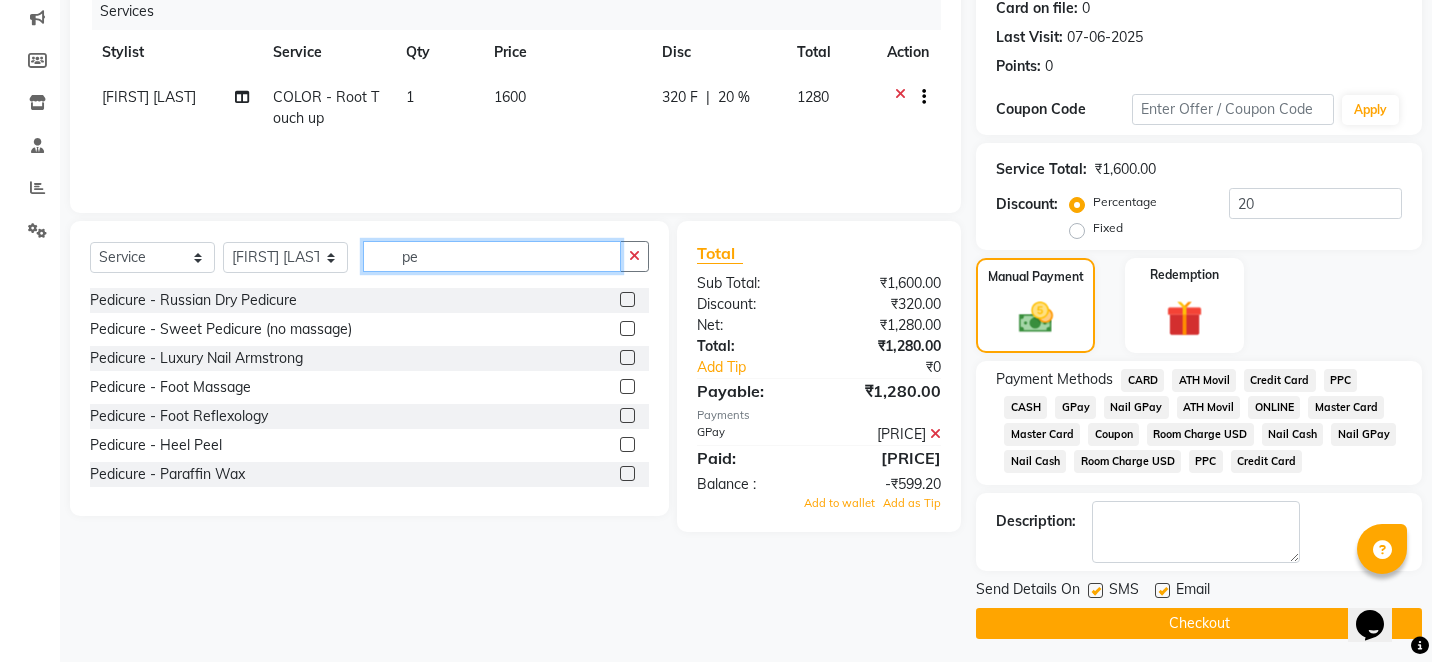 type on "ped" 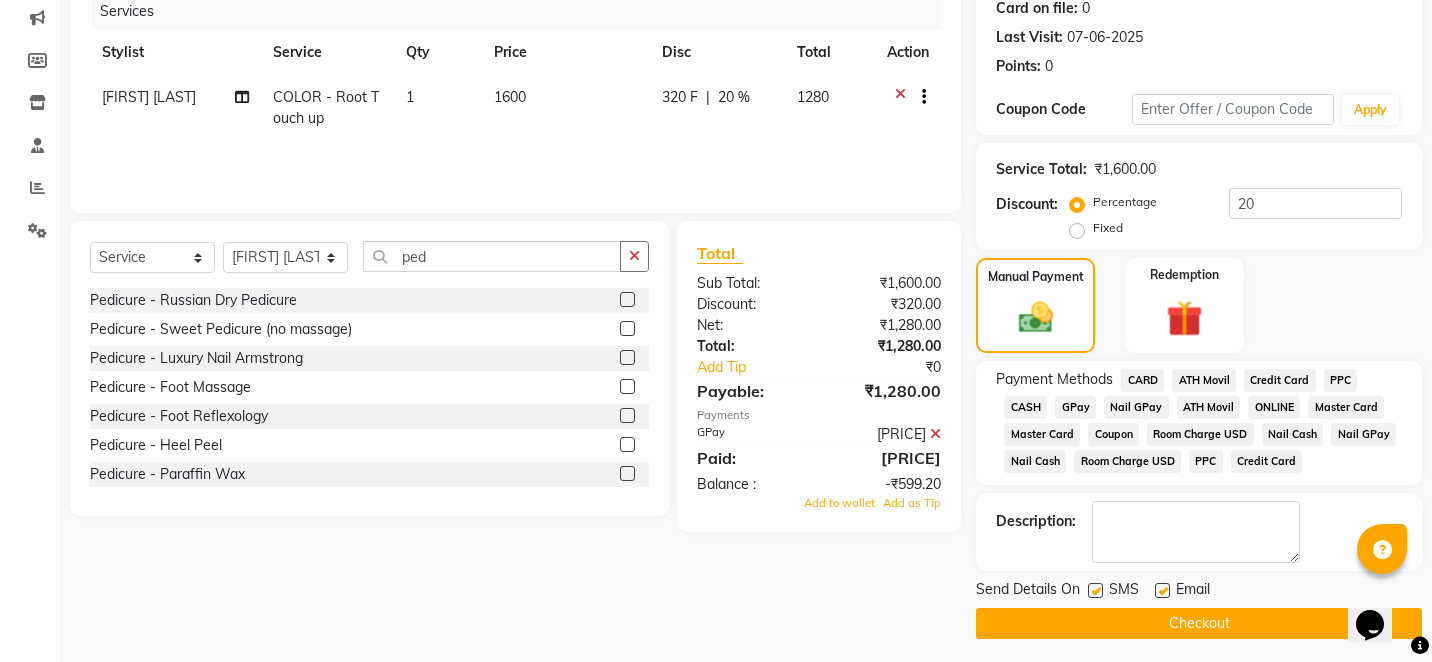 click 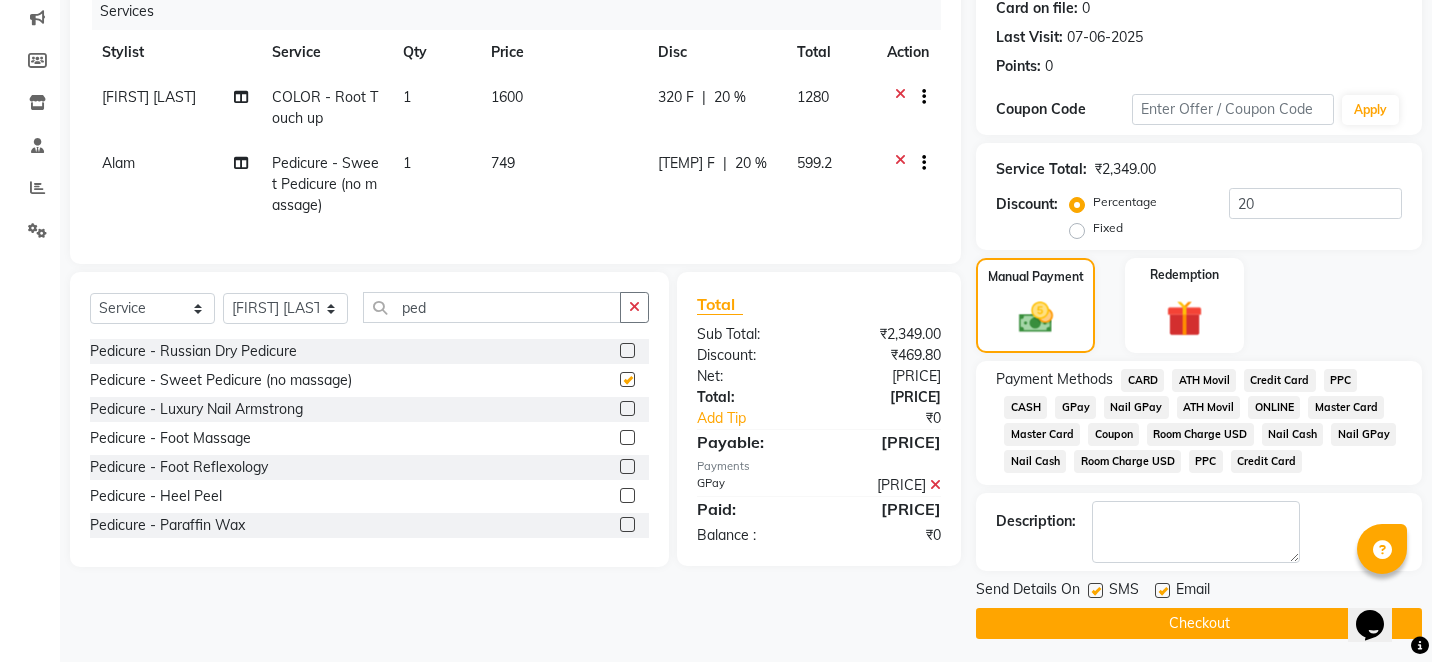 checkbox on "false" 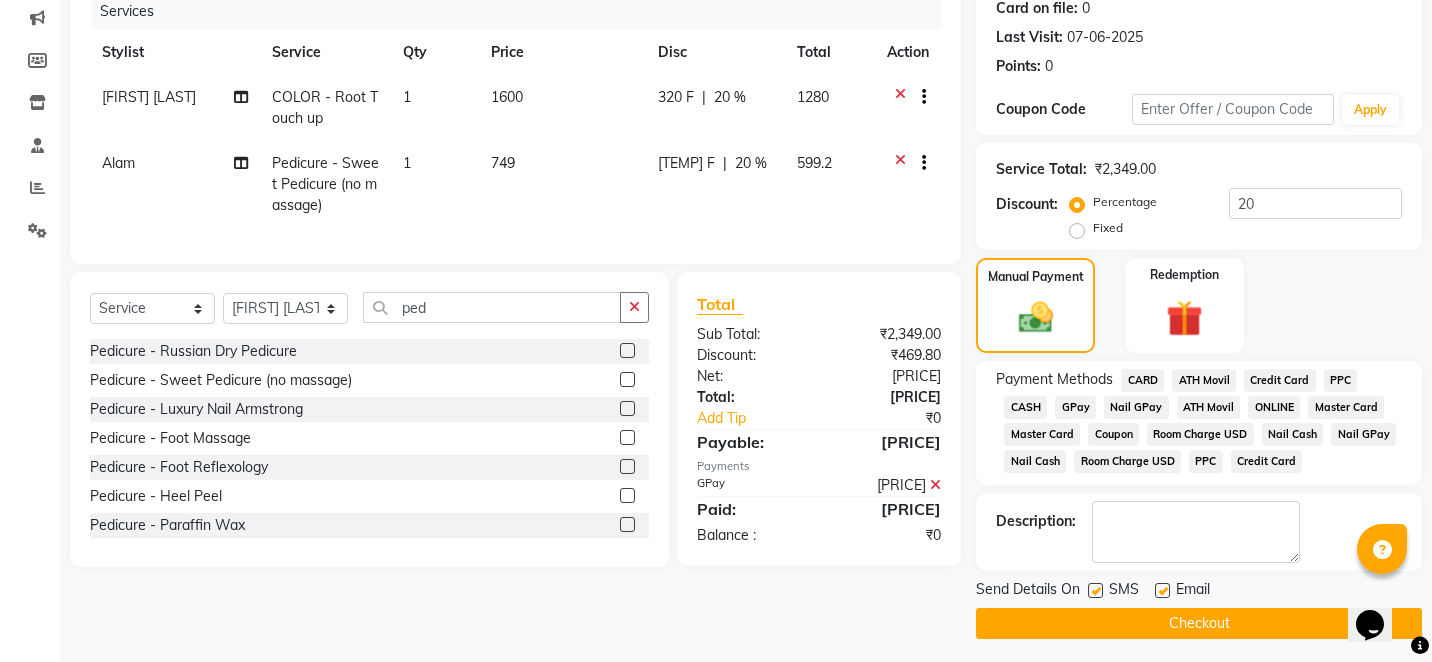click on "Checkout" 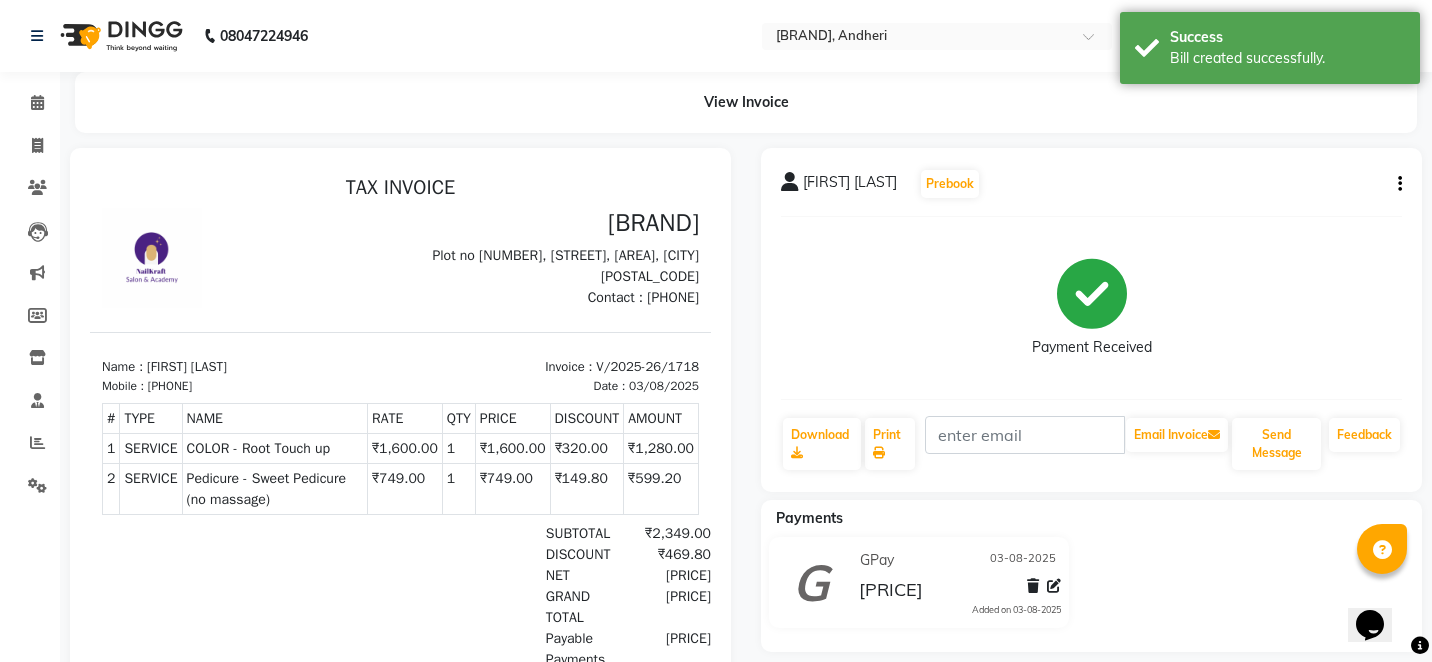 scroll, scrollTop: 0, scrollLeft: 0, axis: both 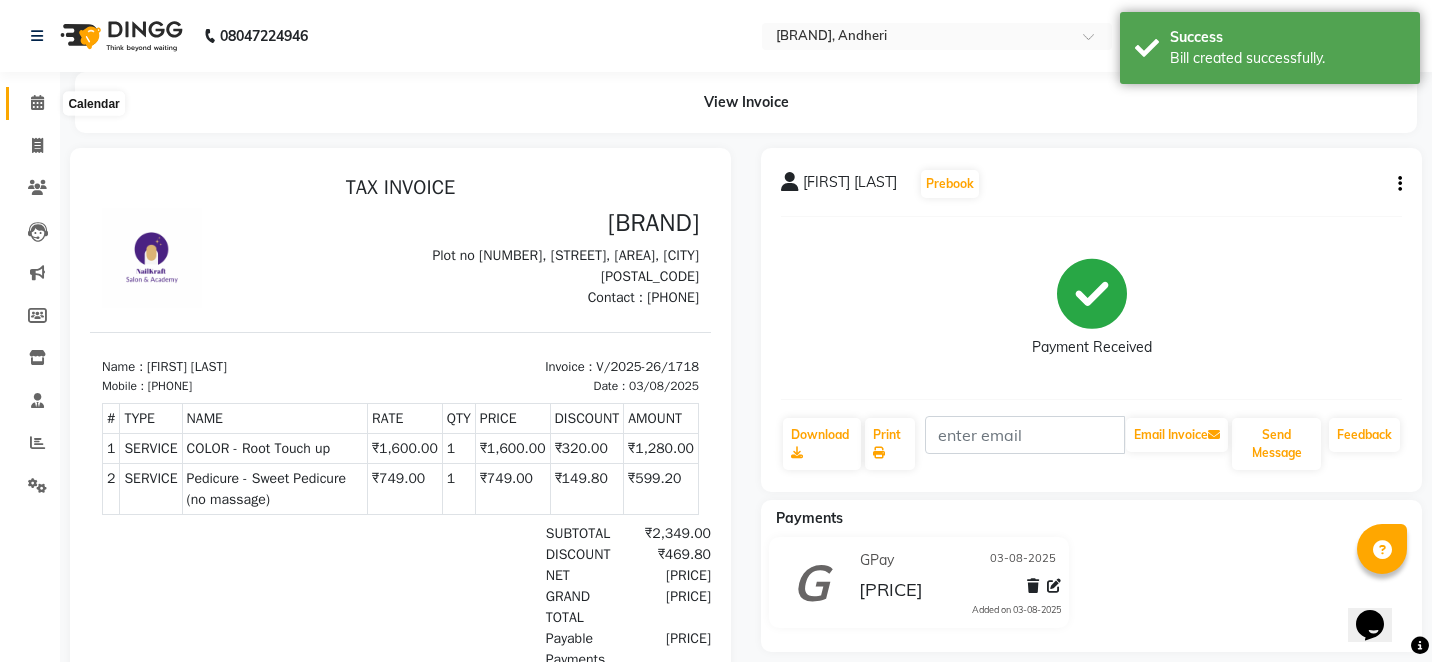 click 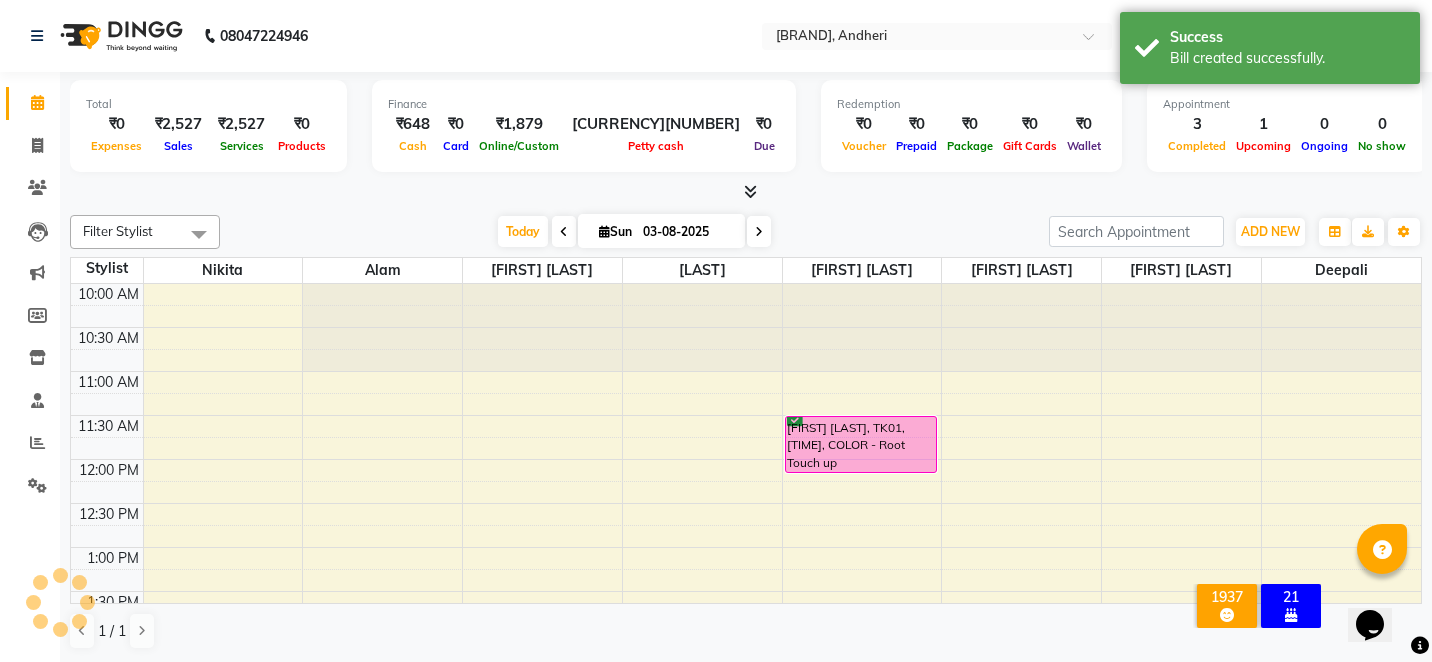 scroll, scrollTop: 353, scrollLeft: 0, axis: vertical 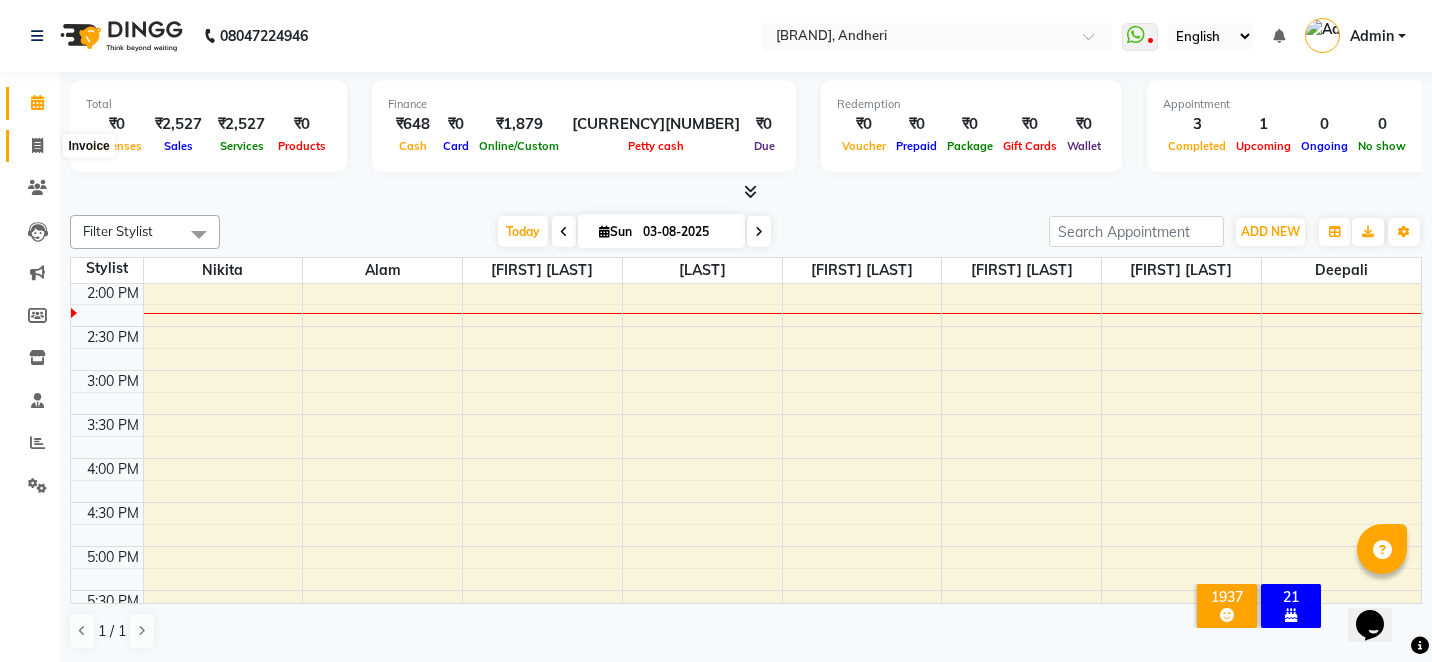 click 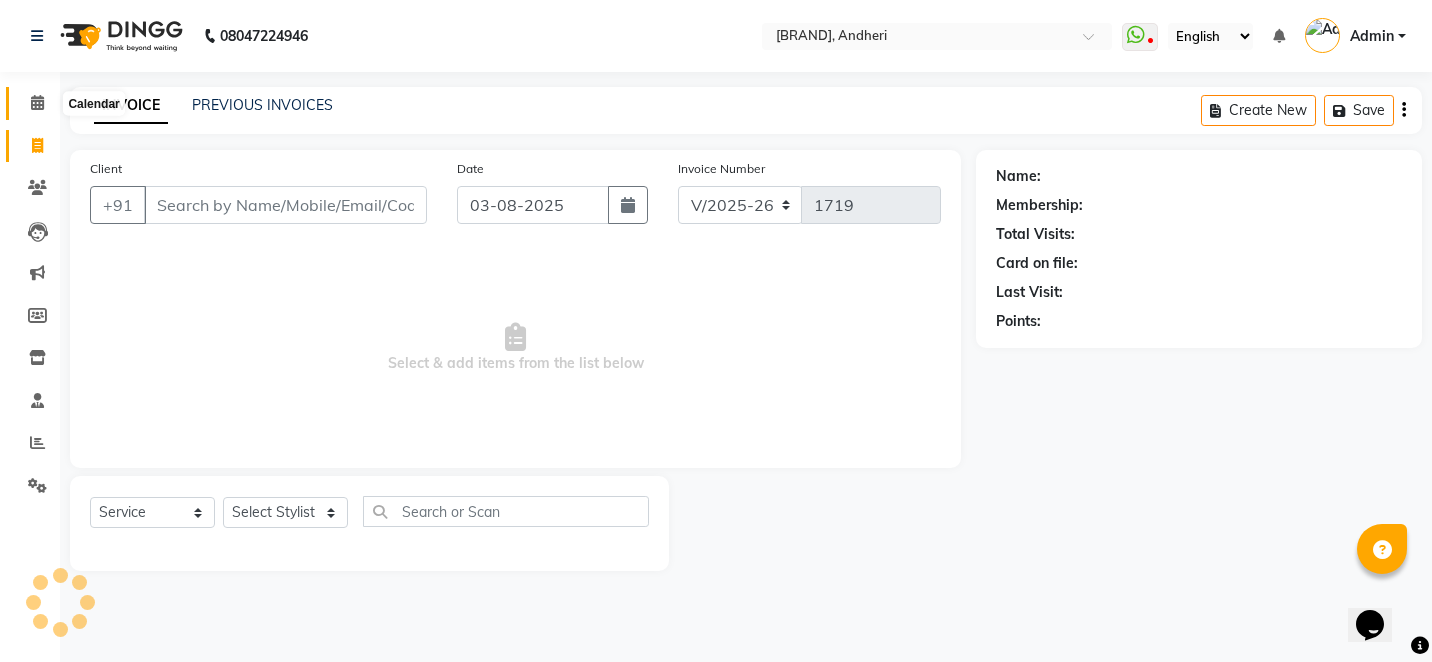 click 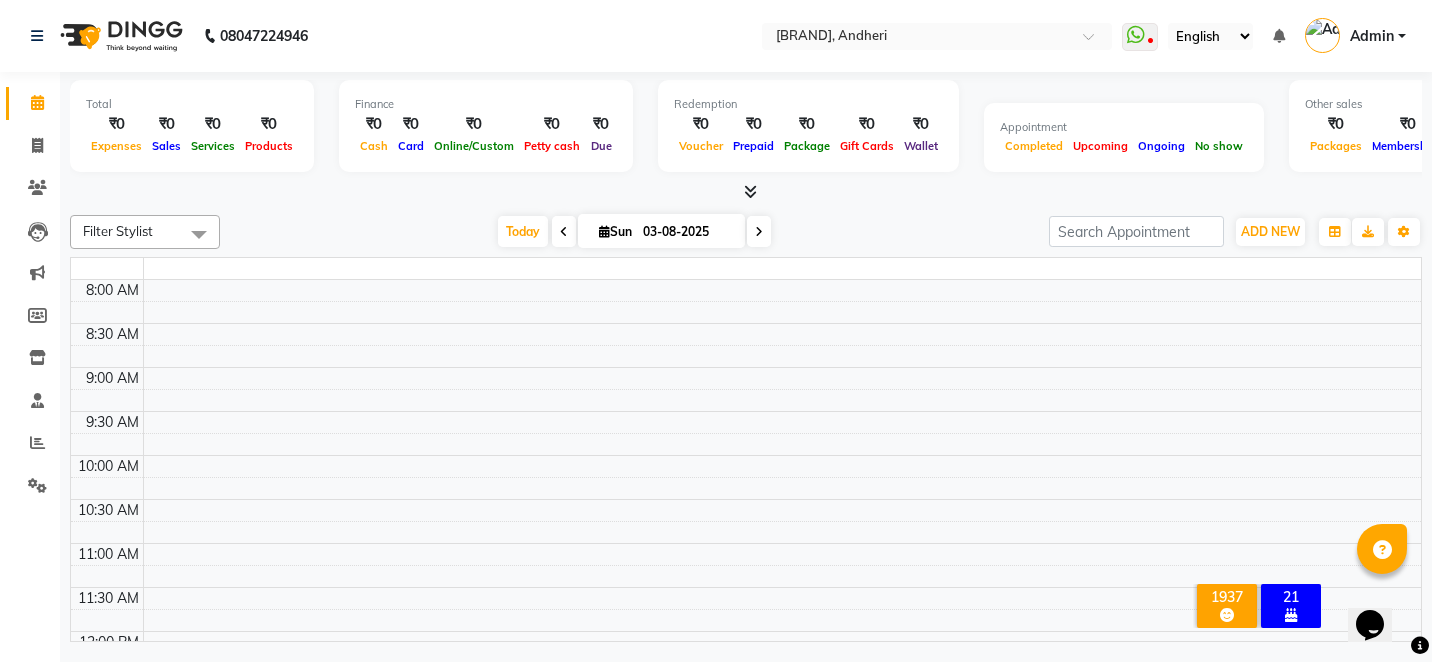 scroll, scrollTop: 0, scrollLeft: 0, axis: both 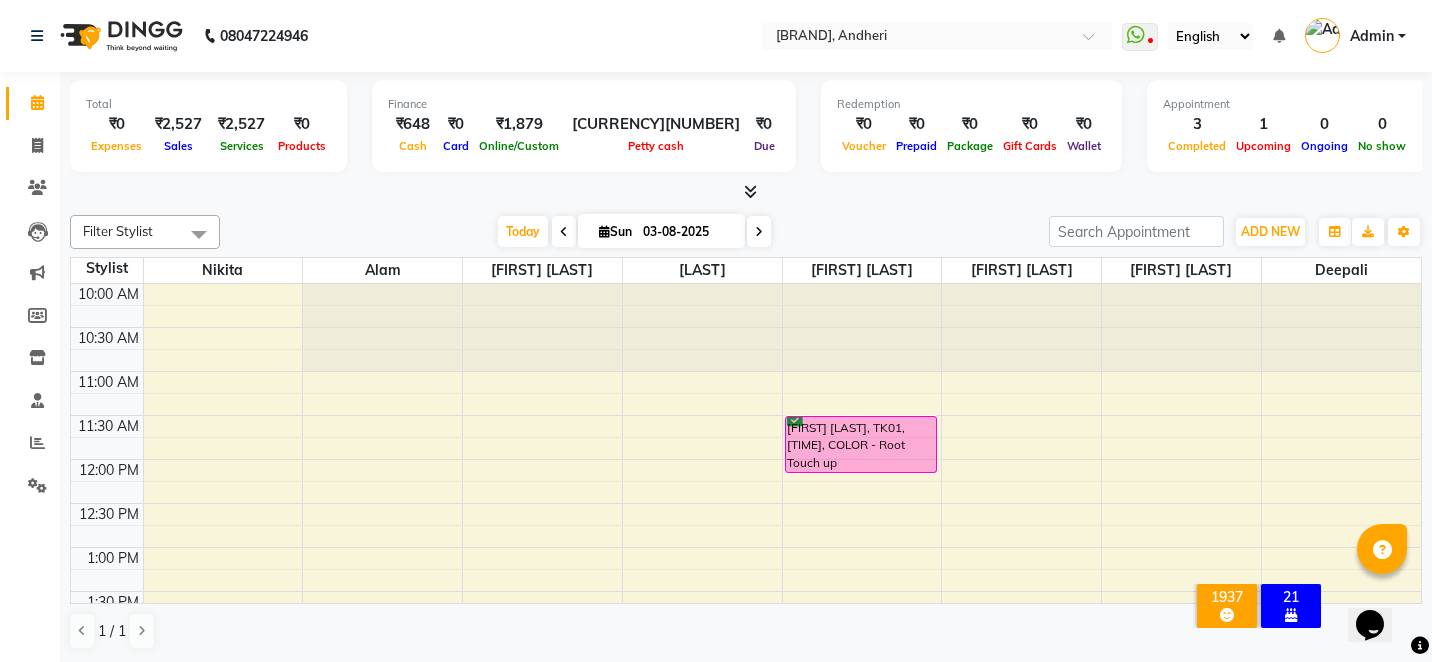 click on "Total [CURRENCY][NUMBER] Expenses [CURRENCY][NUMBER] Sales [CURRENCY][NUMBER] Services [CURRENCY][NUMBER] Products Finance [CURRENCY][NUMBER] Cash [CURRENCY][NUMBER] Card [CURRENCY][NUMBER] Online/Custom [CURRENCY][NUMBER] Petty cash [CURRENCY][NUMBER] Due Redemption [CURRENCY][NUMBER] Voucher [CURRENCY][NUMBER] Prepaid [CURRENCY][NUMBER] Package [CURRENCY][NUMBER] Gift Cards [CURRENCY][NUMBER] Wallet Appointment 3 Completed 1 Upcoming 0 Ongoing 0 No show Other sales [CURRENCY][NUMBER] Packages [CURRENCY][NUMBER] Memberships [CURRENCY][NUMBER] Vouchers [CURRENCY][NUMBER] Prepaids [CURRENCY][NUMBER] Gift Cards" at bounding box center (746, 129) 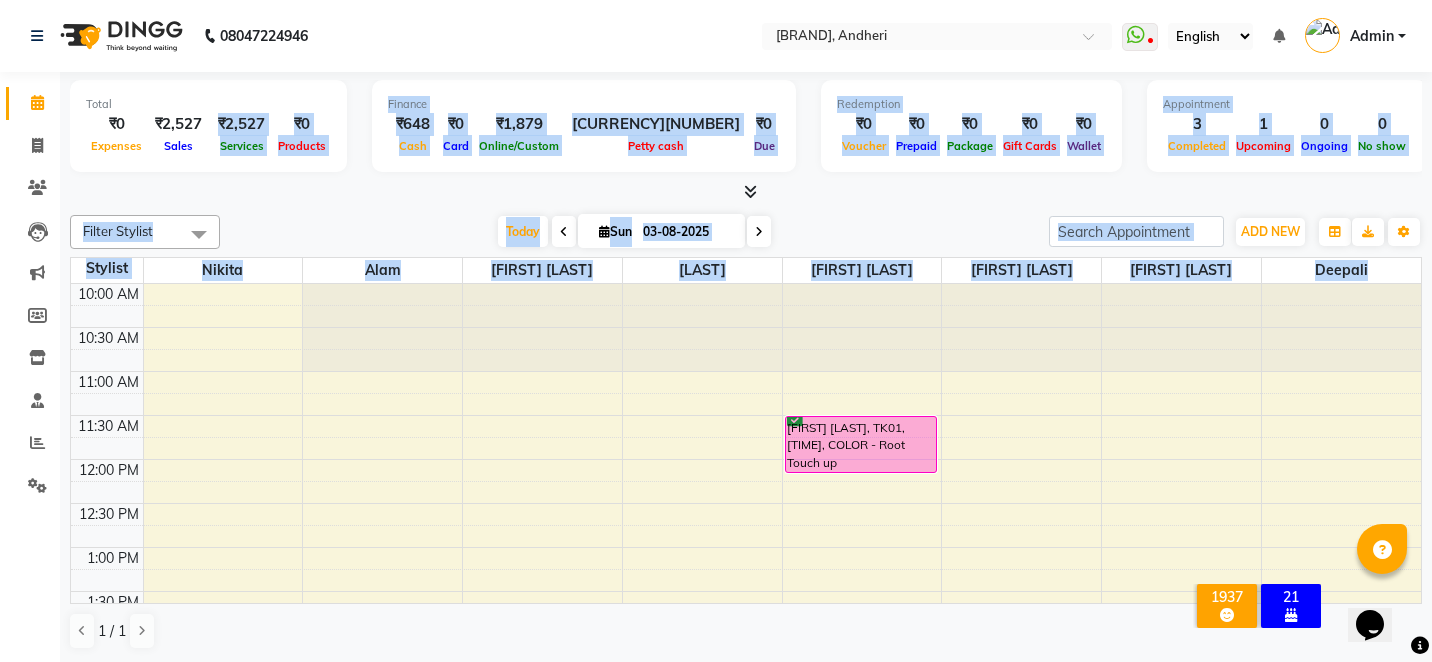 drag, startPoint x: 206, startPoint y: 142, endPoint x: 112, endPoint y: 300, distance: 183.84776 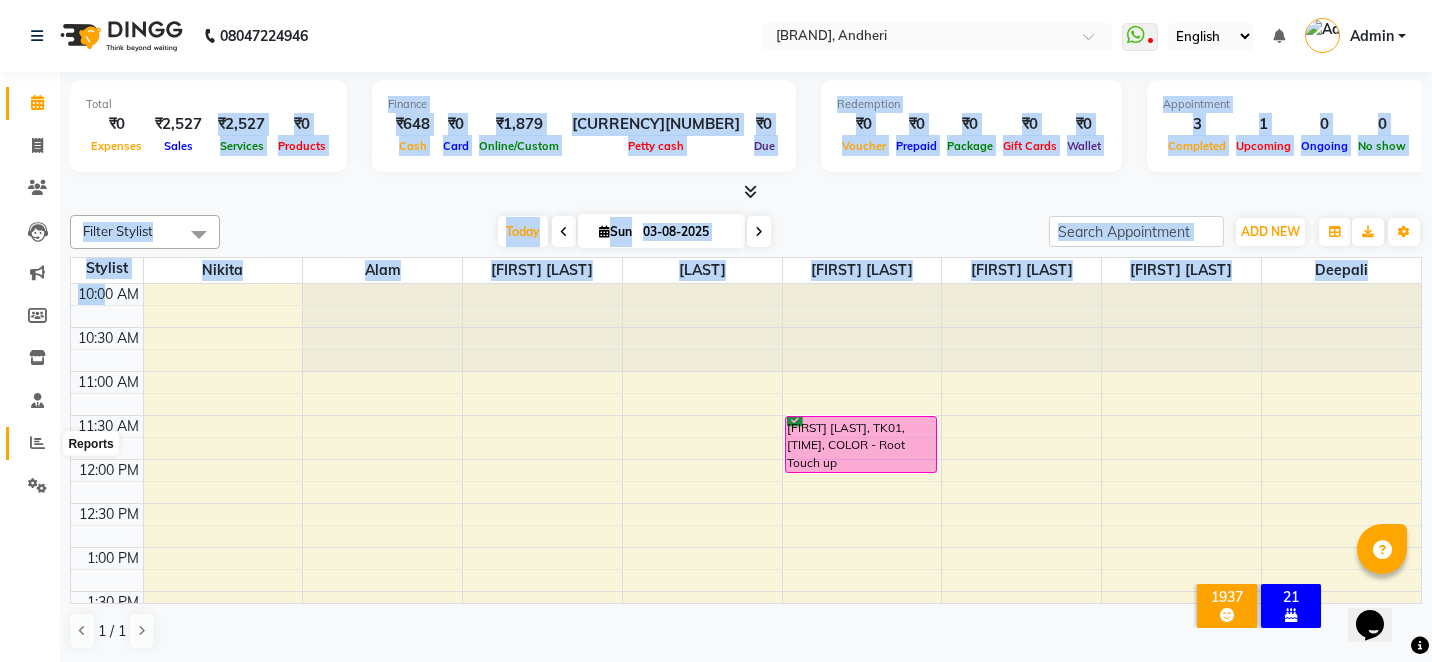 click 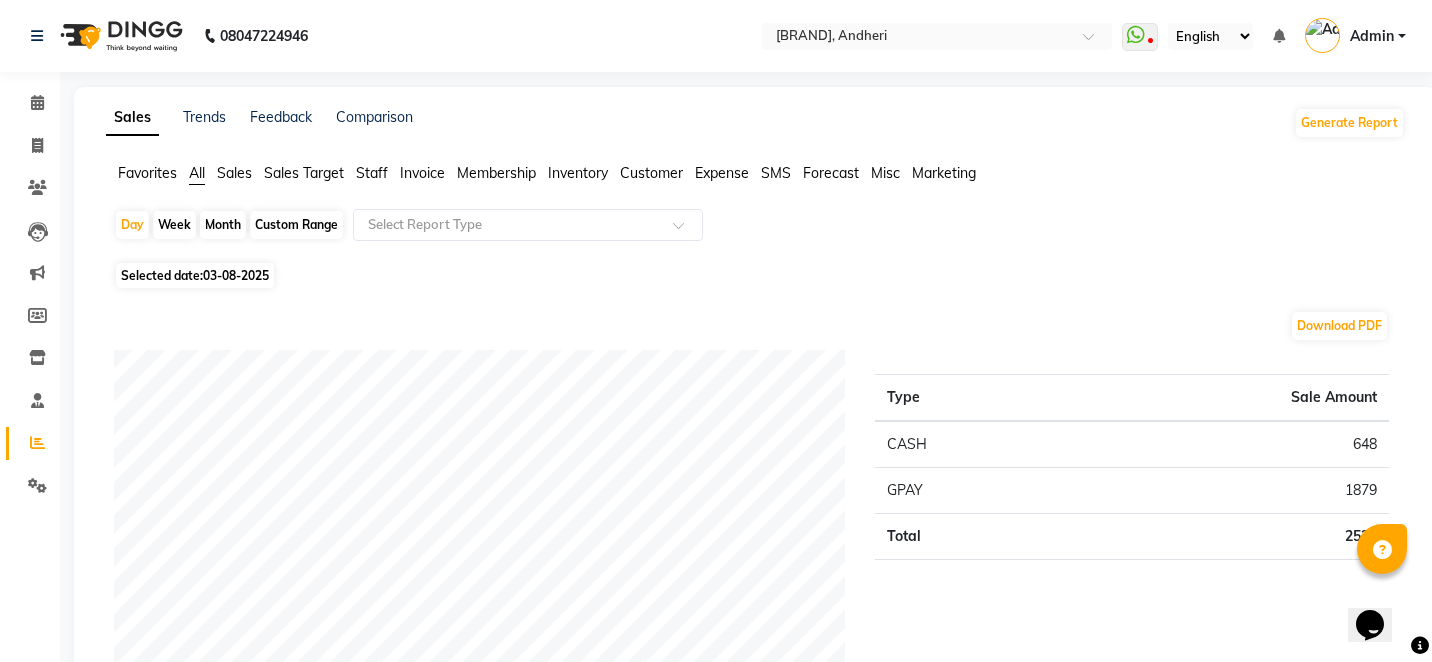 click on "Selected date:  03-08-2025" 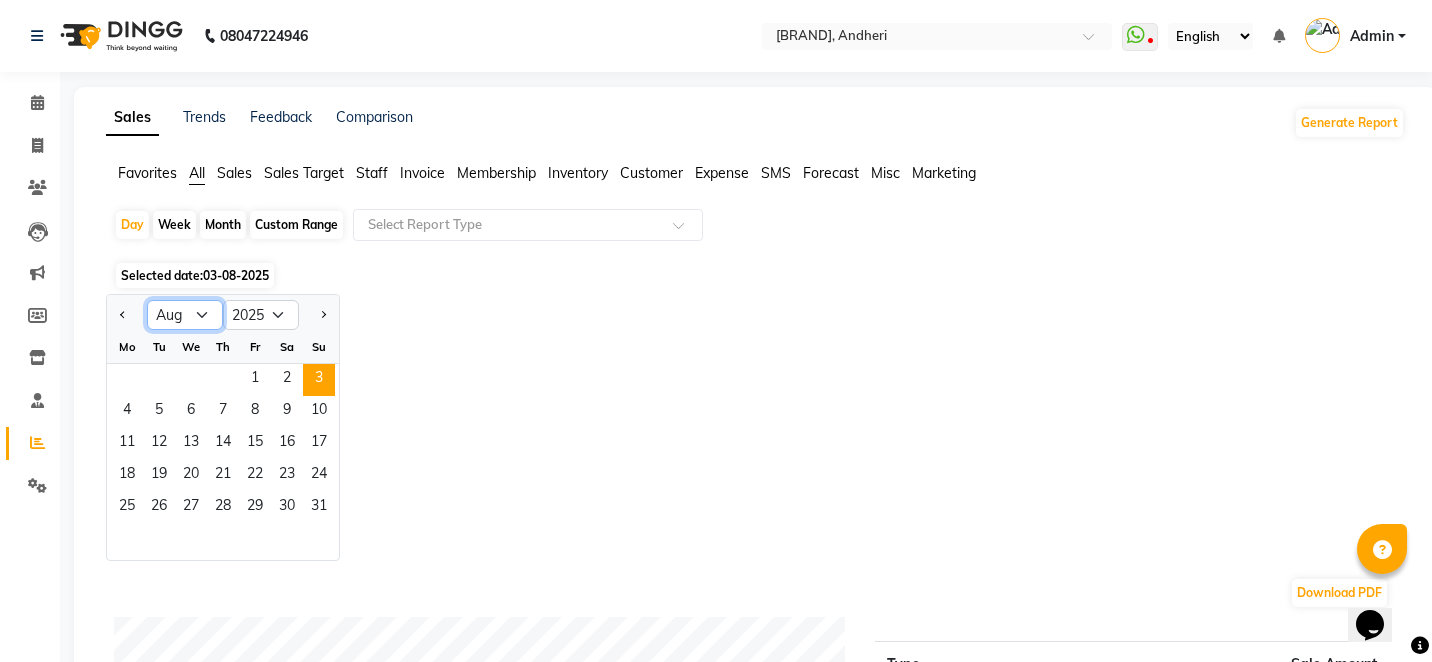 click on "Jan Feb Mar Apr May Jun Jul Aug Sep Oct Nov Dec" 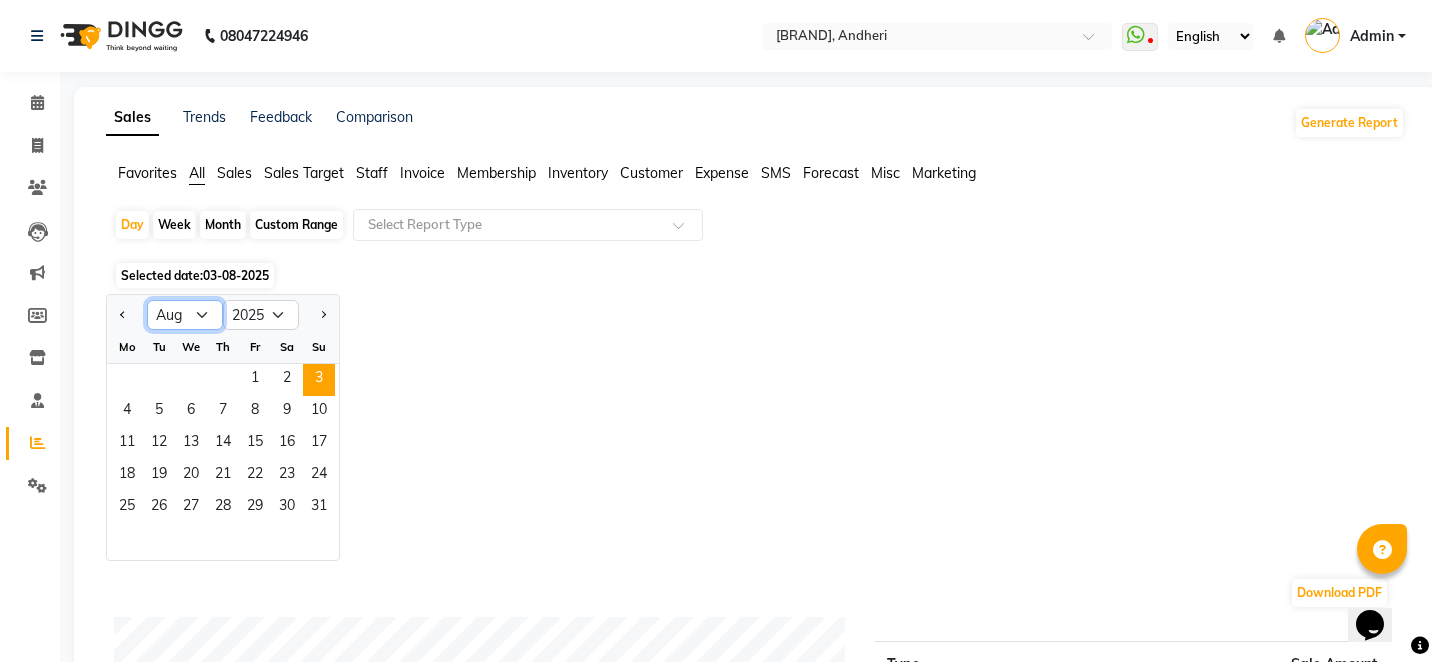 select on "7" 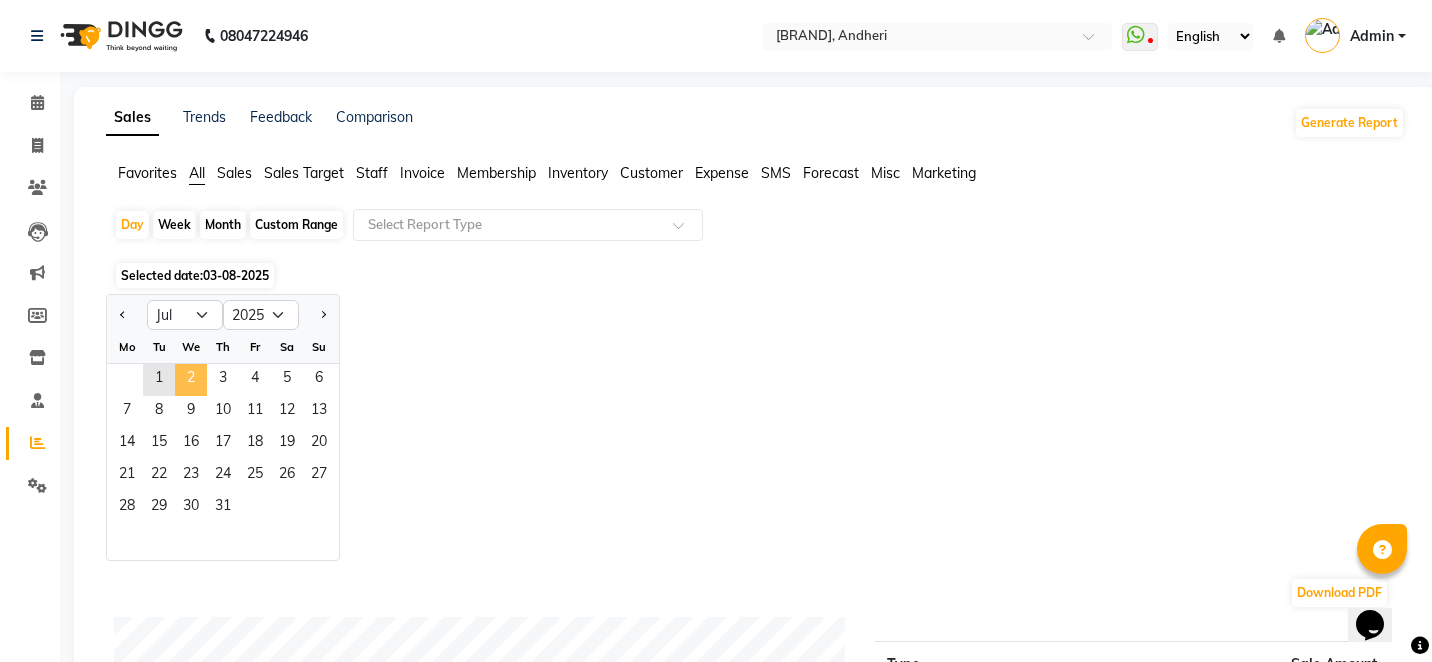 click on "2" 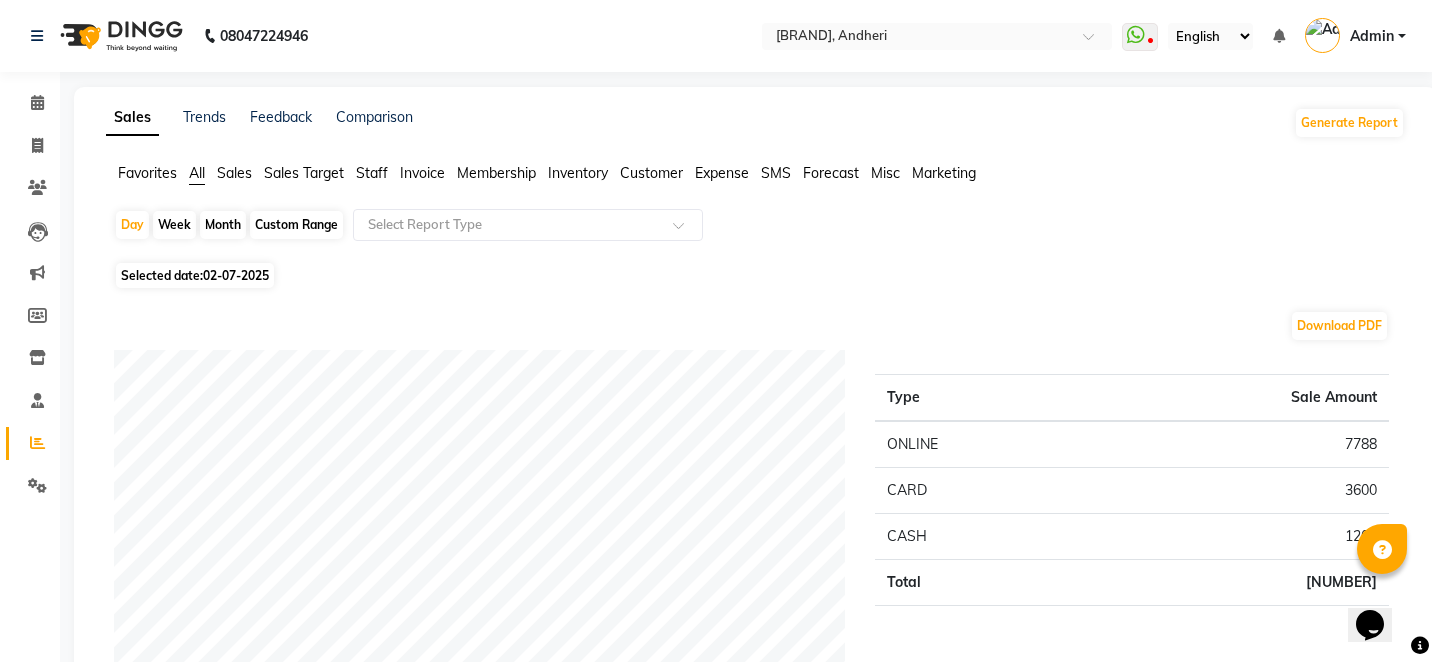 click on "Staff" 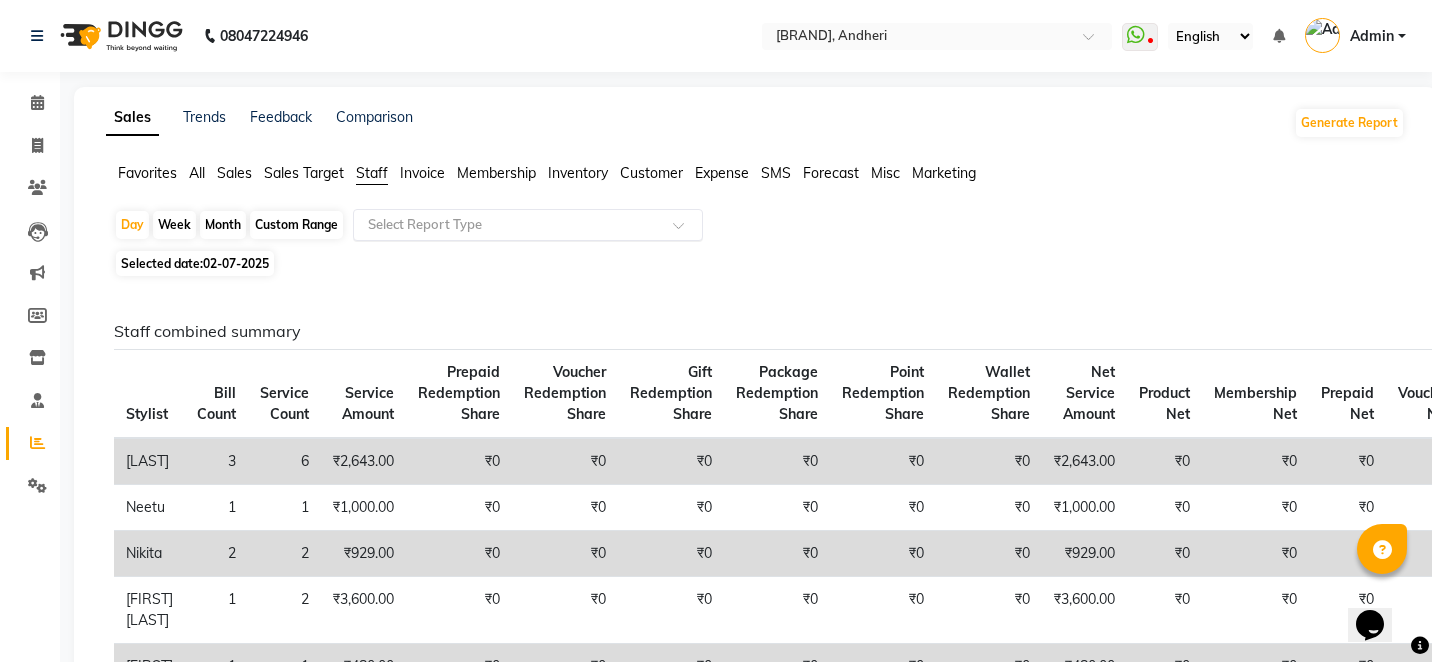 click 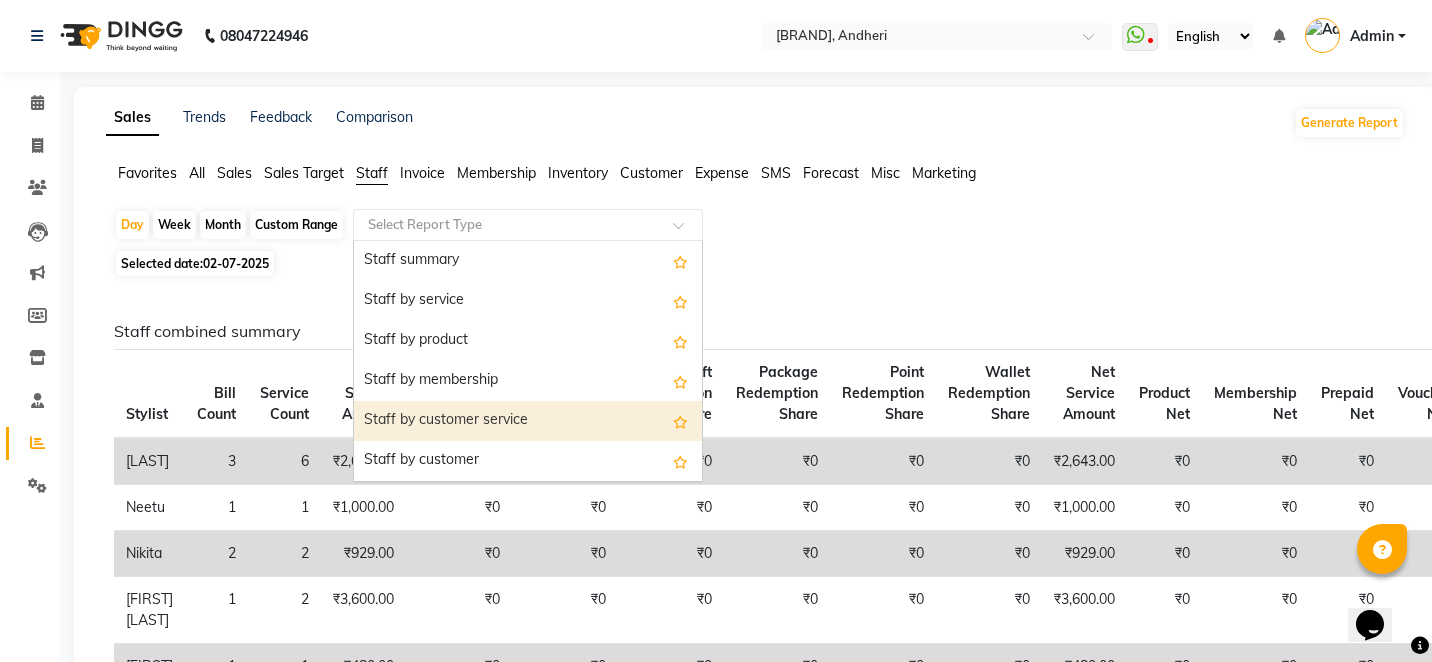 click on "Staff by customer service" at bounding box center [528, 421] 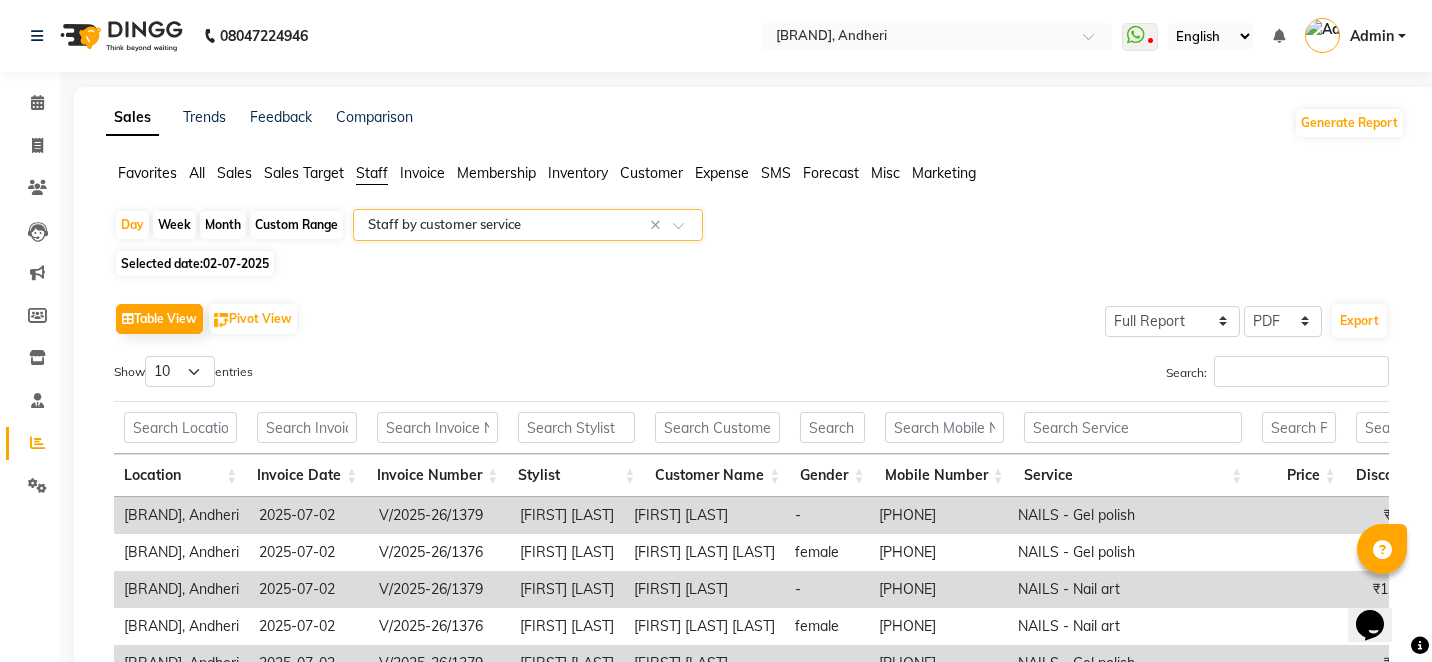 click on "Show  10 25 50 100  entries" at bounding box center [425, 375] 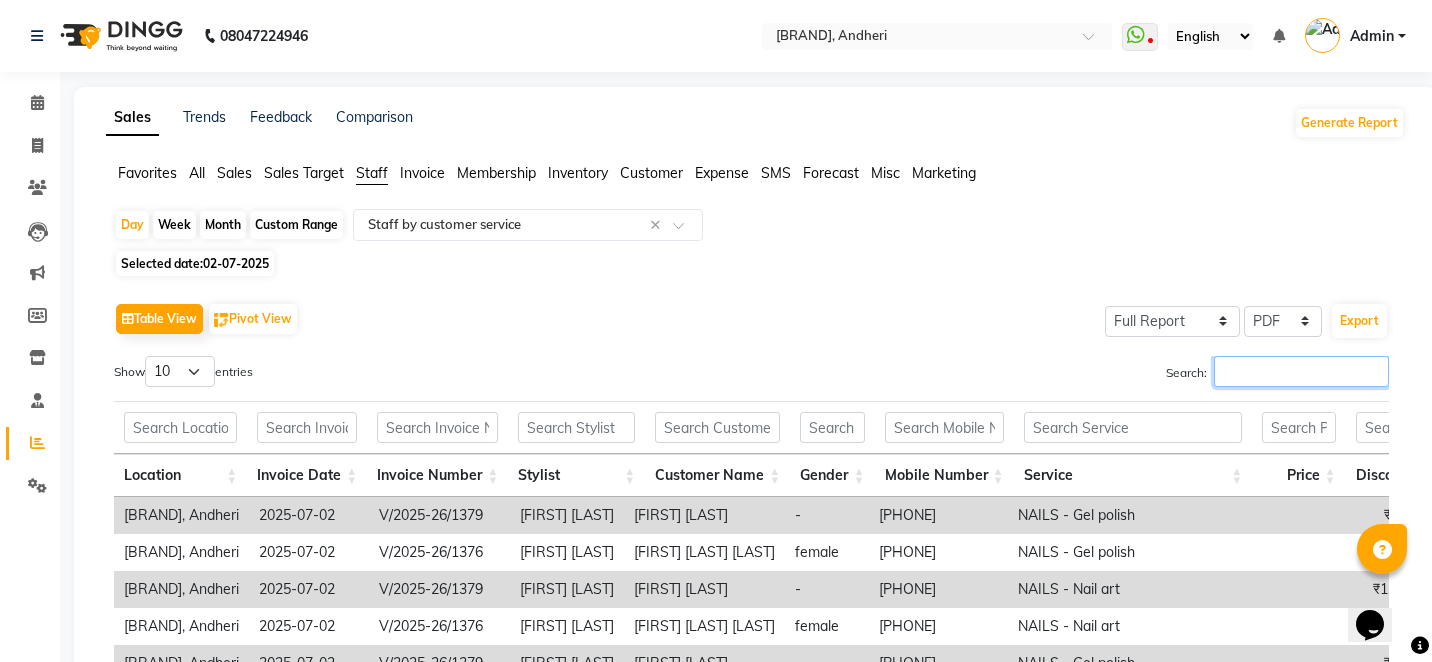 click on "Search:" at bounding box center (1301, 371) 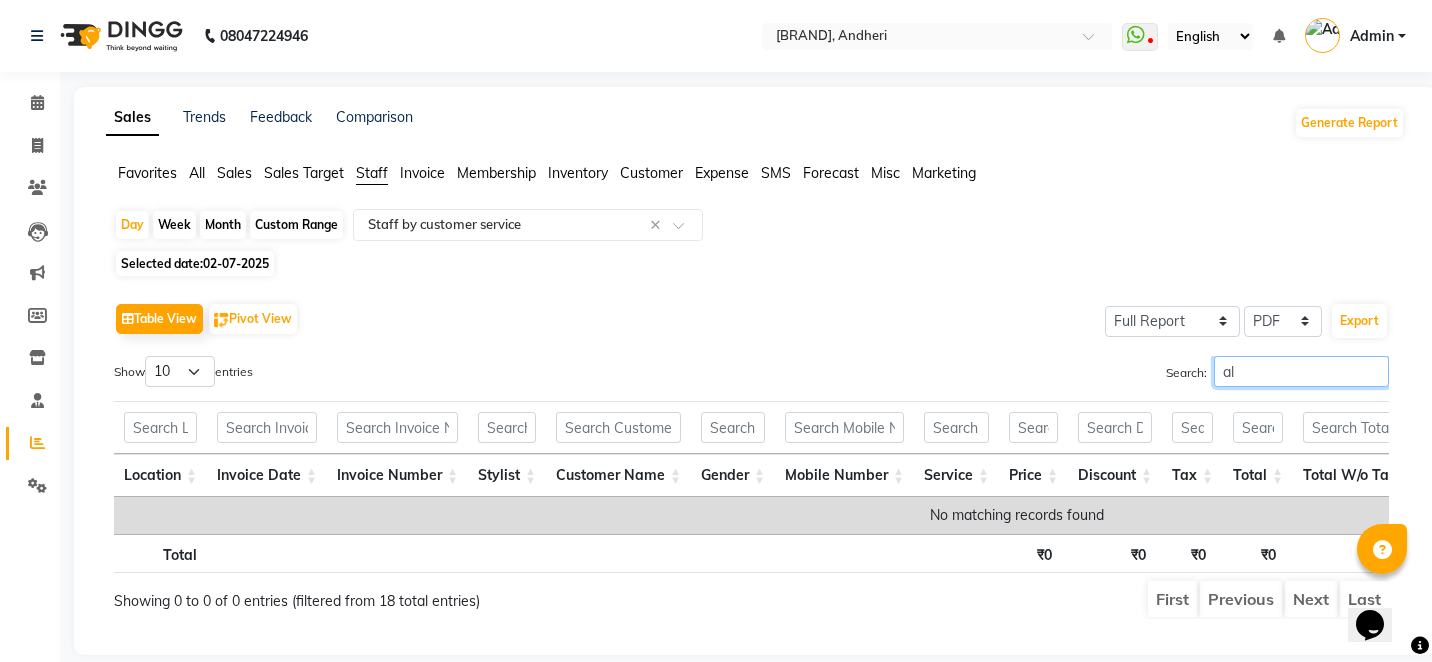 type on "a" 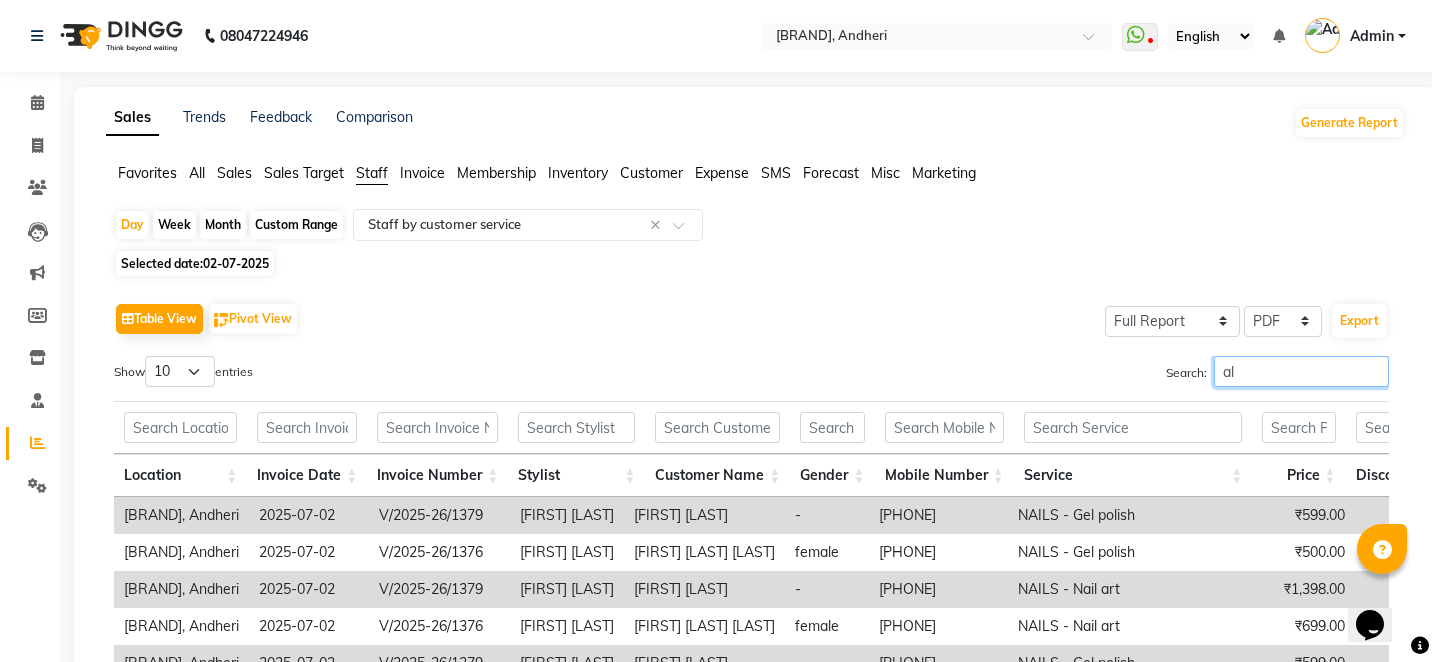 type on "a" 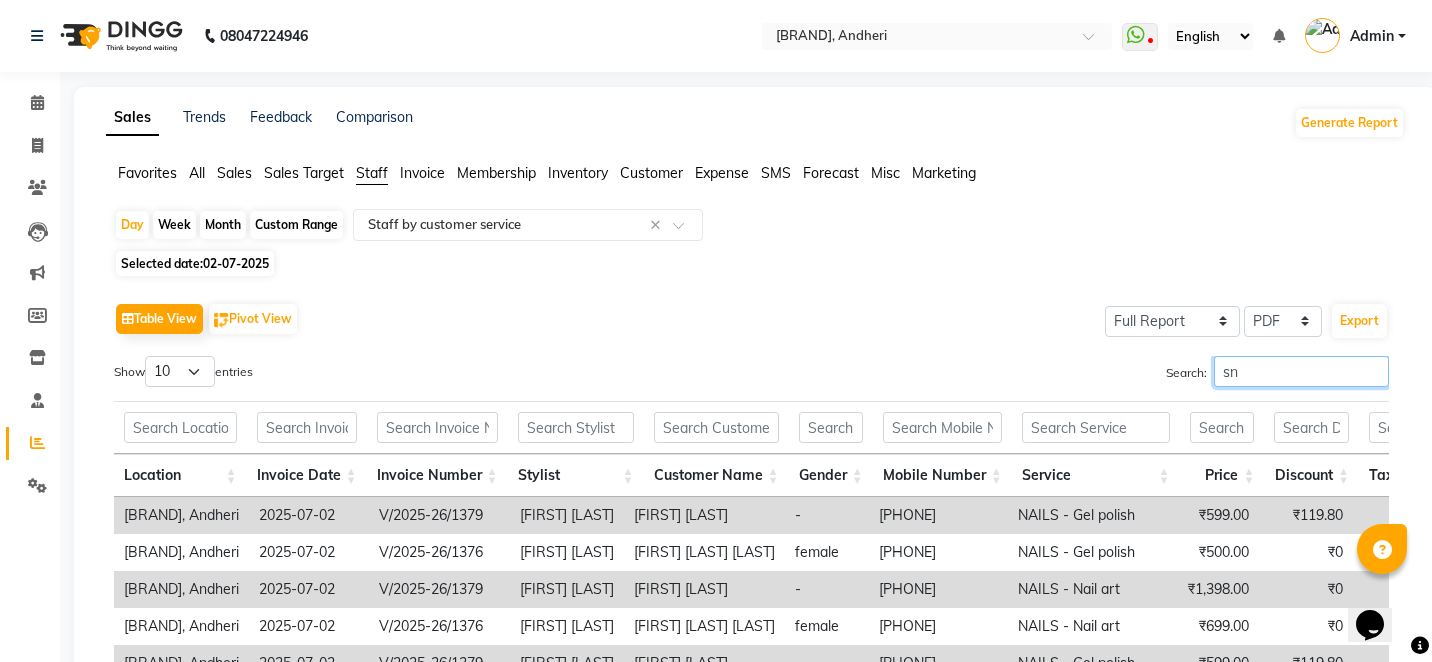 type on "sn" 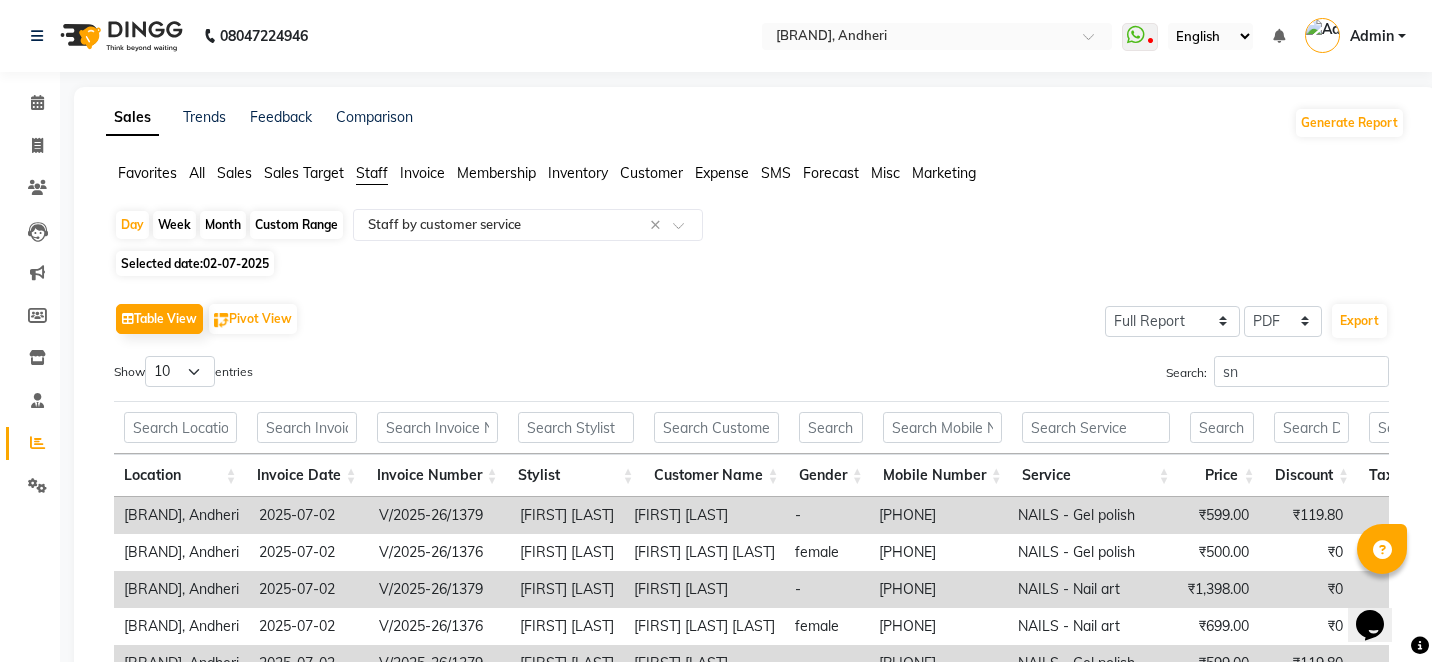 click on "Day   Week   Month   Custom Range  Select Report Type × Staff by customer service ×" 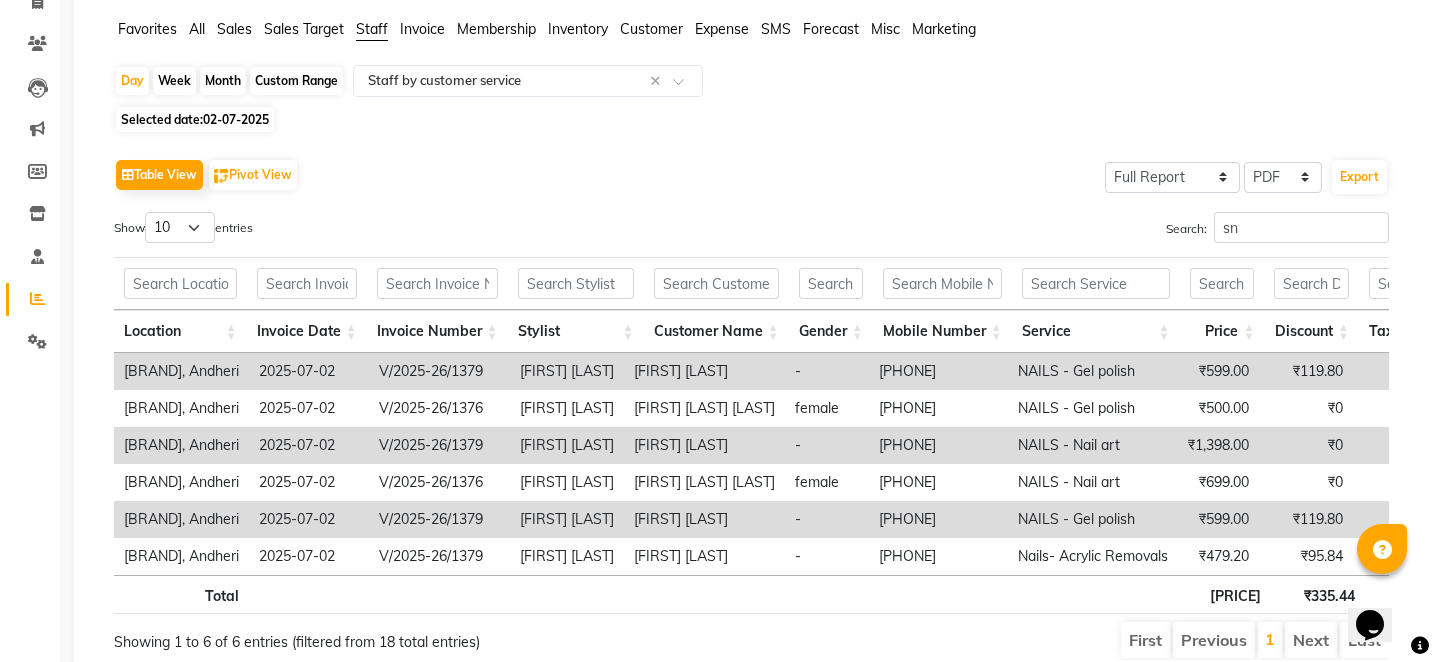 scroll, scrollTop: 209, scrollLeft: 0, axis: vertical 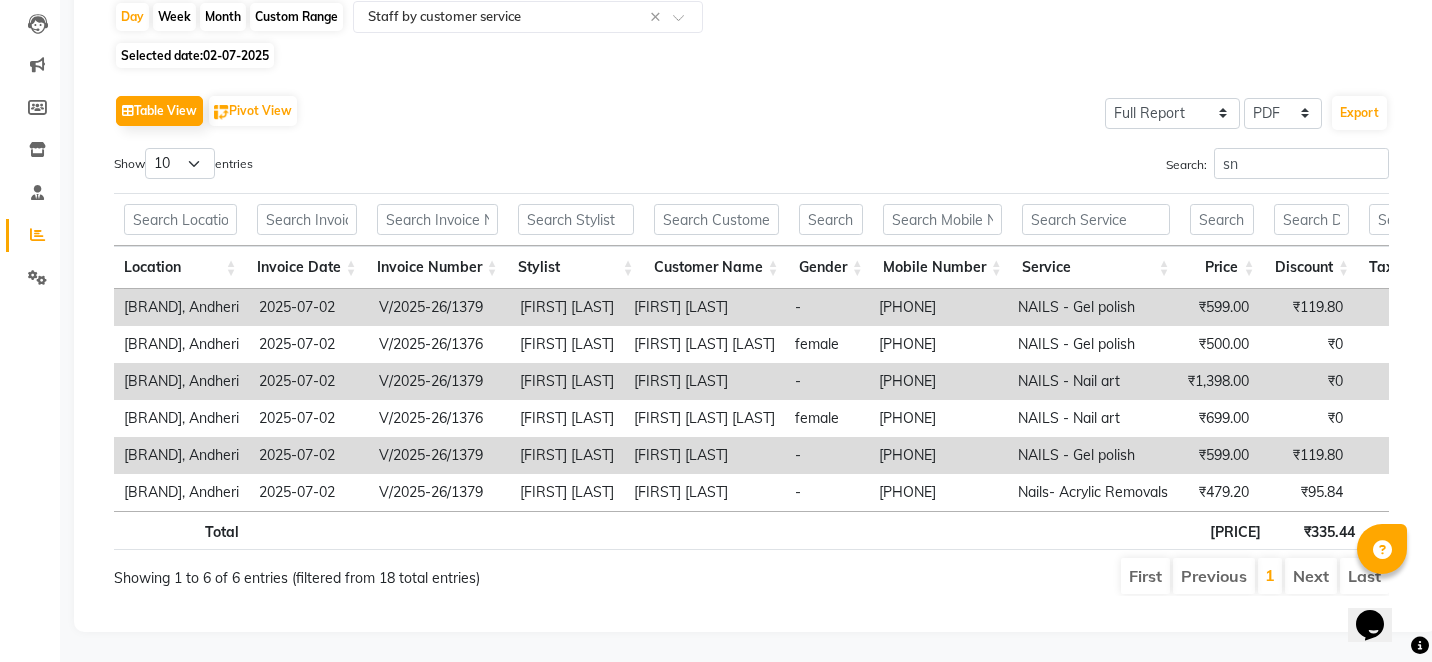 click on "Table View  Pivot View  Select Full Report Filtered Report Select CSV PDF  Export  Show  10 25 50 100  entries Search: sn Location Invoice Date Invoice Number Stylist Customer Name Gender Mobile Number Service Price Discount Tax Total Total W/o Tax Invoice Total Payment Redemption Redemption Share Location Invoice Date Invoice Number Stylist Customer Name Gender Mobile Number Service Price Discount Tax Total Total W/o Tax Invoice Total Payment Redemption Redemption Share Total [PRICE] [PRICE] [PRICE] [PRICE] [PRICE] [PRICE] [PRICE] [PRICE] NailKraft, Andheri [DATE] V/2025-26/1379 Sneha Balu Ichake Paulami M - [PHONE] NAILS - Gel polish [PRICE] [PRICE] [PRICE] [PRICE] [PRICE] [PRICE] [PRICE] [PRICE] NailKraft, Andheri [DATE] V/2025-26/1376 Sneha Balu Ichake Jasmin Jamin Dd female [PHONE] NAILS - Gel polish [PRICE] [PRICE] [PRICE] [PRICE] [PRICE] [PRICE] [PRICE] [PRICE] NailKraft, Andheri [DATE] V/2025-26/1379 Sneha Balu Ichake Paulami M - - -" 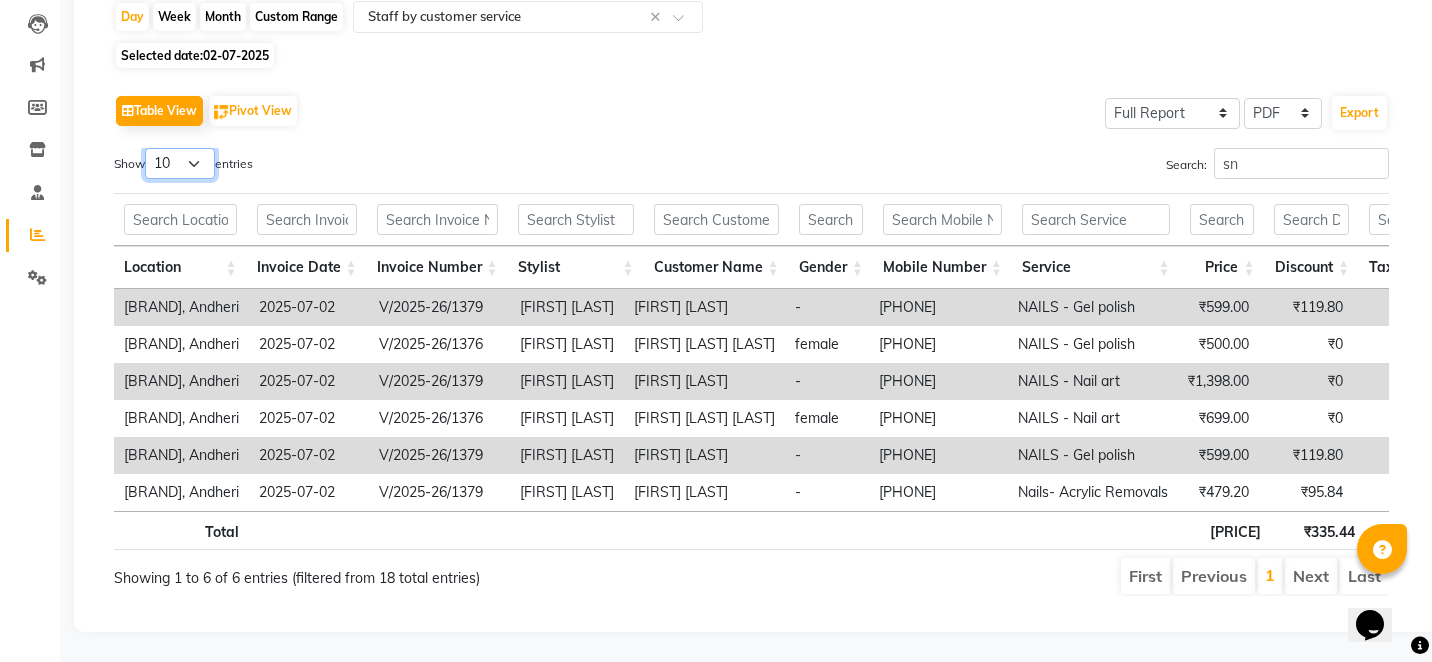 click on "10 25 50 100" at bounding box center [180, 163] 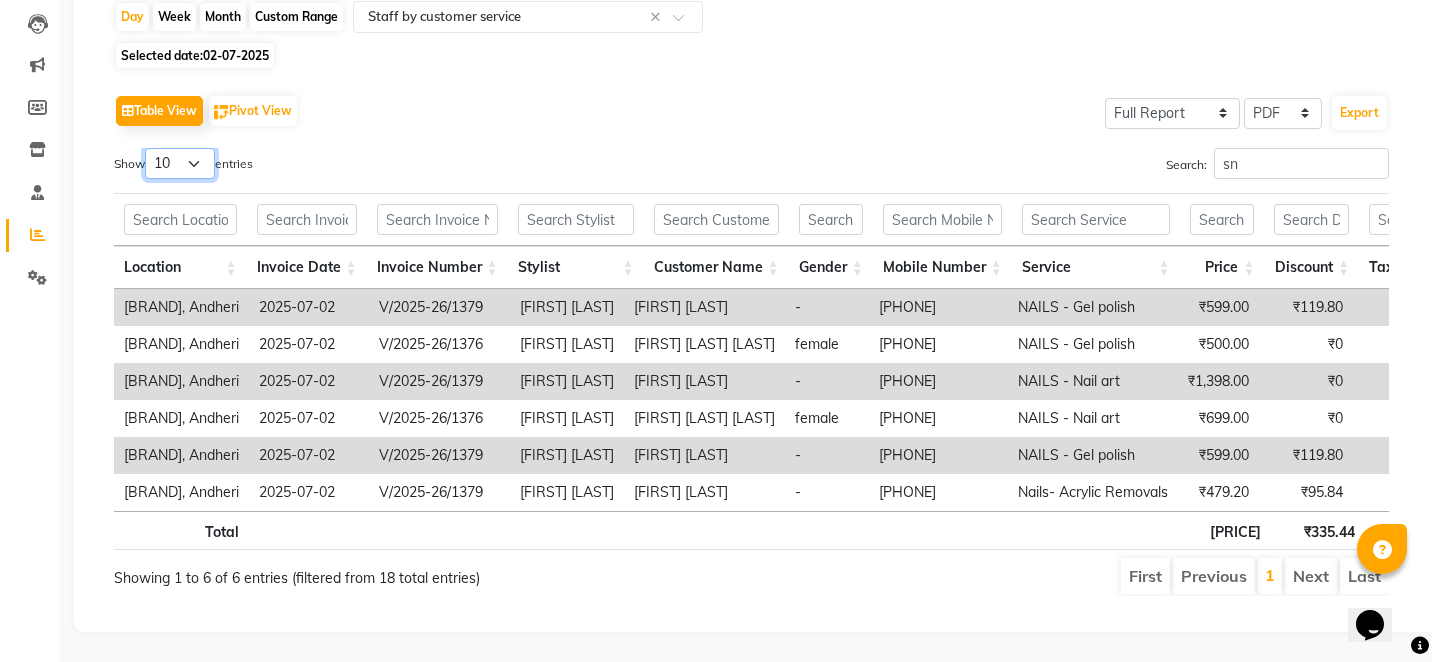 scroll, scrollTop: 0, scrollLeft: 183, axis: horizontal 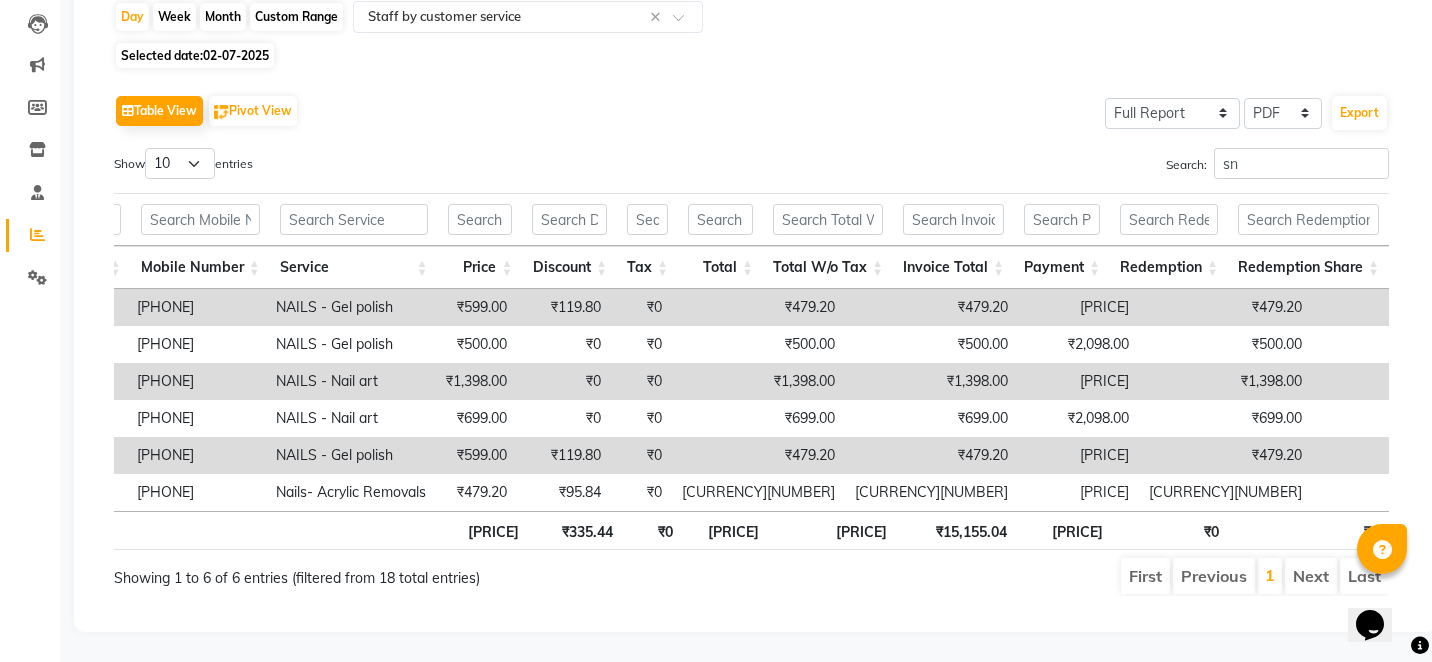 click on "Search: sn" at bounding box center [1078, 167] 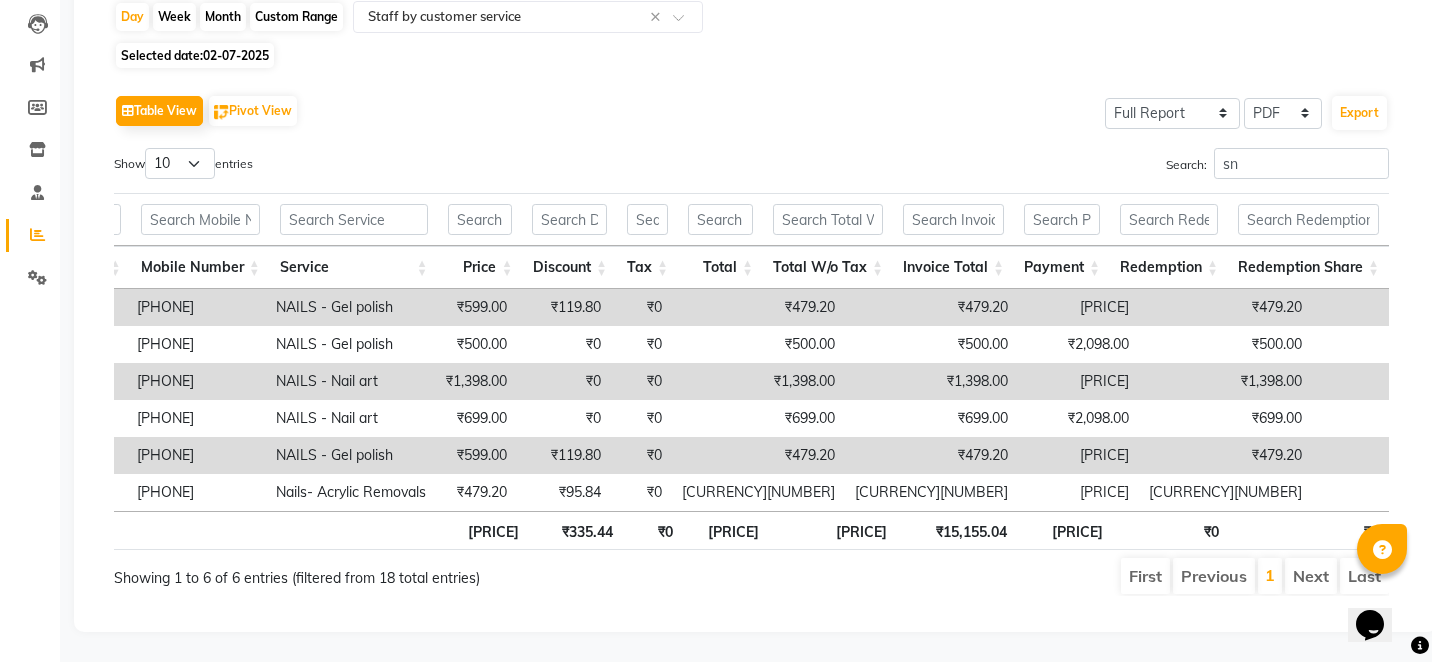 click on "Table View  Pivot View  Select Full Report Filtered Report Select CSV PDF  Export  Show  10 25 50 100  entries Search: sn Location Invoice Date Invoice Number Stylist Customer Name Gender Mobile Number Service Price Discount Tax Total Total W/o Tax Invoice Total Payment Redemption Redemption Share Location Invoice Date Invoice Number Stylist Customer Name Gender Mobile Number Service Price Discount Tax Total Total W/o Tax Invoice Total Payment Redemption Redemption Share Total [PRICE] [PRICE] [PRICE] [PRICE] [PRICE] [PRICE] [PRICE] [PRICE] NailKraft, Andheri [DATE] V/2025-26/1379 Sneha Balu Ichake Paulami M - [PHONE] NAILS - Gel polish [PRICE] [PRICE] [PRICE] [PRICE] [PRICE] [PRICE] [PRICE] [PRICE] NailKraft, Andheri [DATE] V/2025-26/1376 Sneha Balu Ichake Jasmin Jamin Dd female [PHONE] NAILS - Gel polish [PRICE] [PRICE] [PRICE] [PRICE] [PRICE] [PRICE] [PRICE] [PRICE] NailKraft, Andheri [DATE] V/2025-26/1379 Sneha Balu Ichake Paulami M - - -" 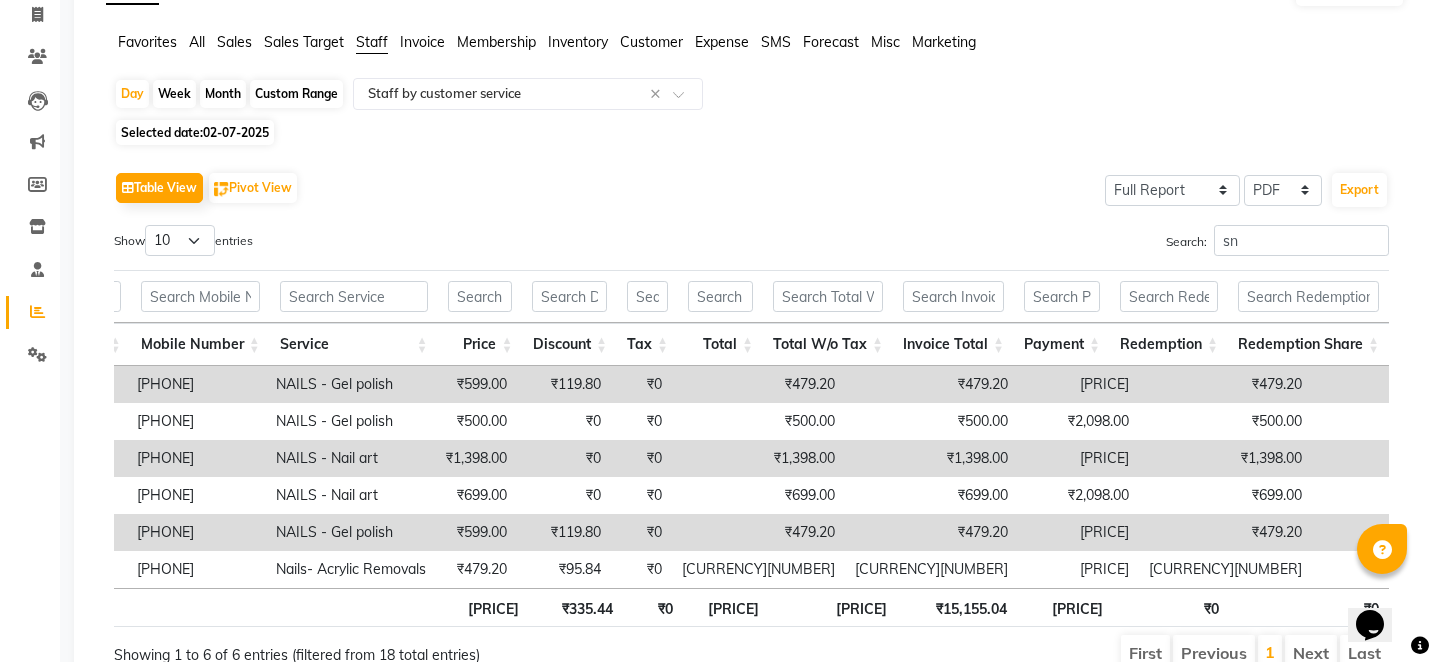 scroll, scrollTop: 129, scrollLeft: 0, axis: vertical 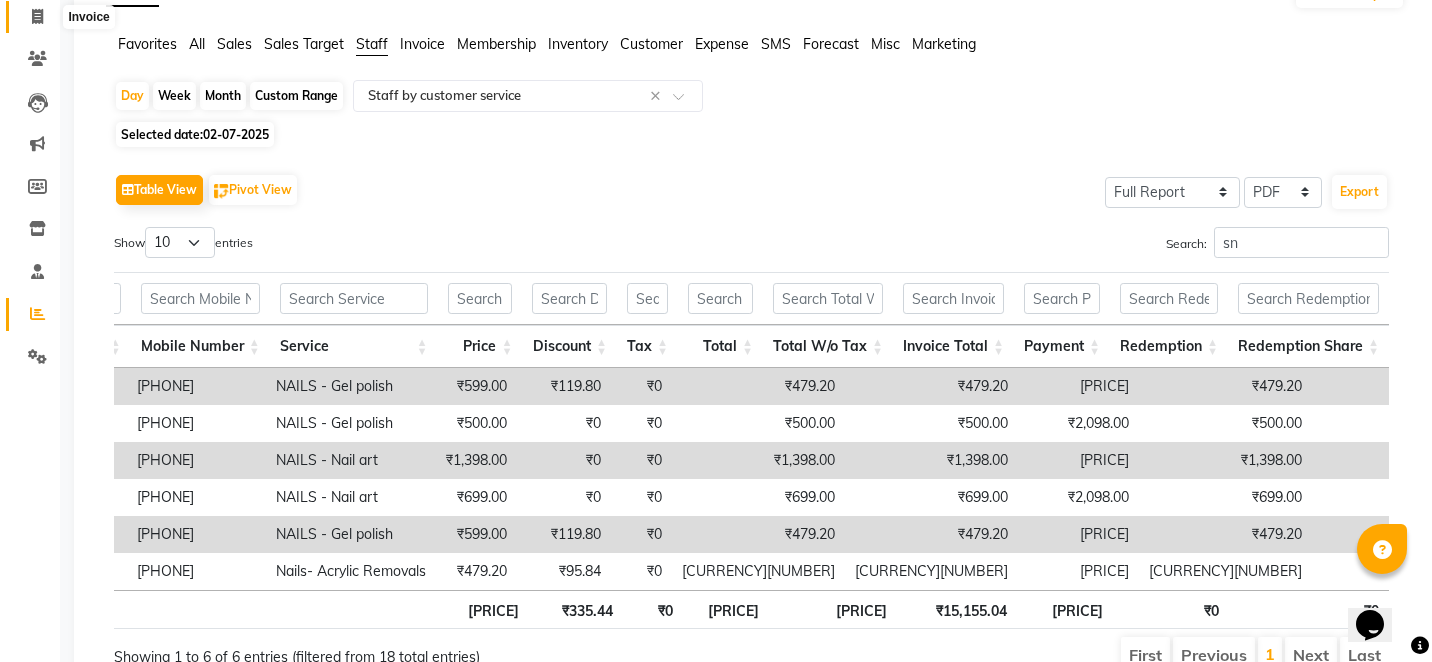 click 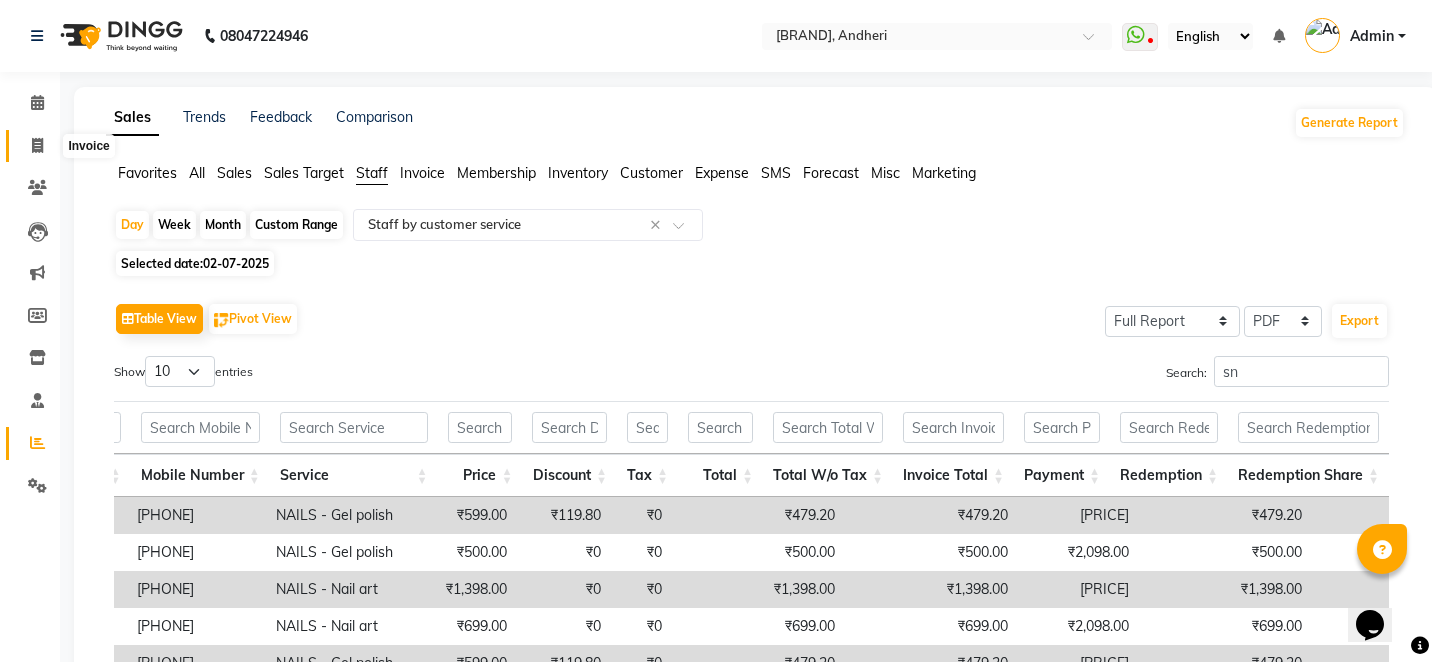 select on "service" 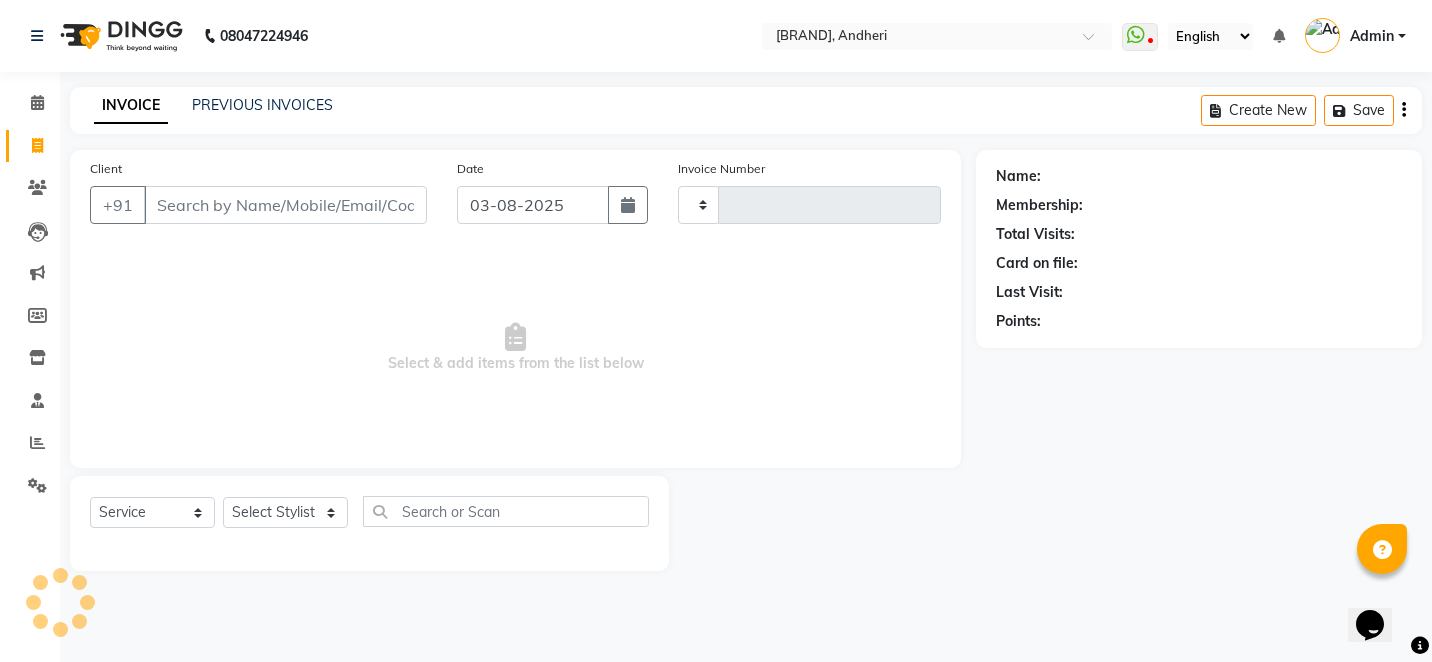 type on "1719" 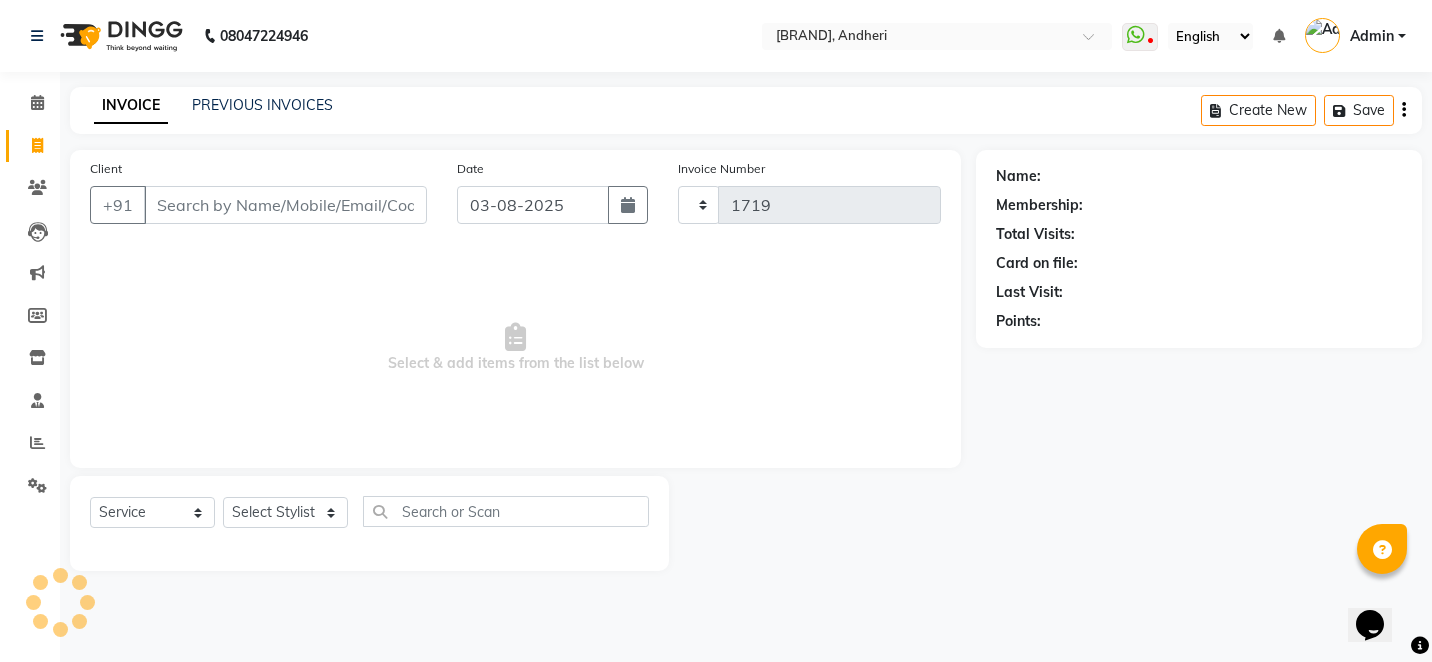 select on "6081" 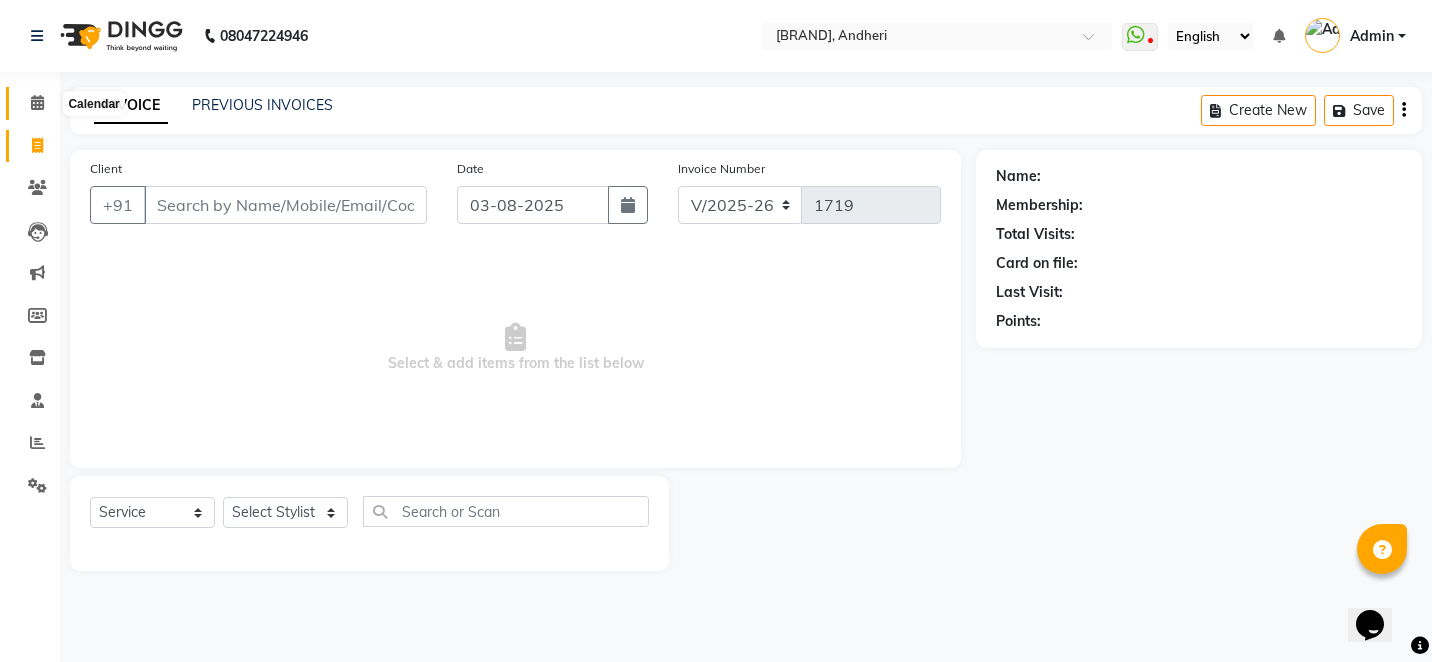 click 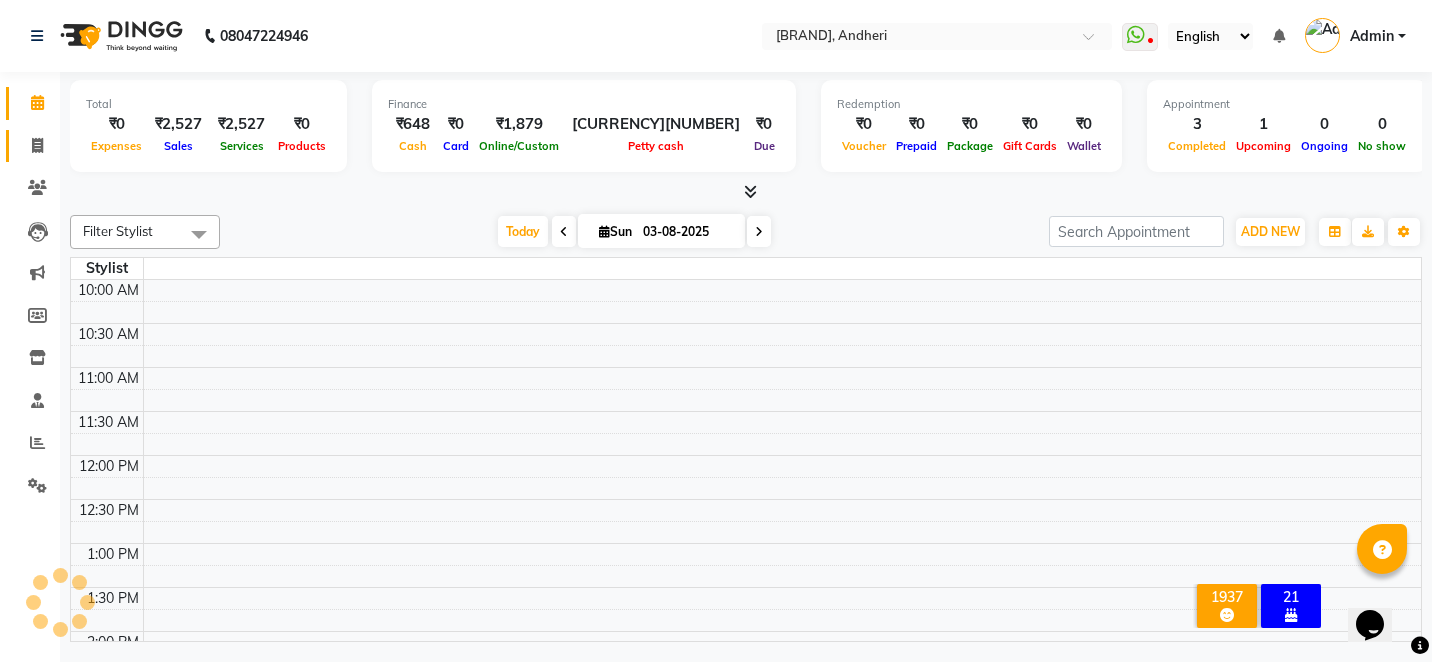 scroll, scrollTop: 0, scrollLeft: 0, axis: both 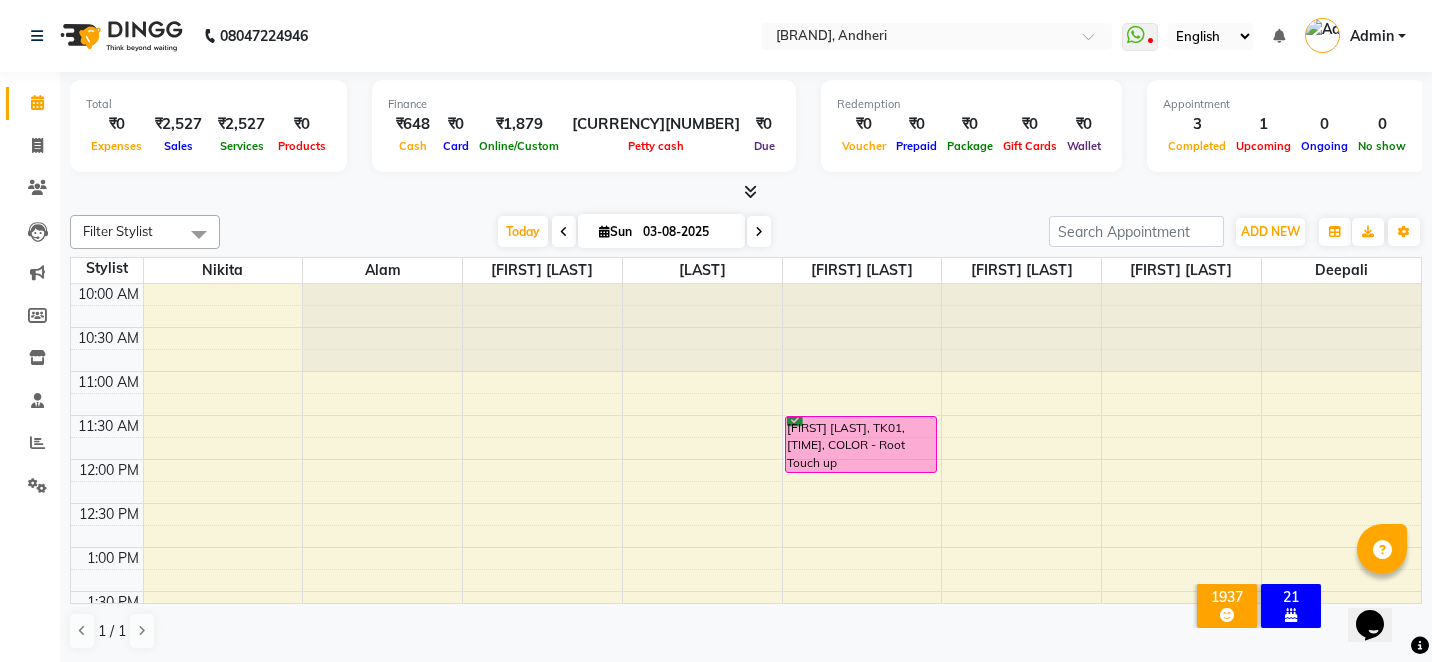 click on "[PHONE] Select Location × Nailkraft, Andheri WhatsApp Status ✕ Status: Disconnected Most Recent Message: [DATE] [TIME] Recent Service Activity: [DATE] [TIME] [PHONE] Whatsapp Settings English ENGLISH Español العربية मराठी हिंदी ગુજરાતી தமிழ் 中文 Notifications nothing to show Admin Manage Profile Change Password Sign out Version:3.15.11" 